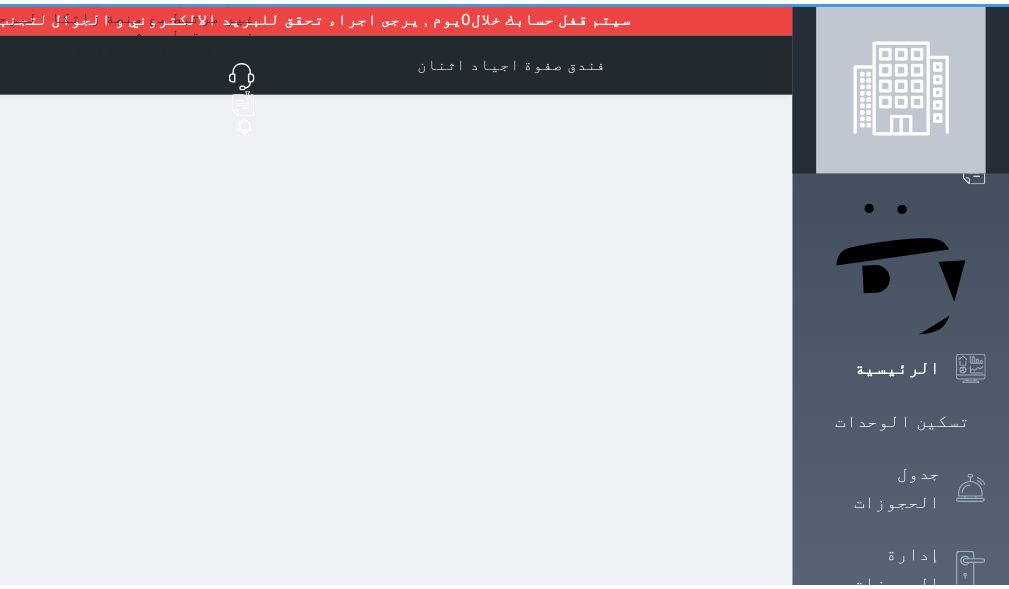 scroll, scrollTop: 0, scrollLeft: 0, axis: both 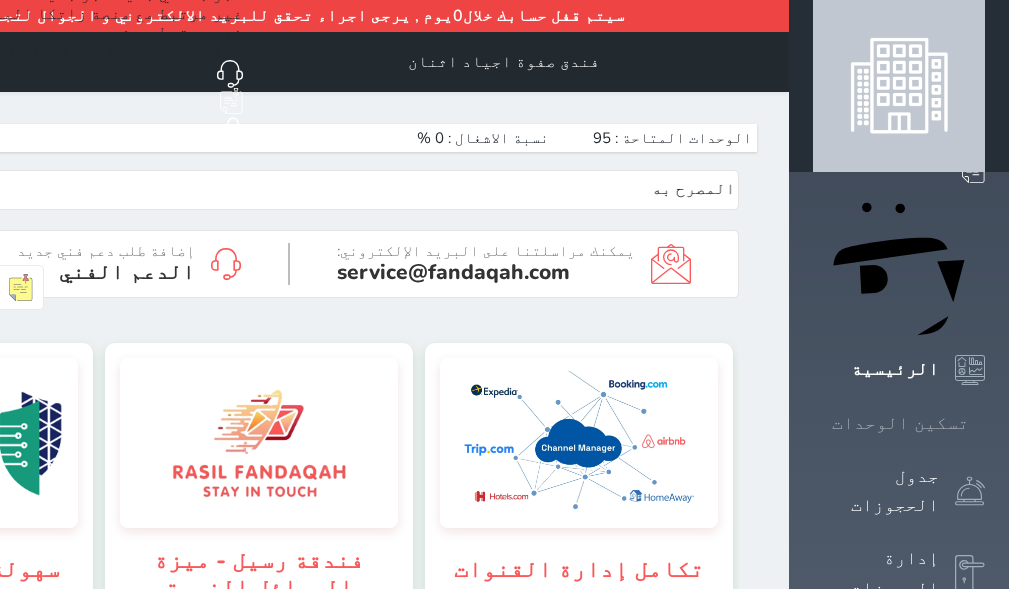click on "تسكين الوحدات" at bounding box center [900, 423] 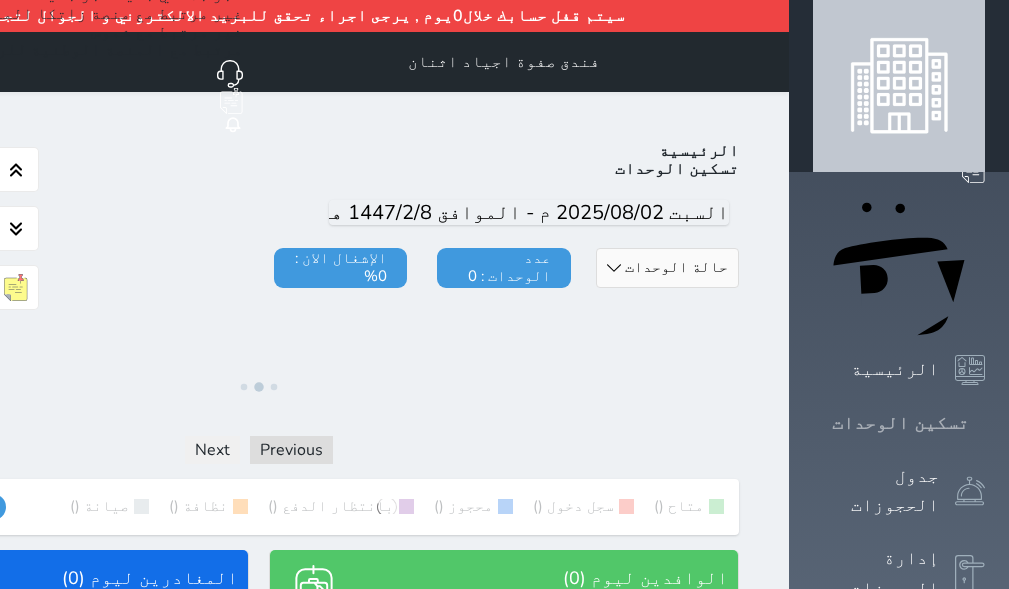 click 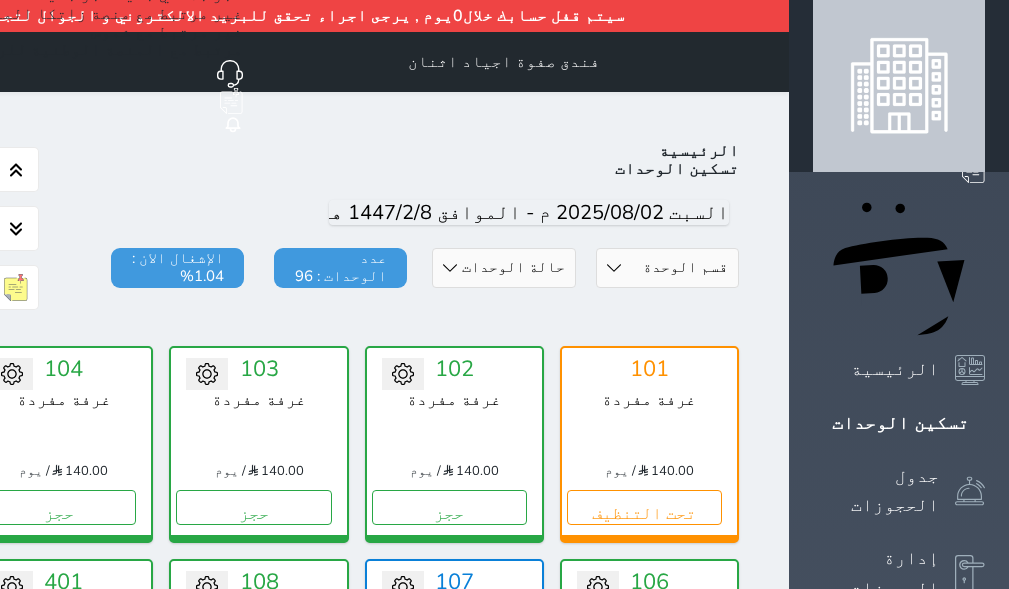 scroll, scrollTop: 110, scrollLeft: 0, axis: vertical 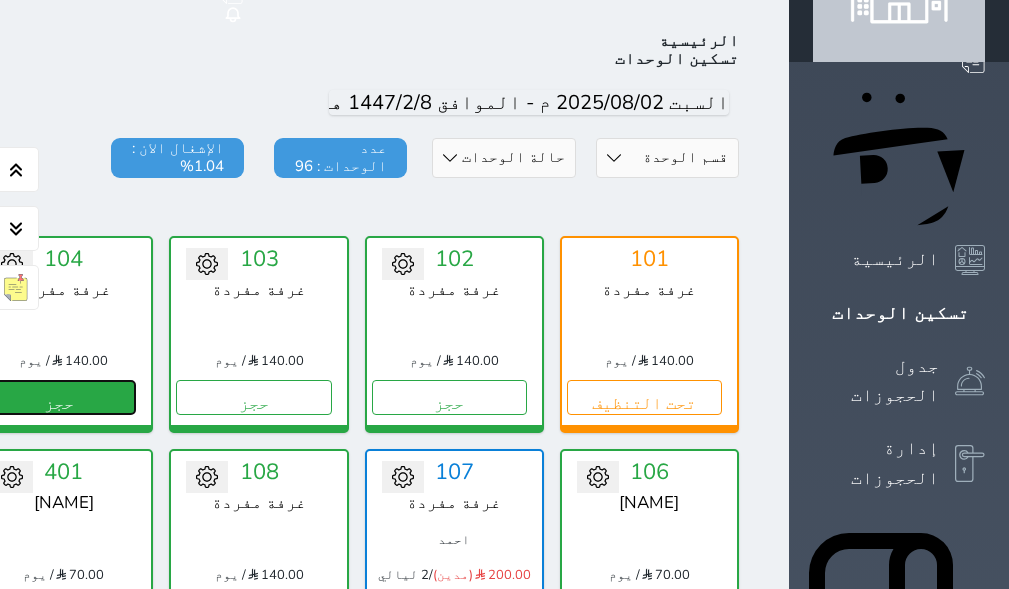 click on "حجز" at bounding box center (58, 397) 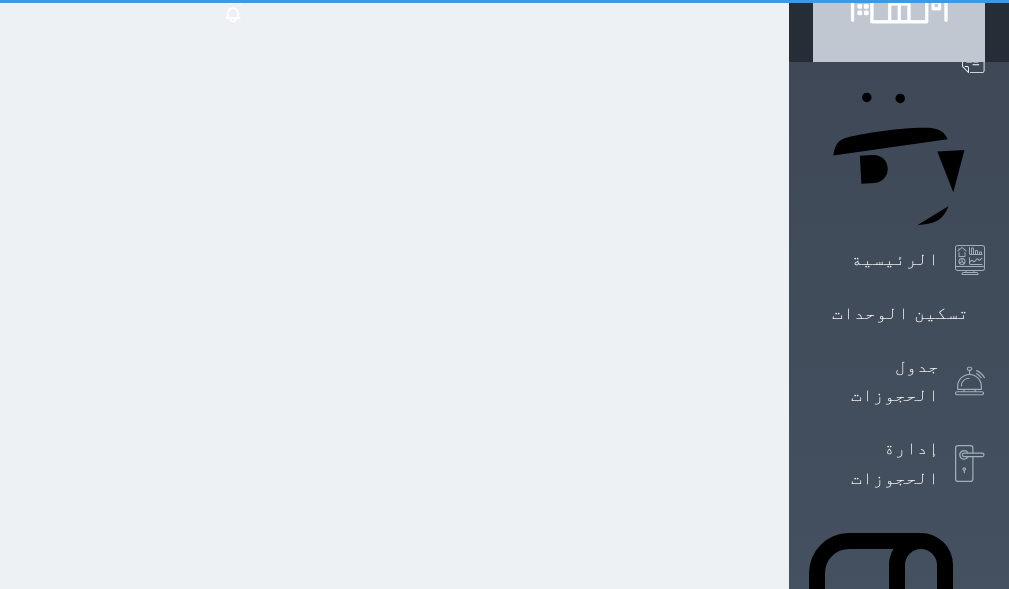 scroll, scrollTop: 0, scrollLeft: 0, axis: both 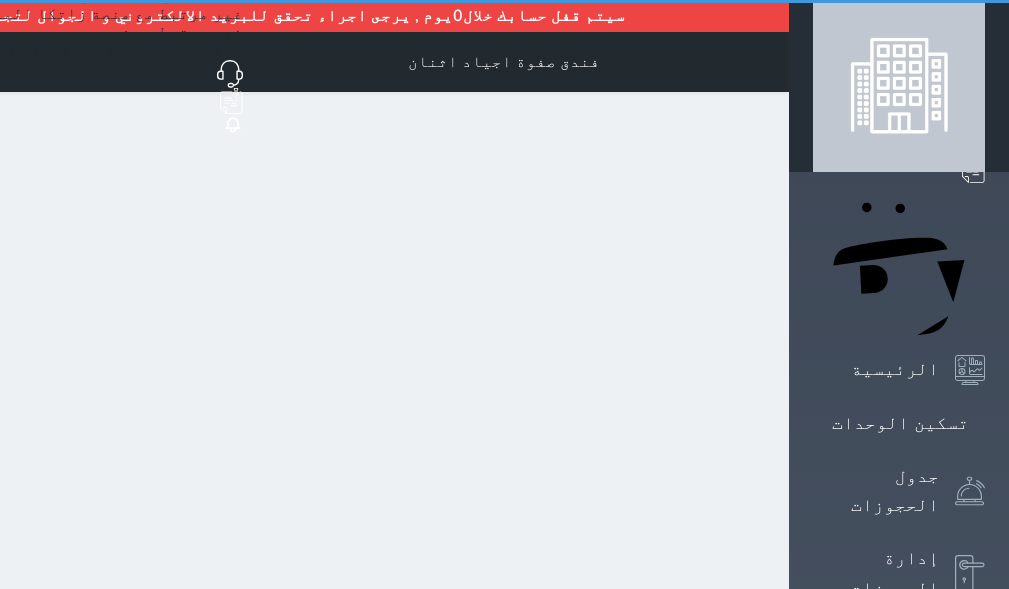select on "1" 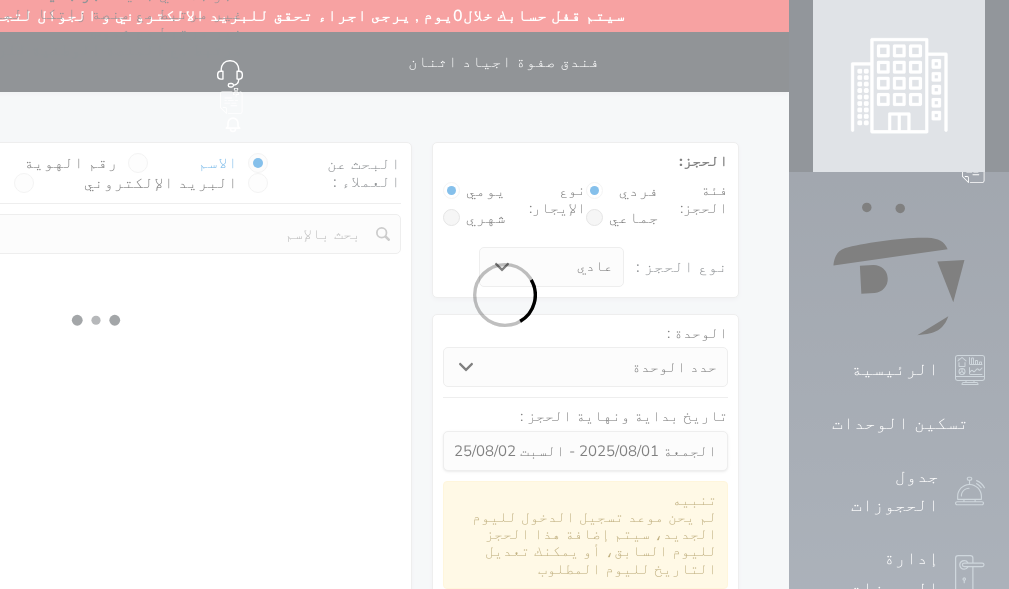 select 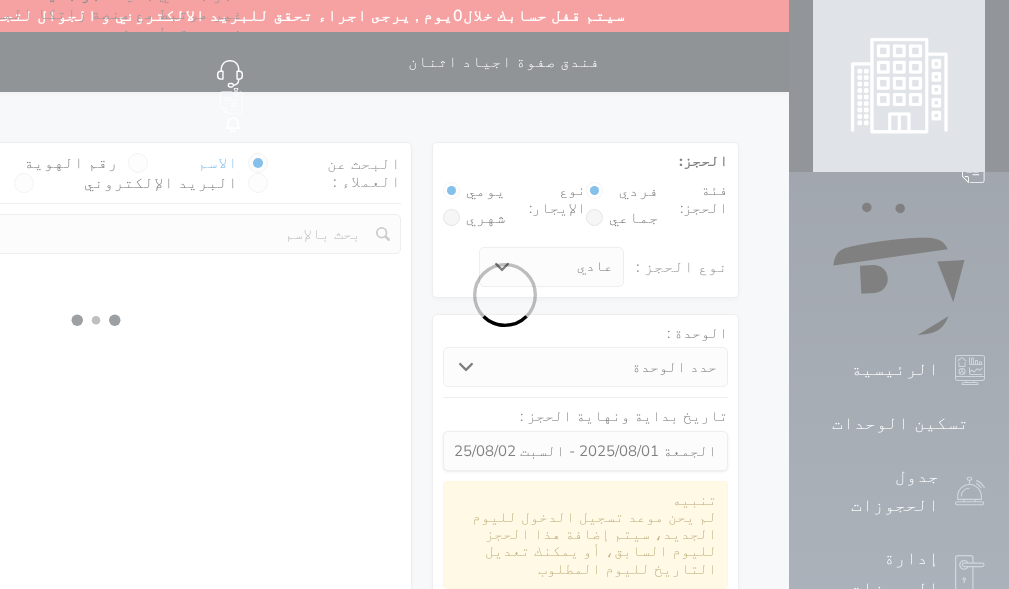 select on "1" 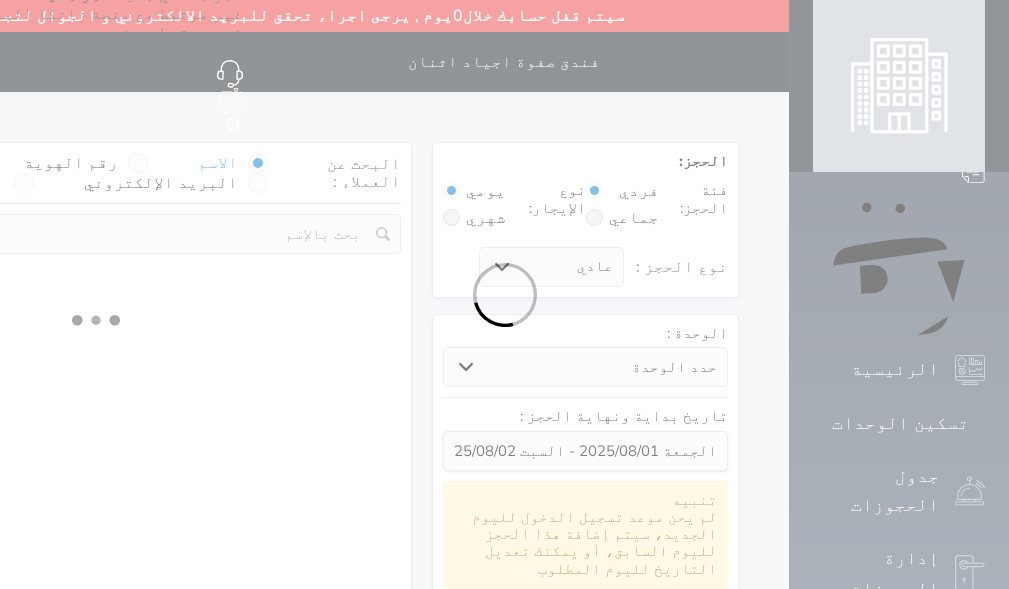 select on "113" 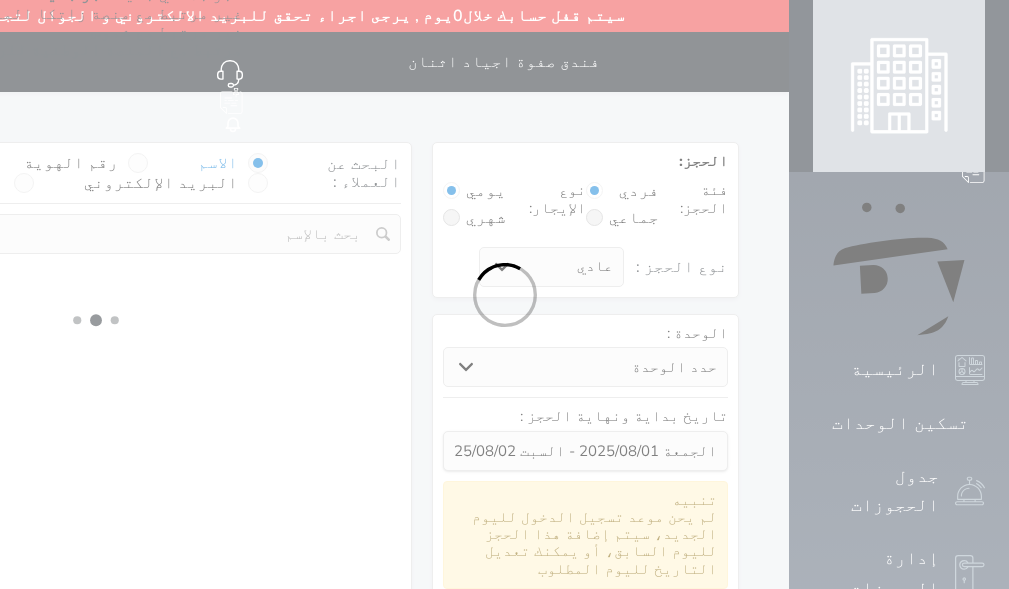 select on "1" 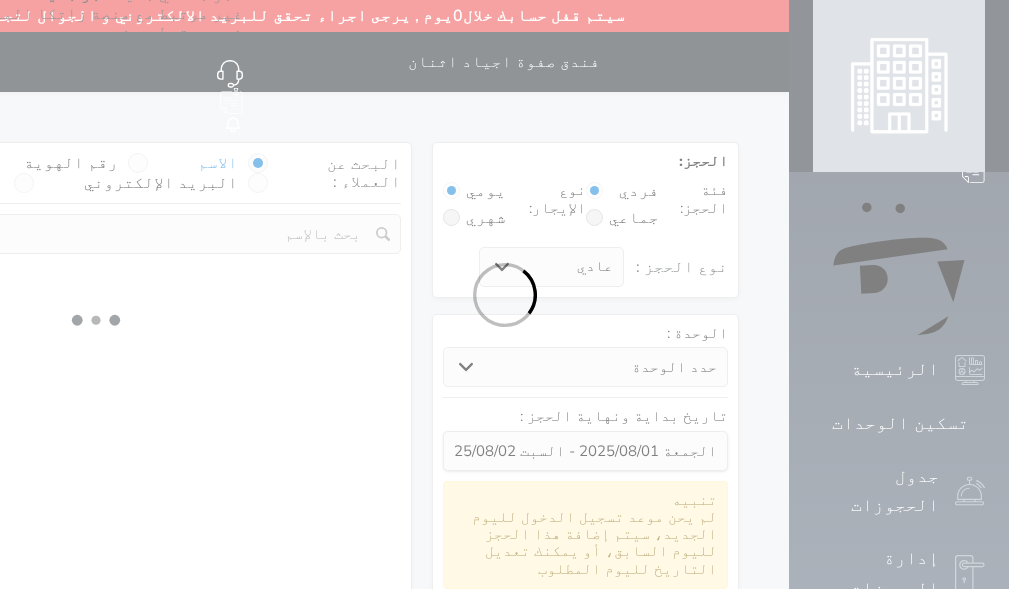 select 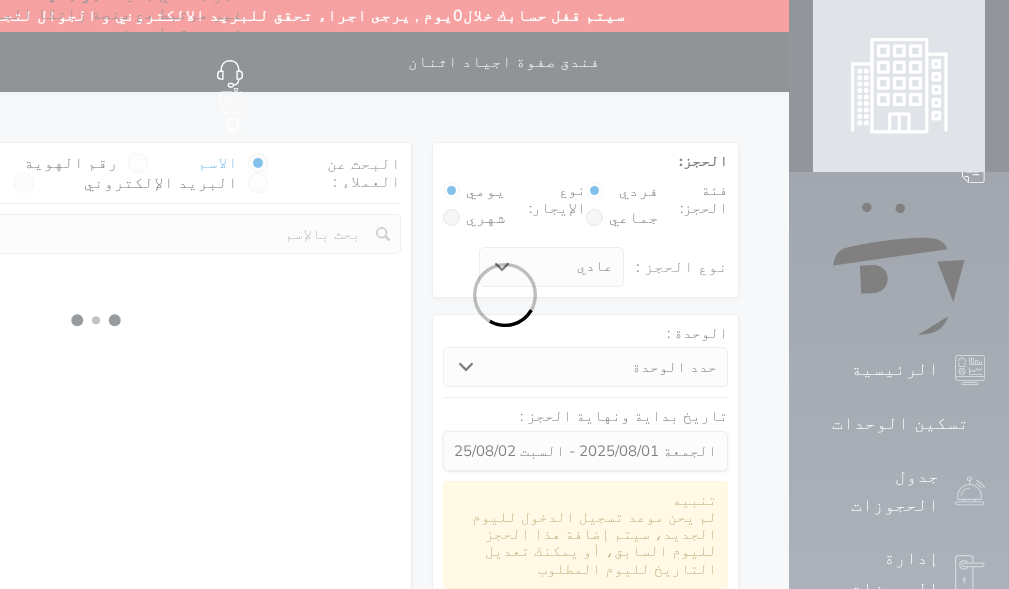 select on "7" 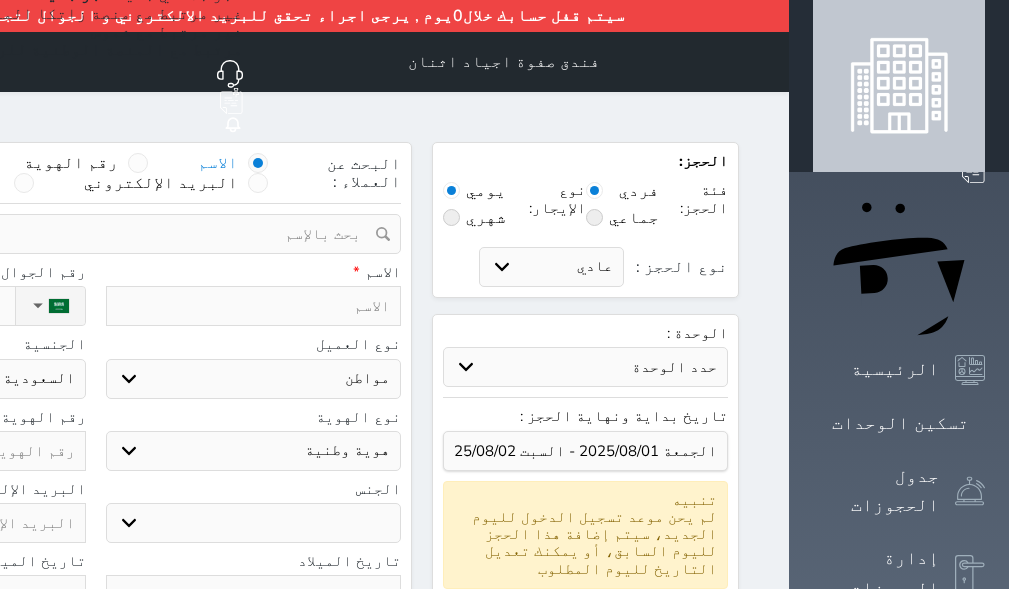 select 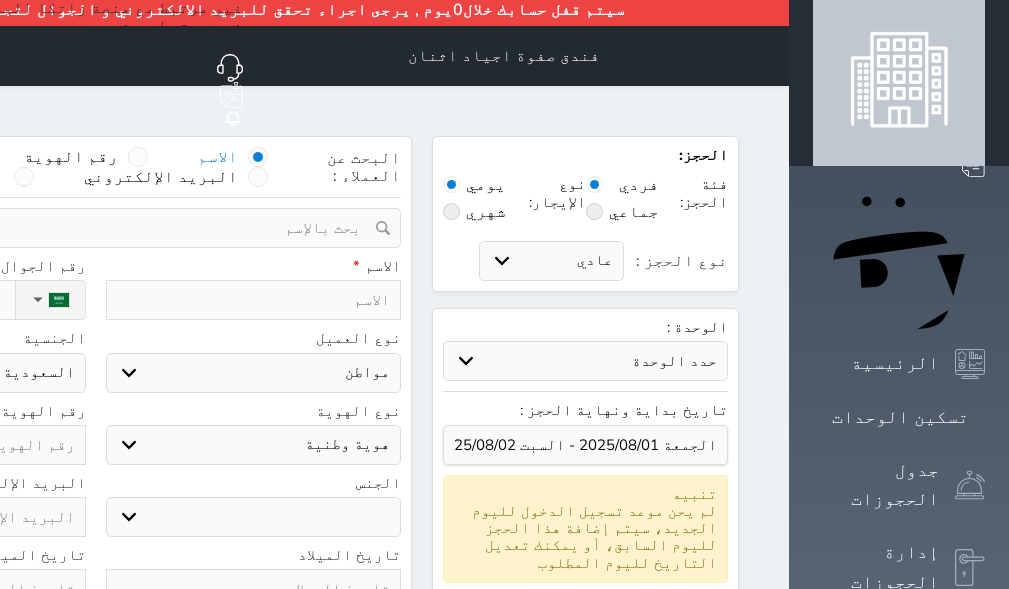 scroll, scrollTop: 0, scrollLeft: 0, axis: both 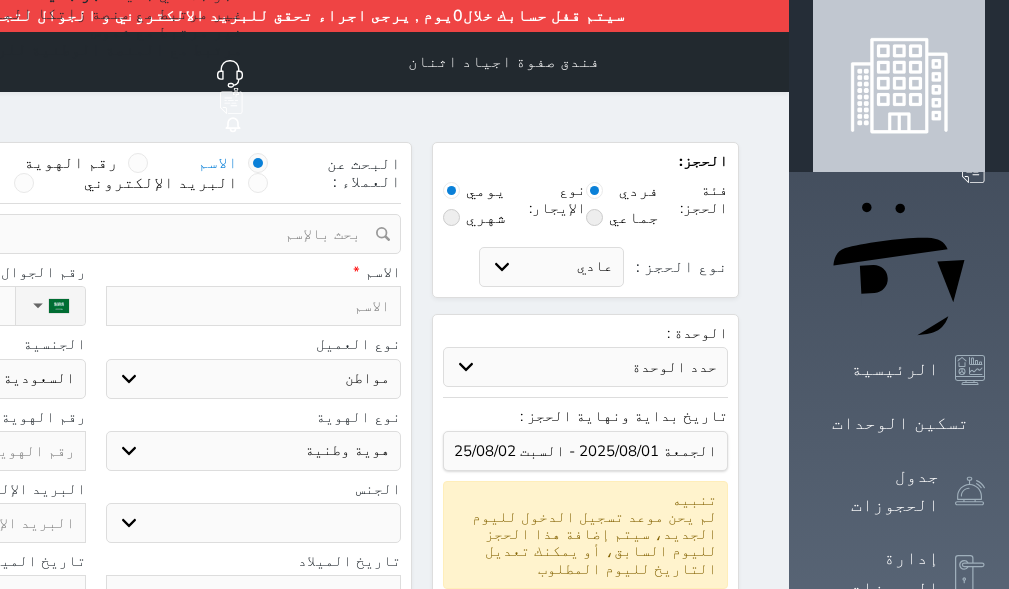 click at bounding box center (254, 306) 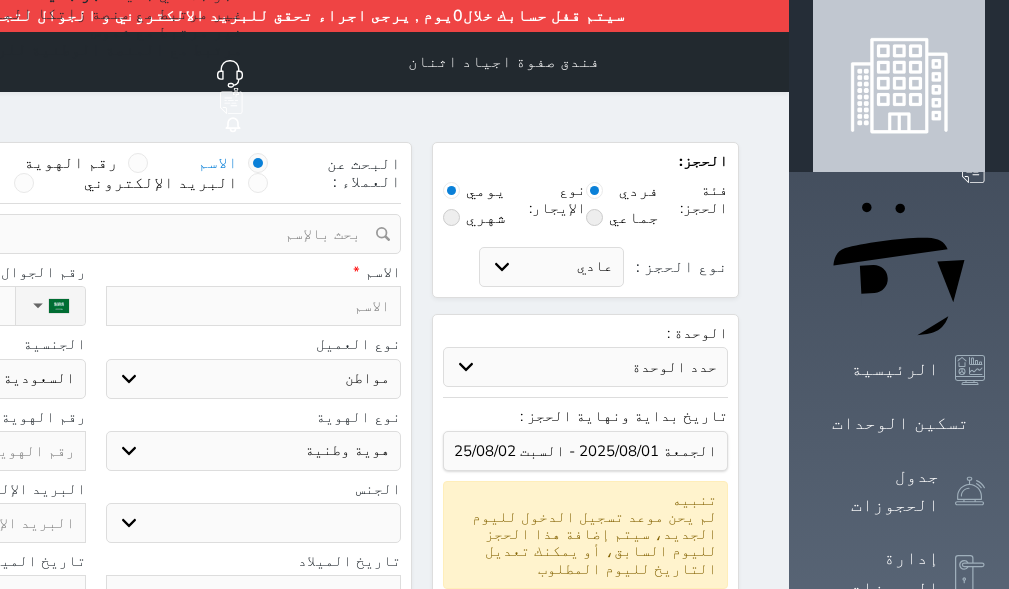 type on "م" 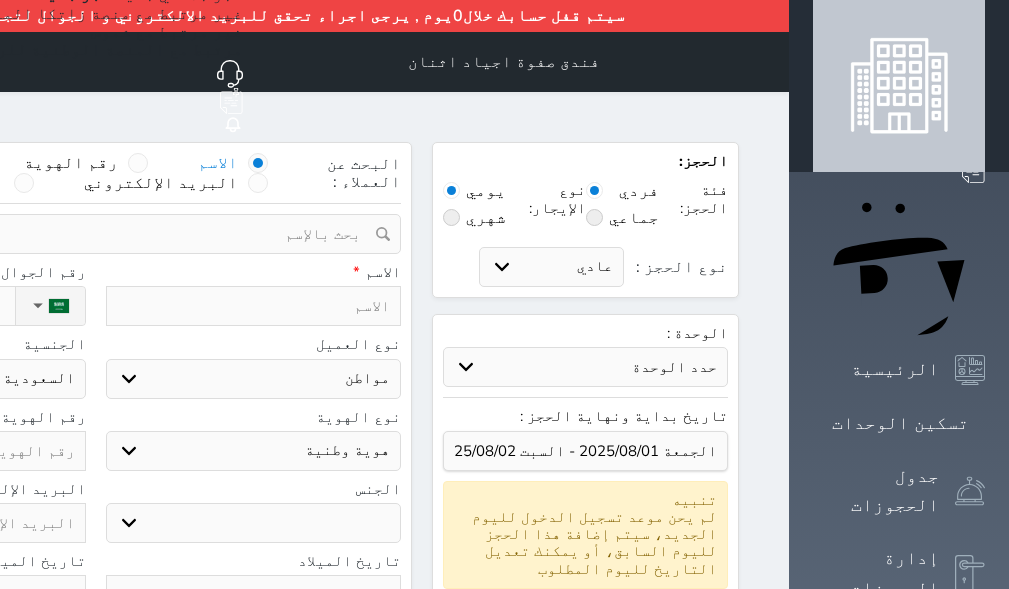 select 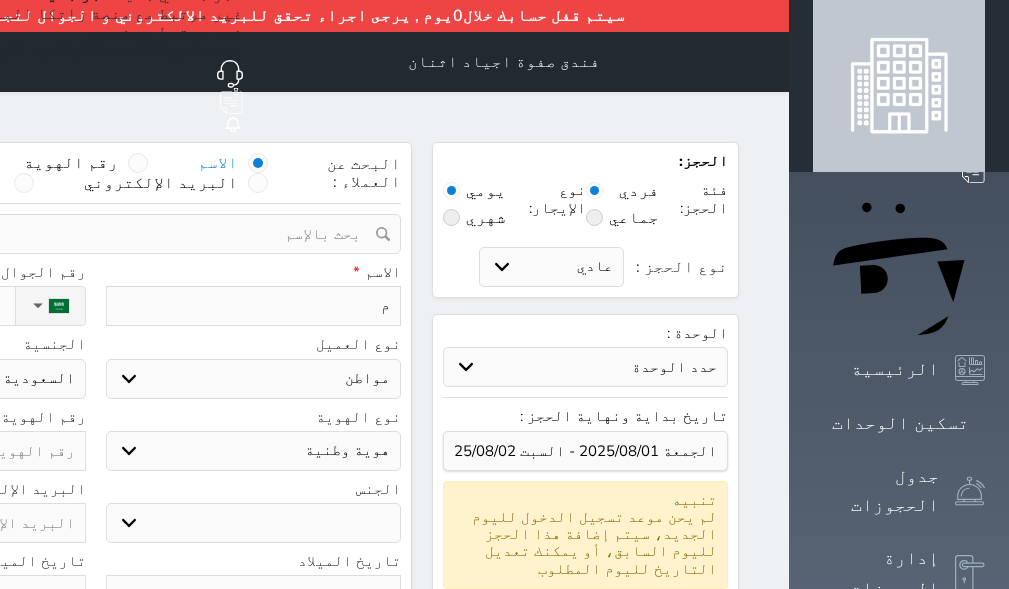 type on "ما" 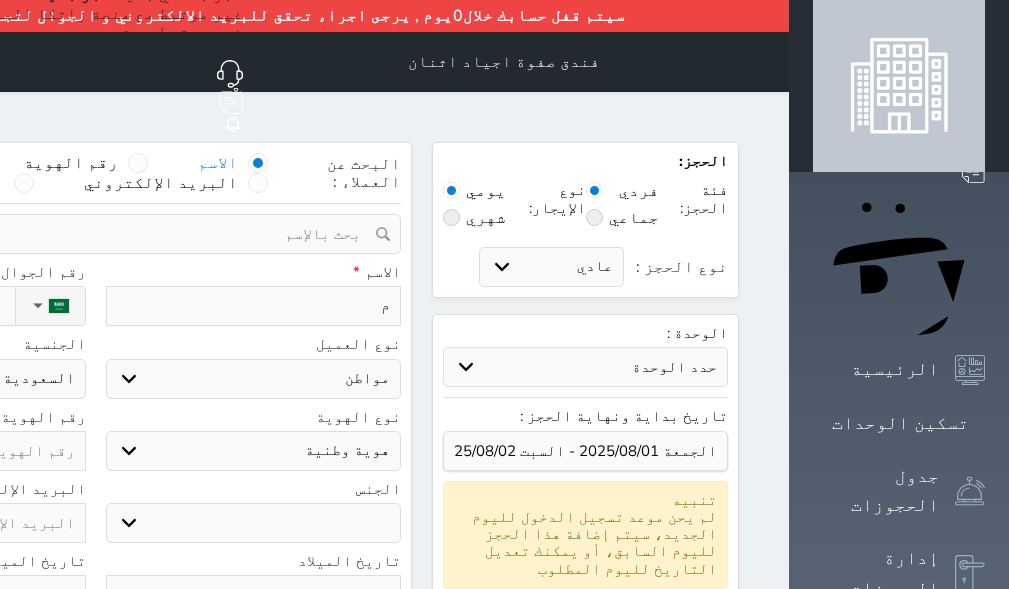 select 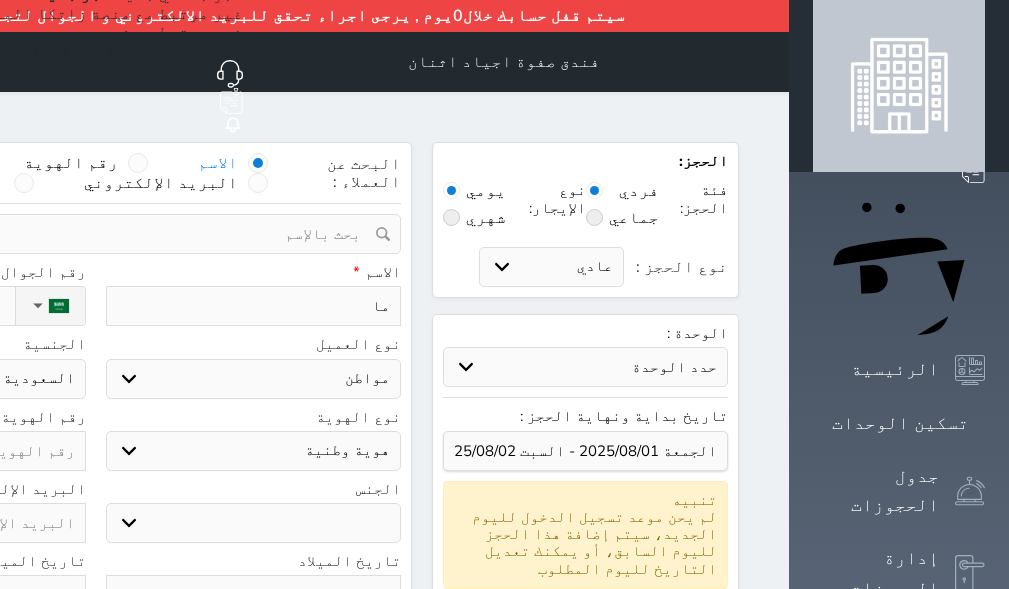 type on "ماد" 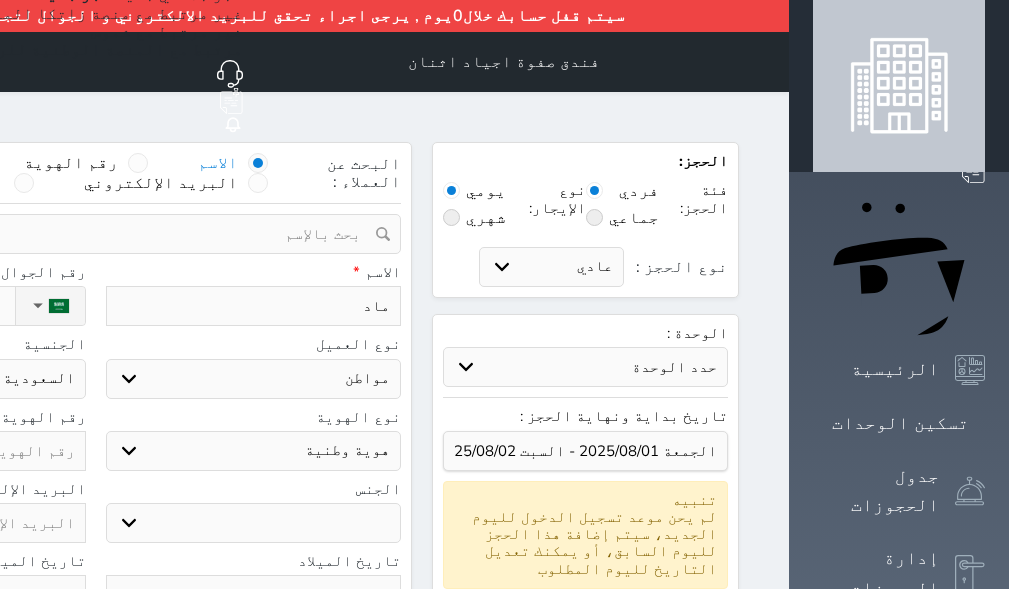 type on "[NAME]" 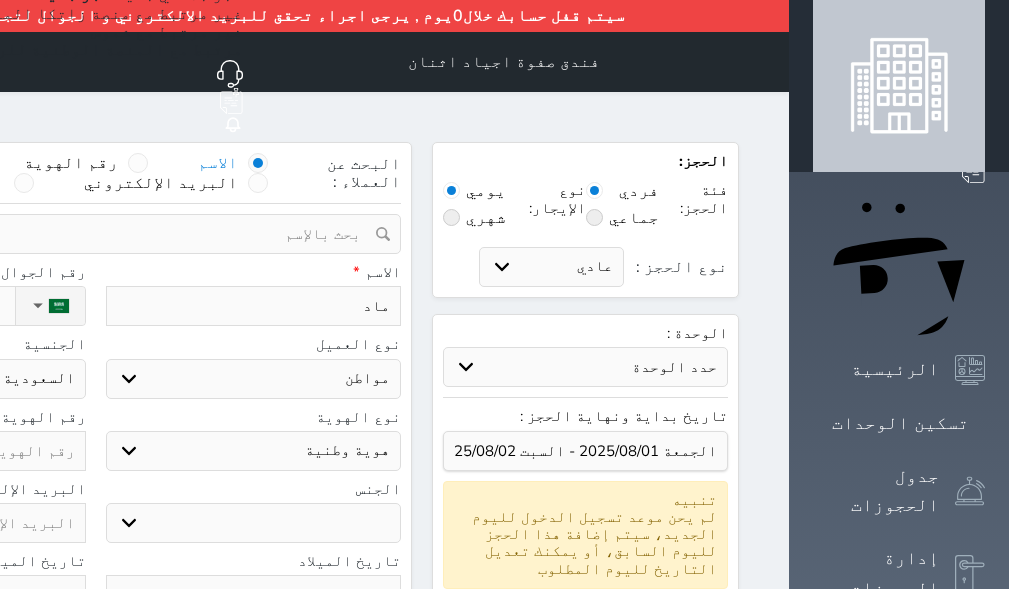 select 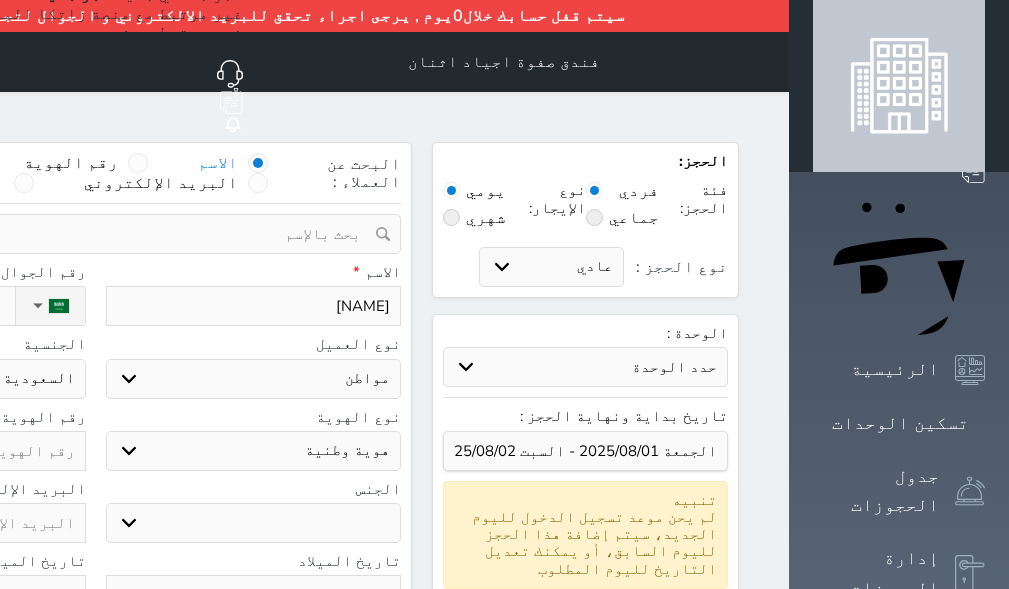 type on "ماد" 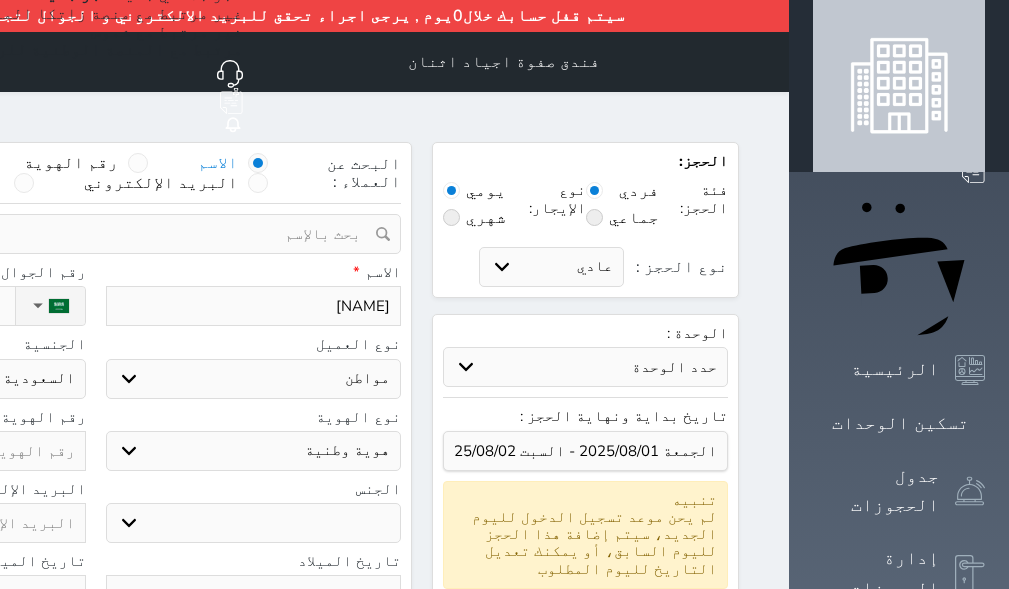 select 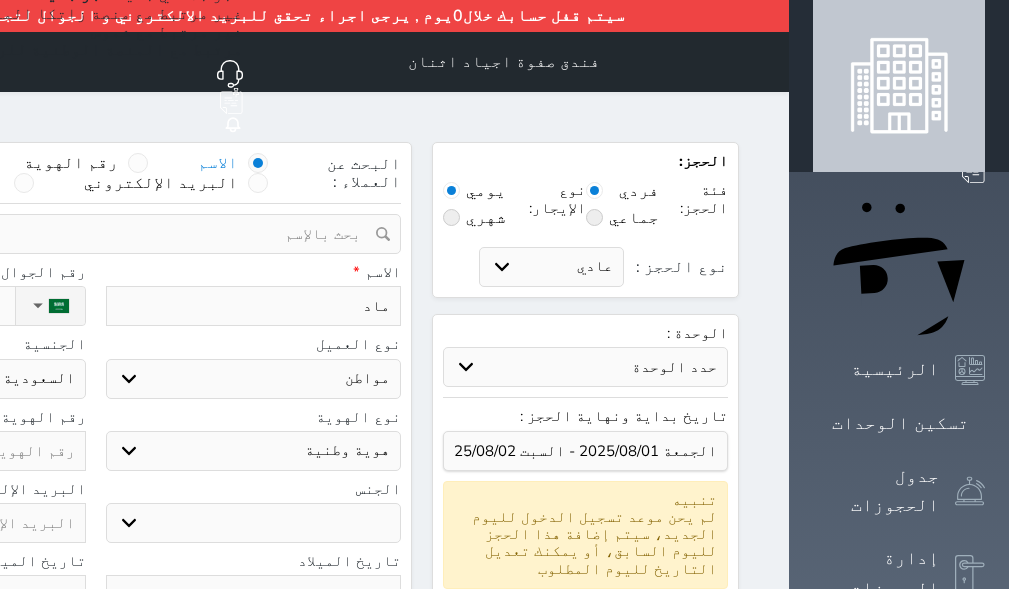 type on "ما" 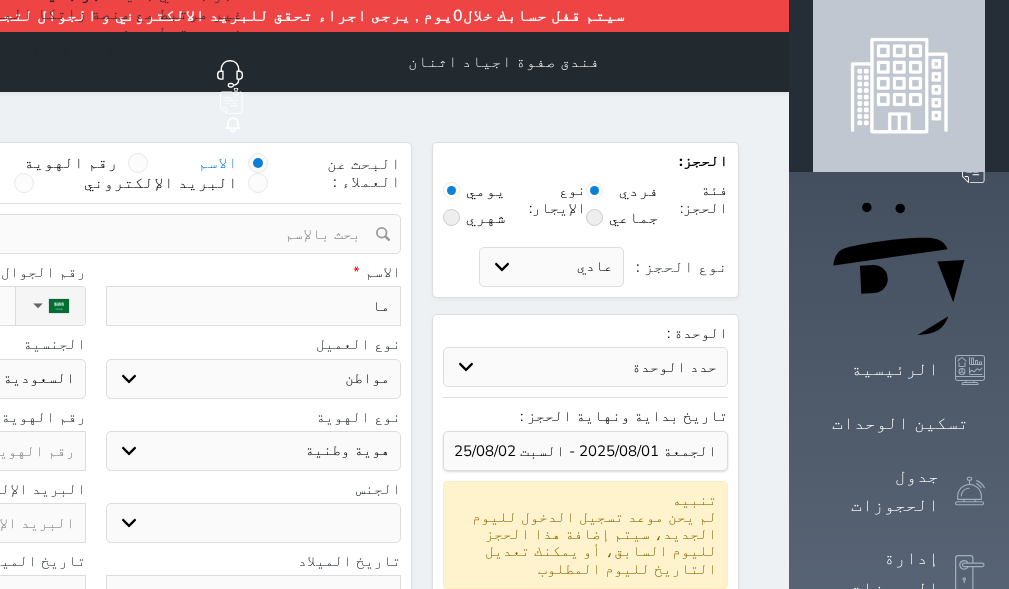 type on "ماج" 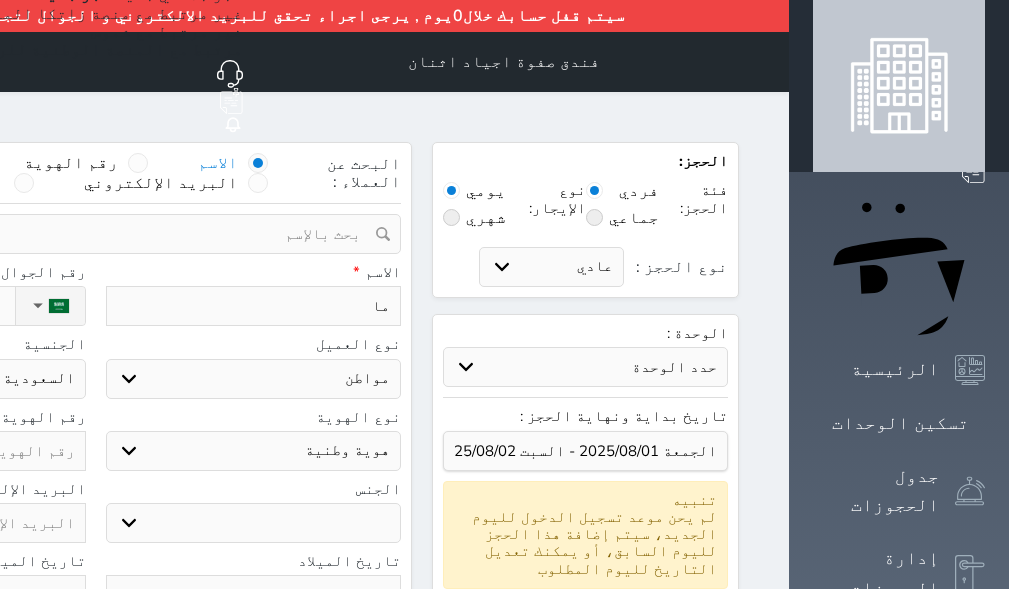 select 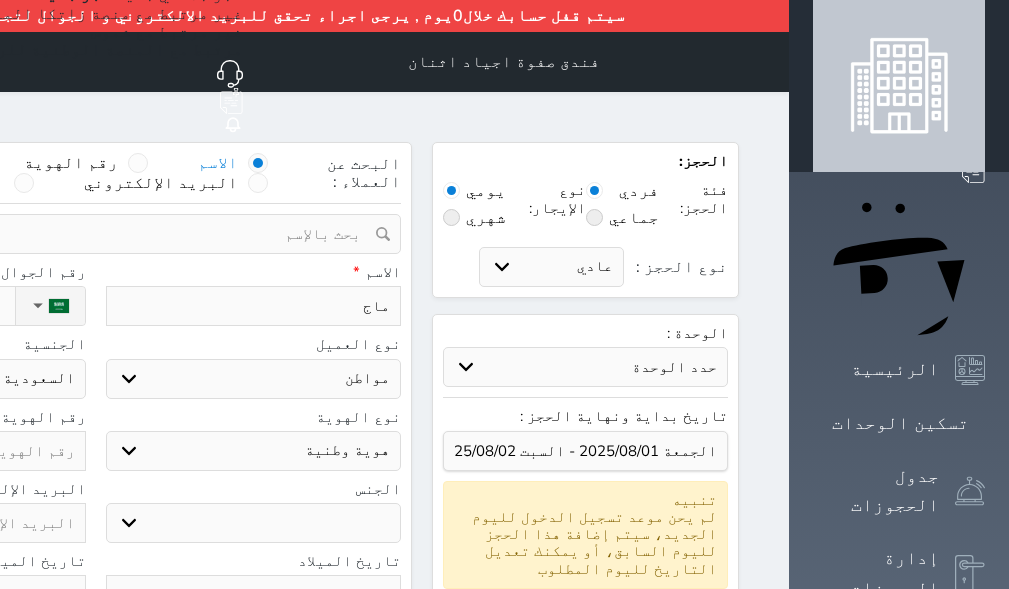 type on "ماجد" 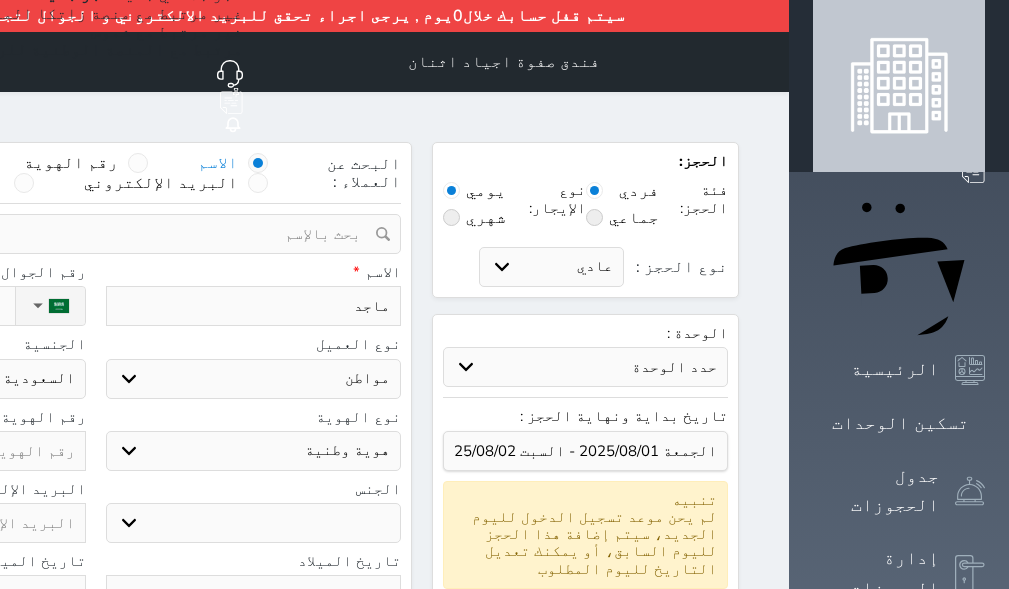 type on "ماجد" 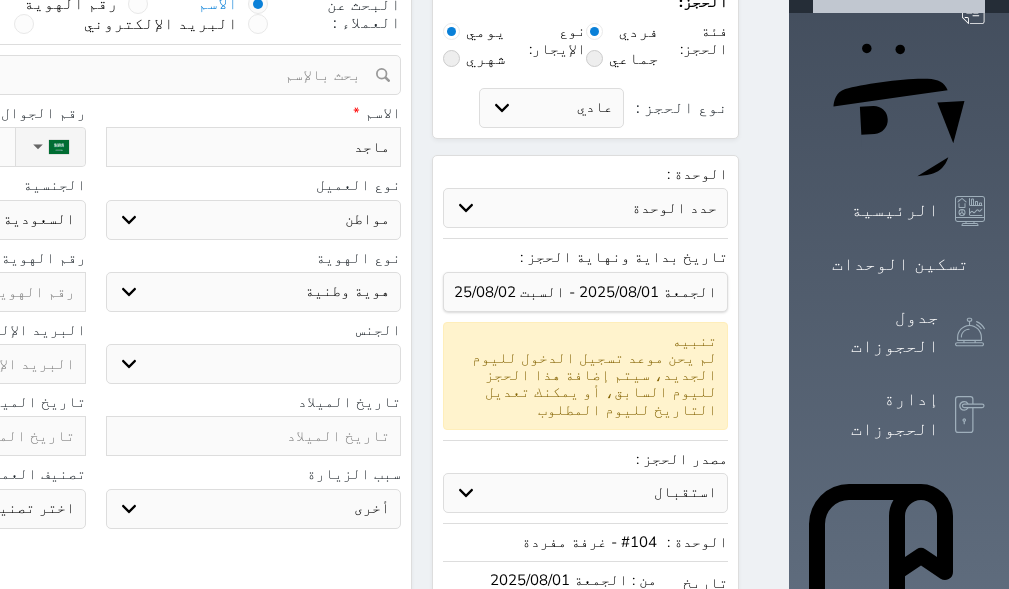 scroll, scrollTop: 0, scrollLeft: 0, axis: both 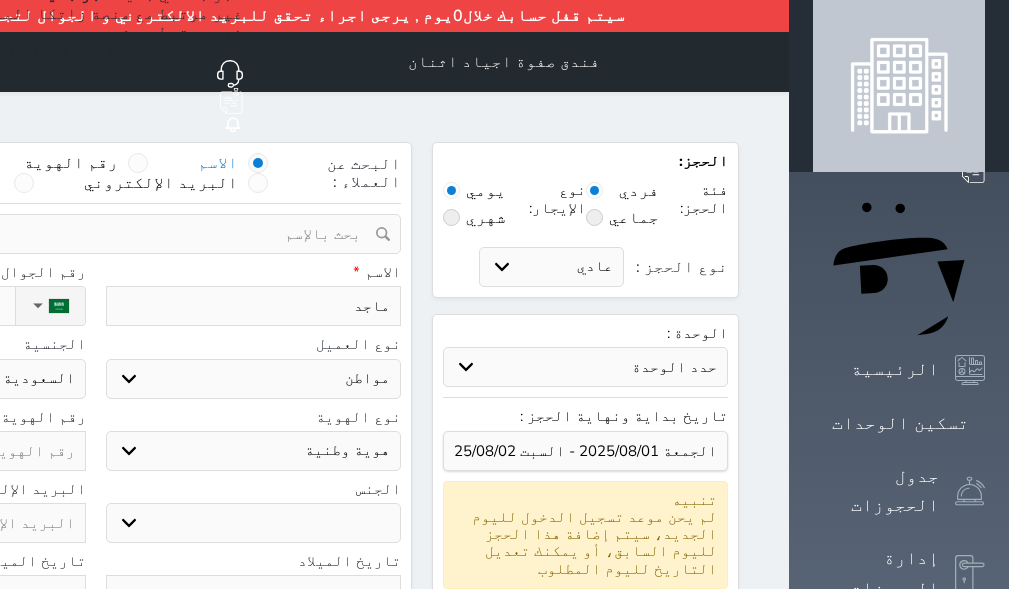 click on "نوع الحجز :" at bounding box center [-98, 306] 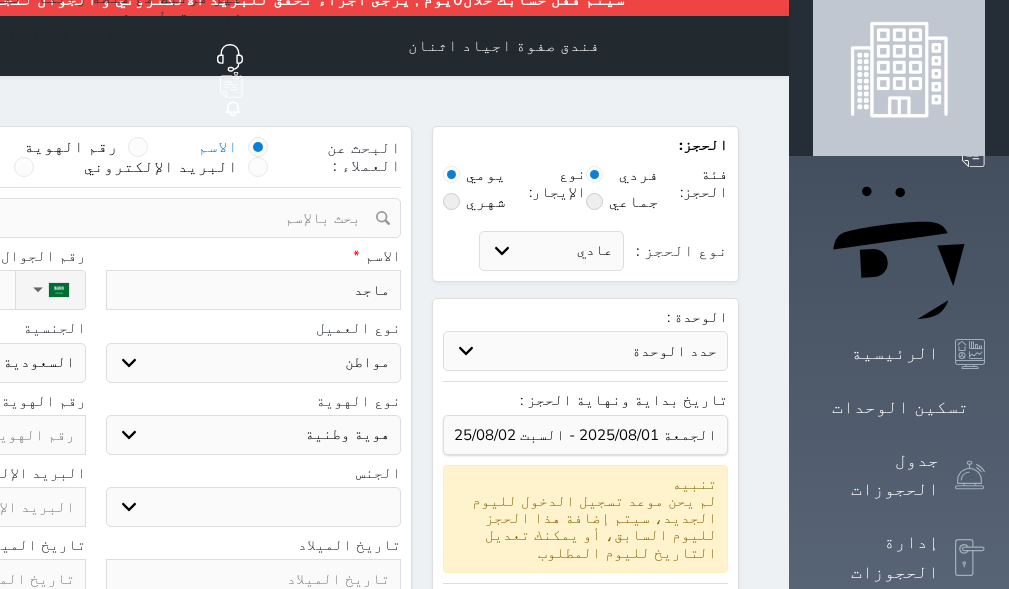 scroll, scrollTop: 15, scrollLeft: 0, axis: vertical 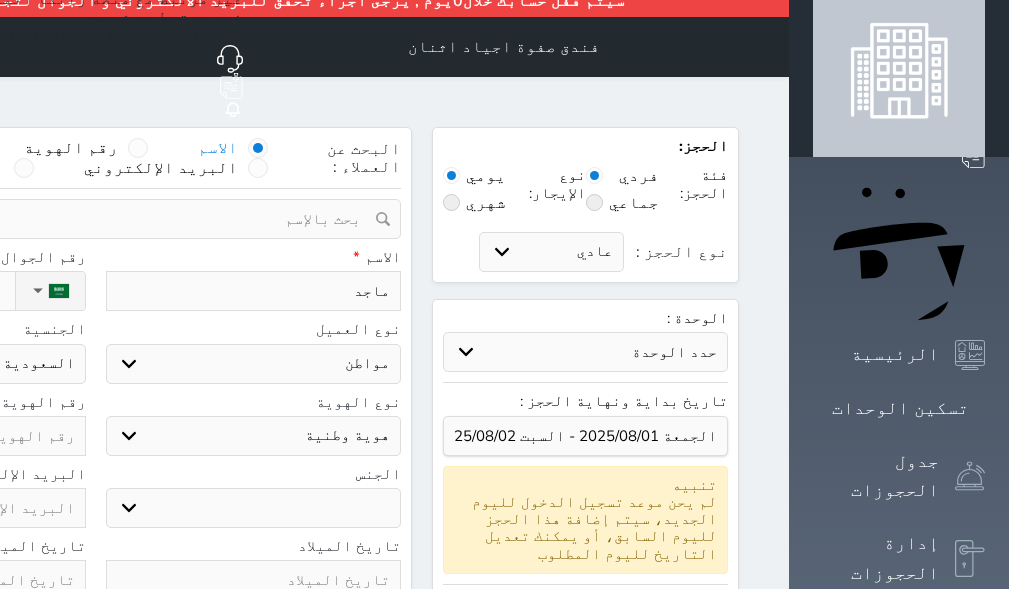 type on "1" 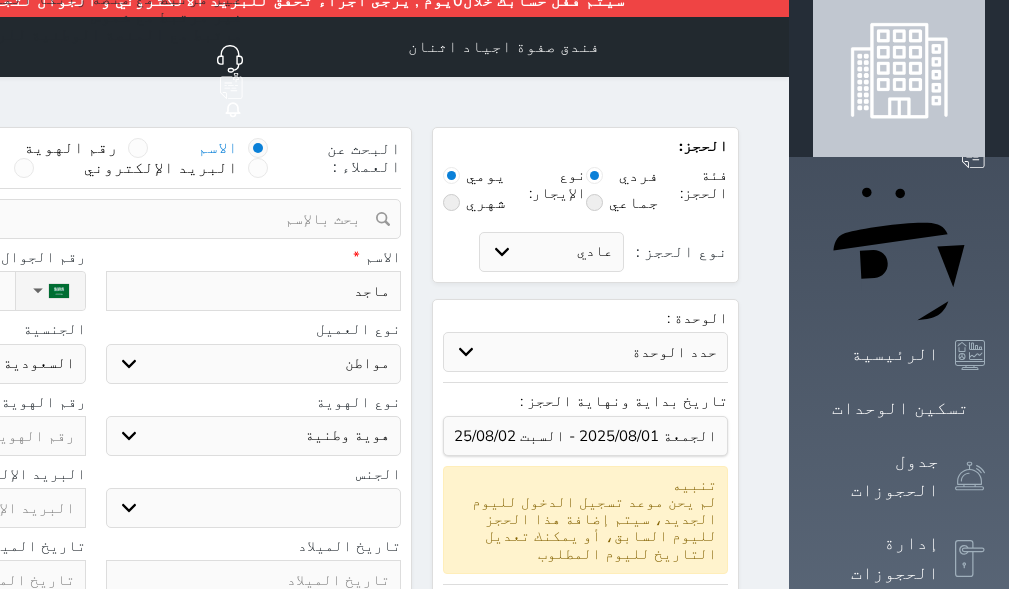 select 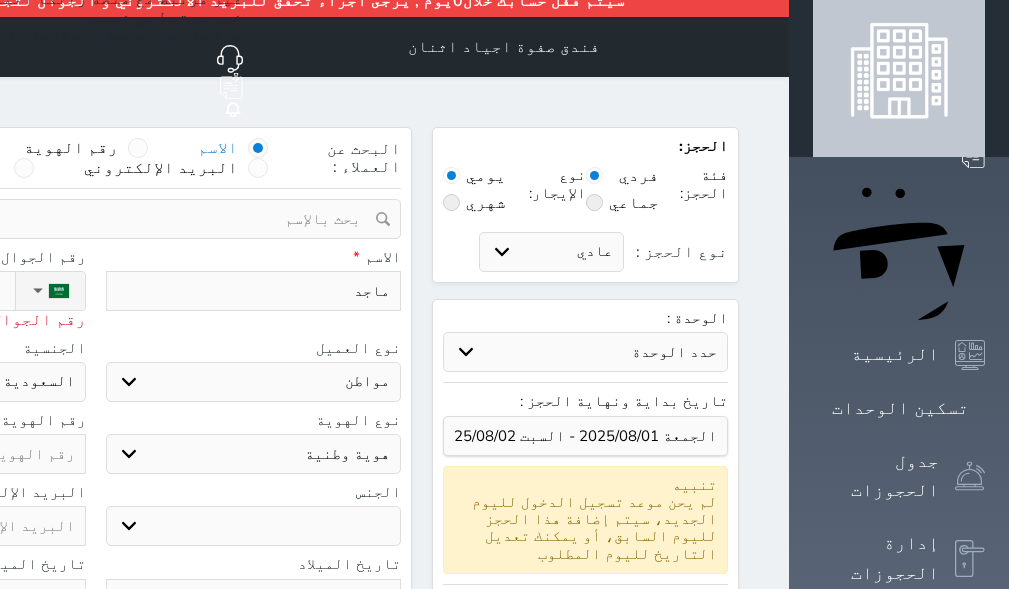 type on "12" 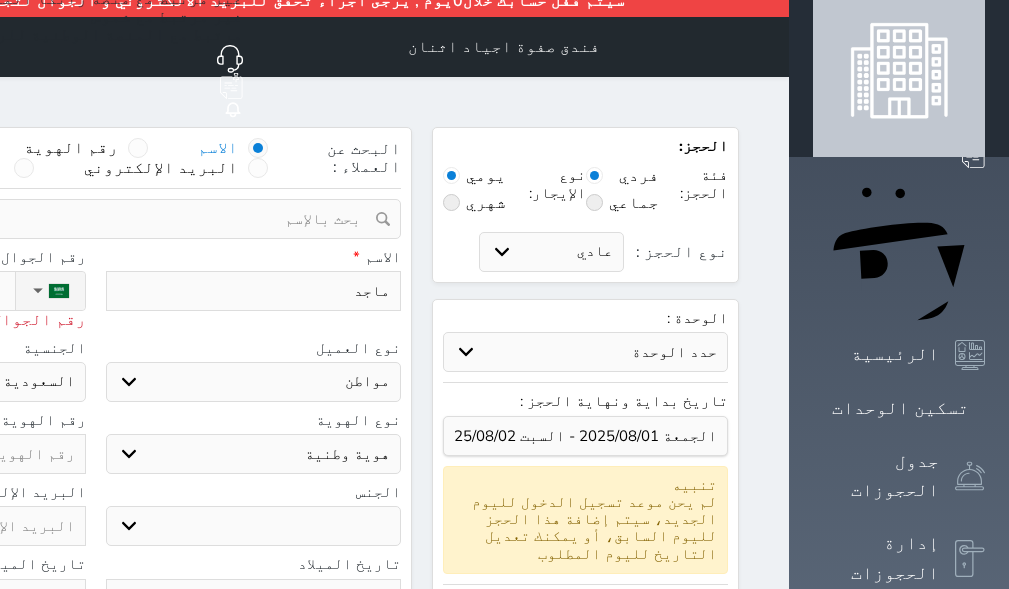 type on "122" 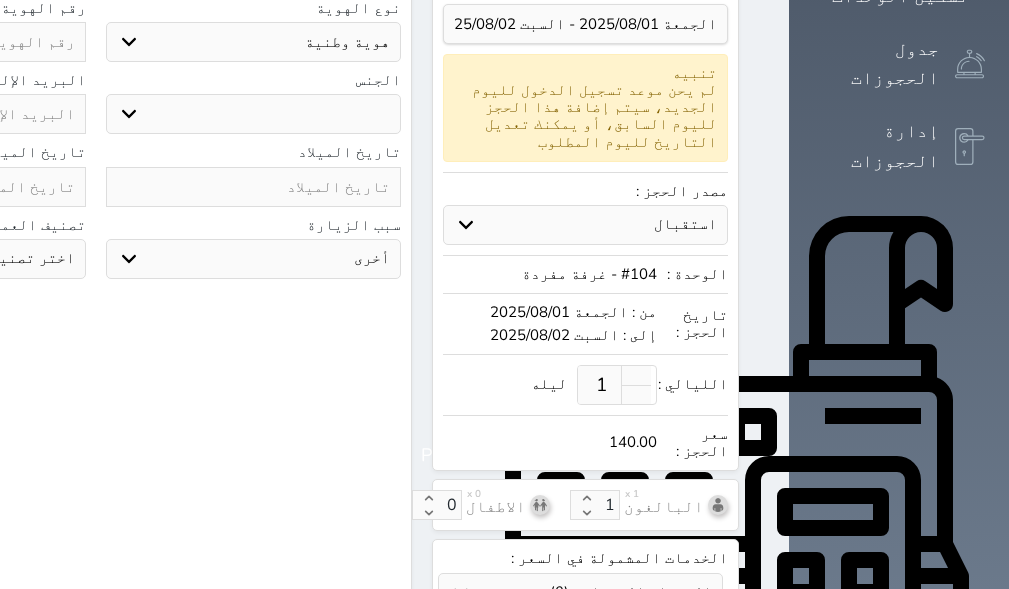 scroll, scrollTop: 530, scrollLeft: 0, axis: vertical 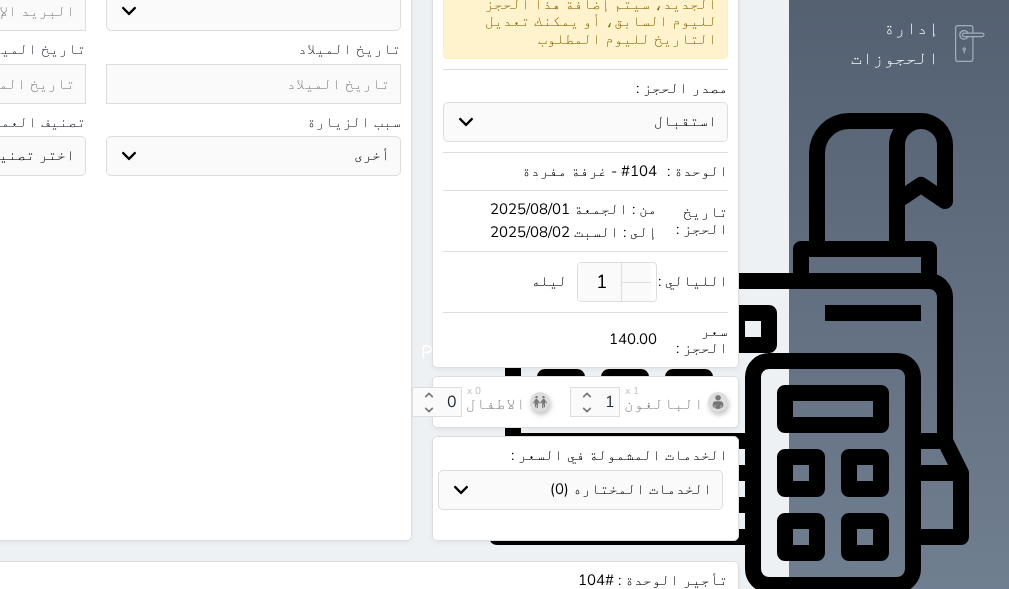 type on "[NUMBER]" 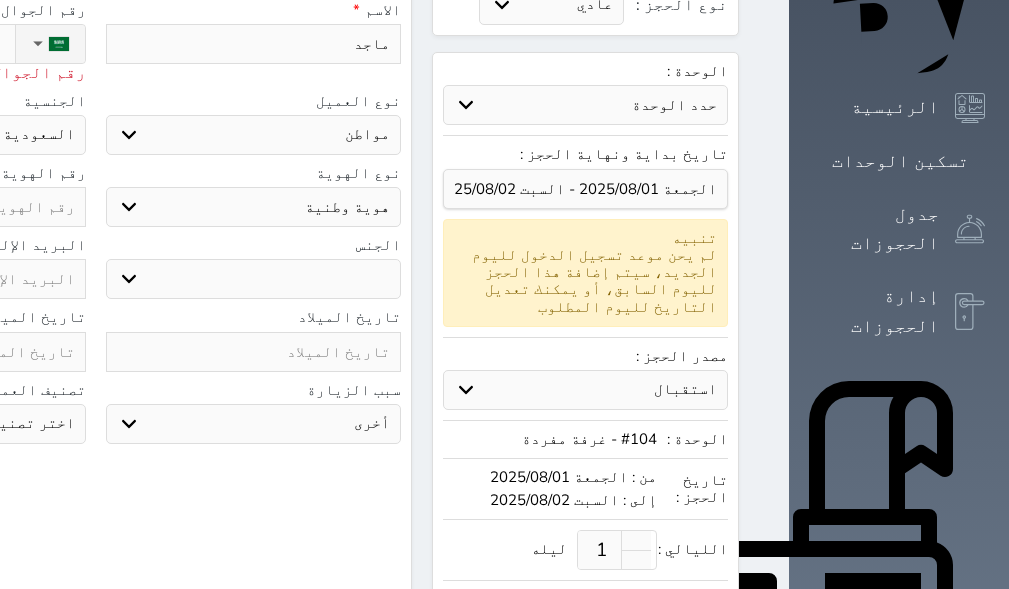 type on "[NUMBER]" 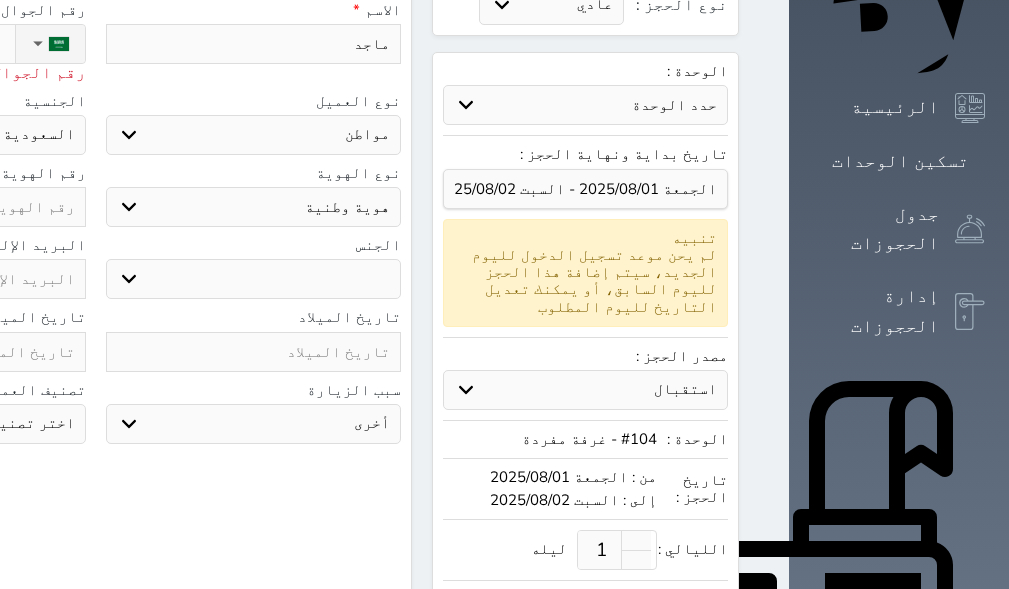 type on "[NUMBER]" 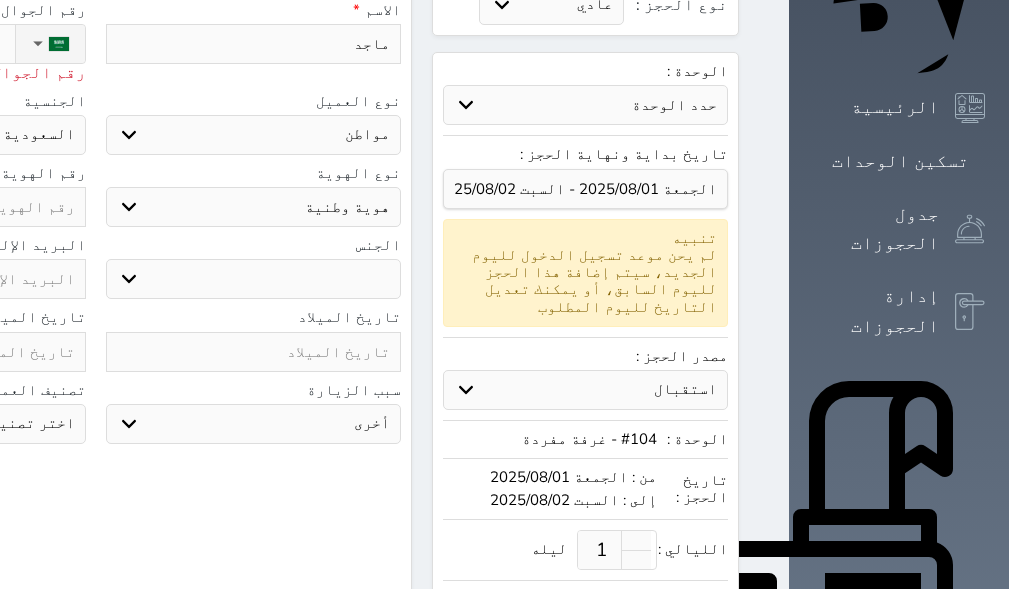 select 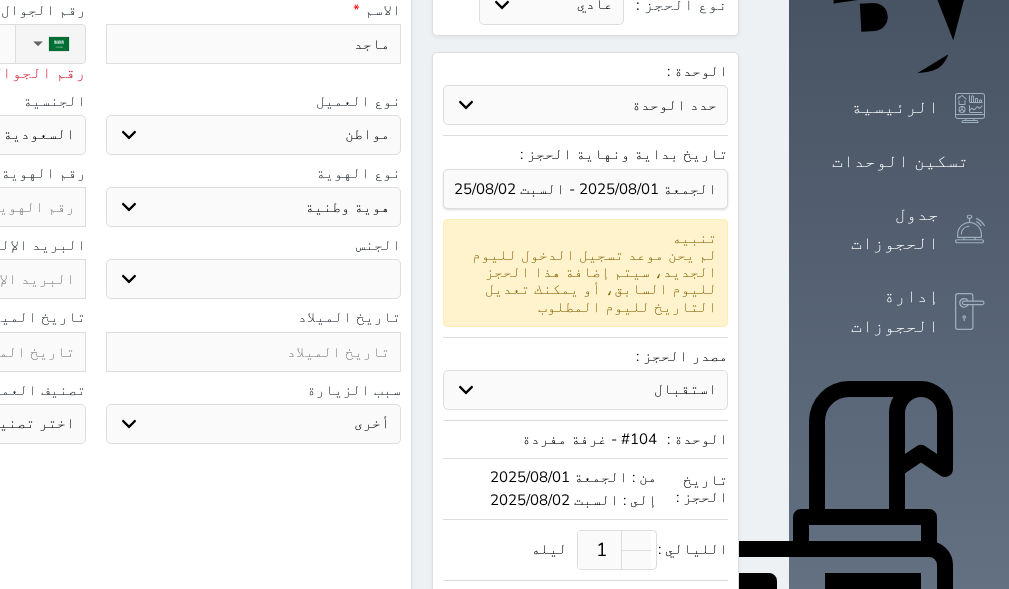 type on "[NUMBER]" 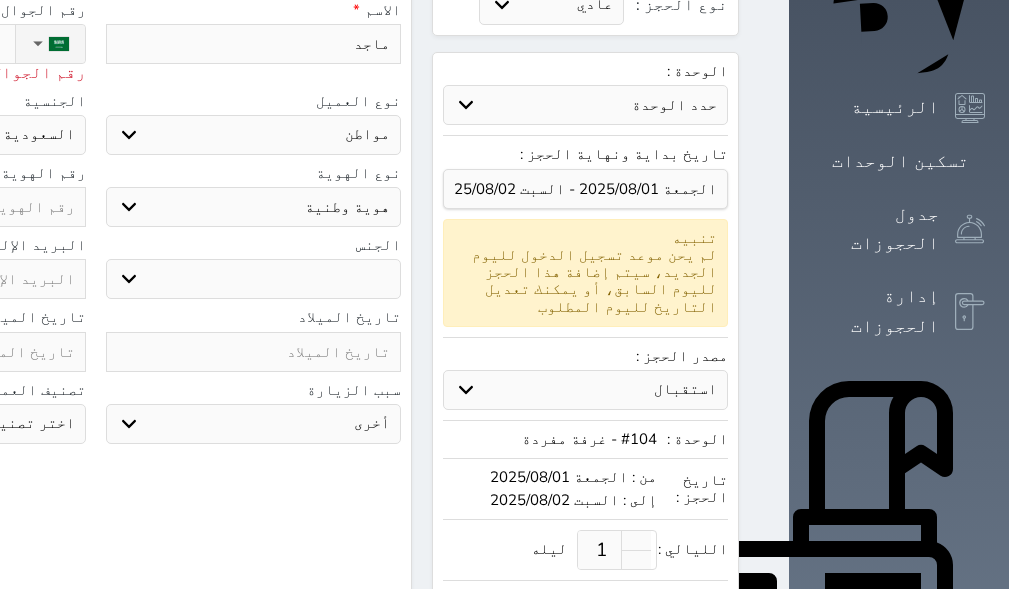 type on "1" 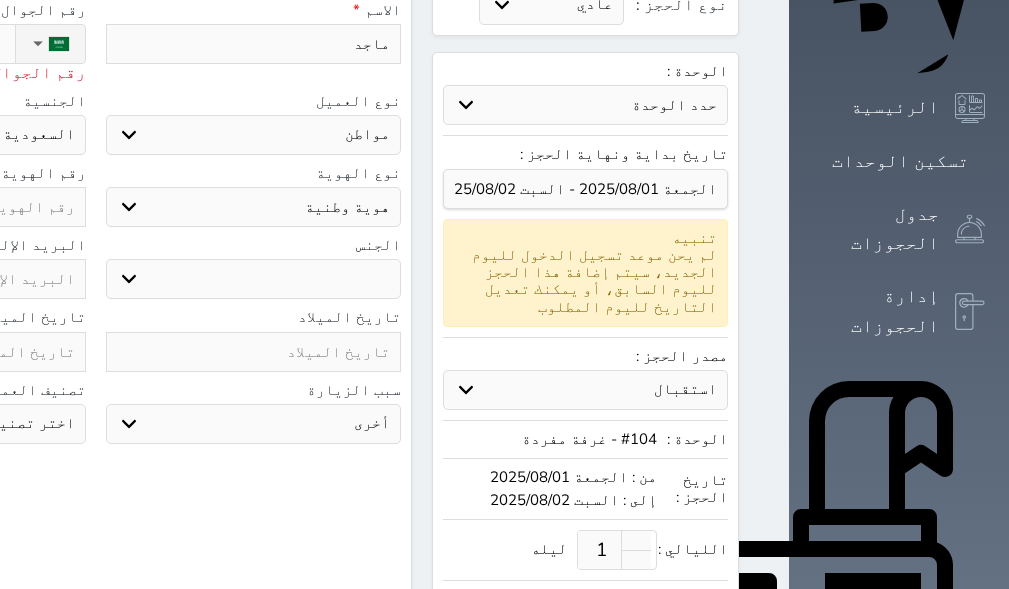type 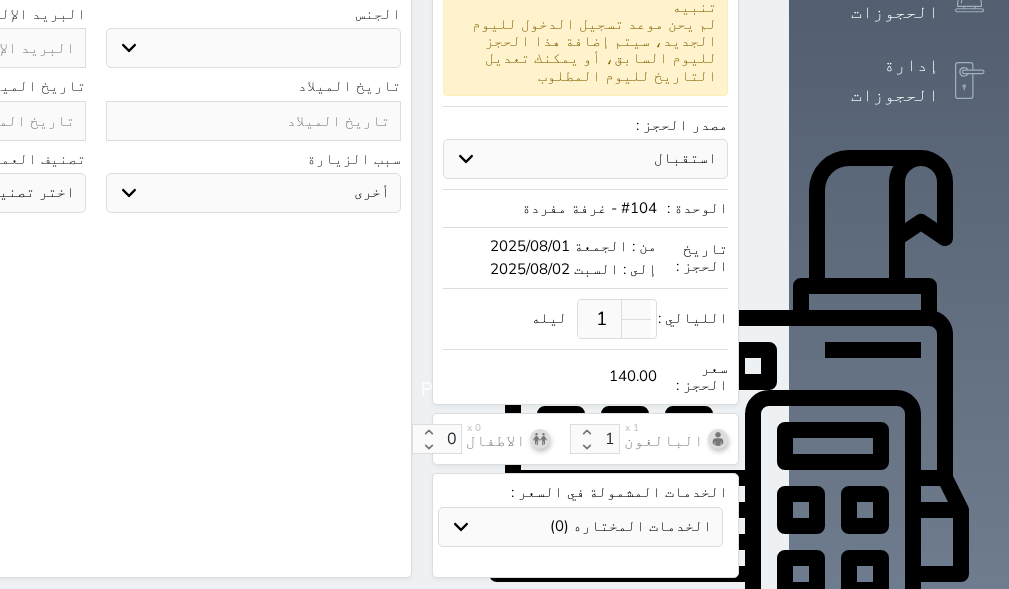 scroll, scrollTop: 515, scrollLeft: 0, axis: vertical 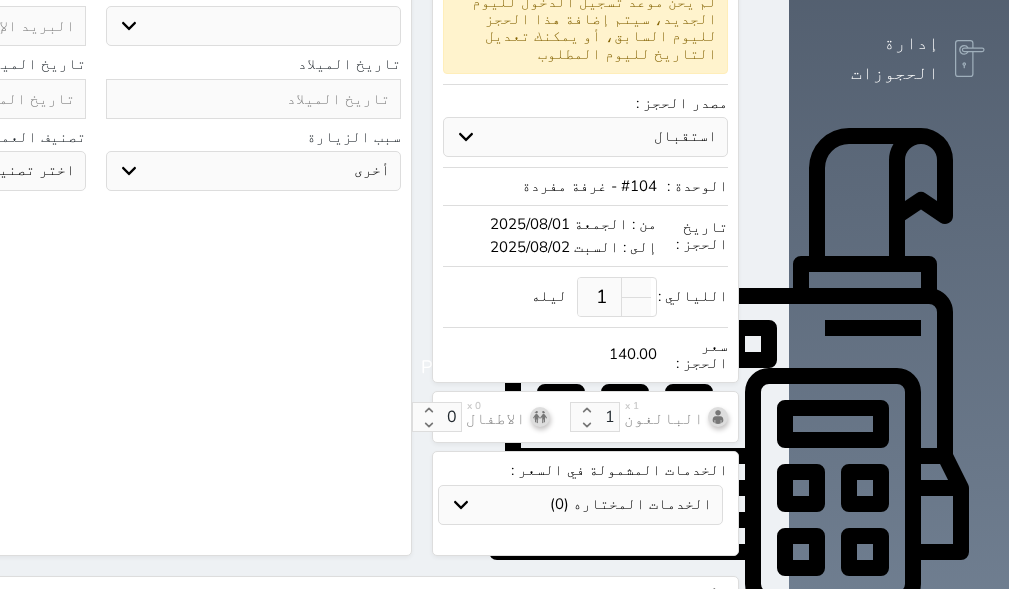 type on "7" 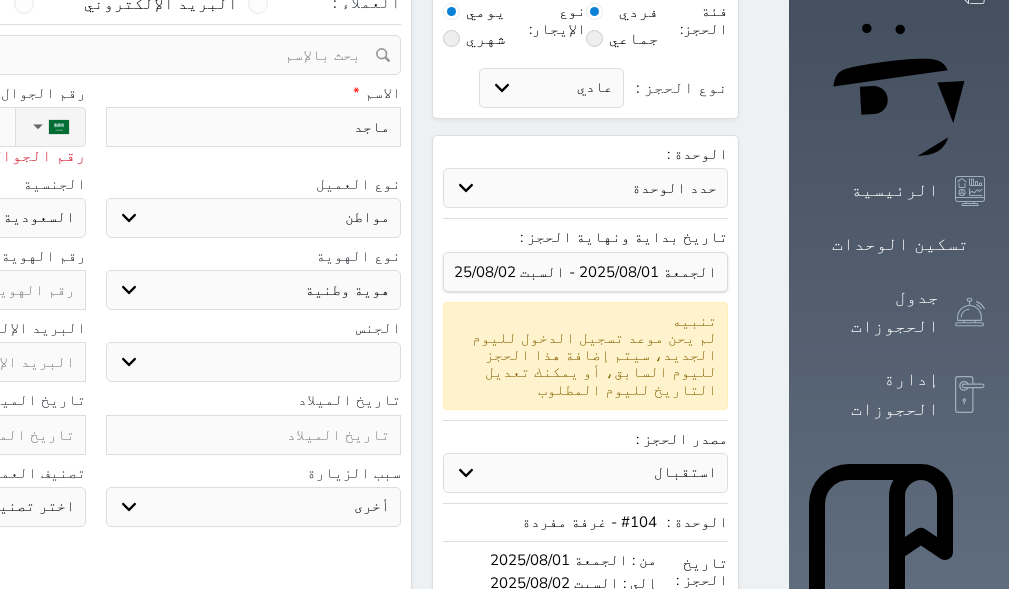 scroll, scrollTop: 0, scrollLeft: 0, axis: both 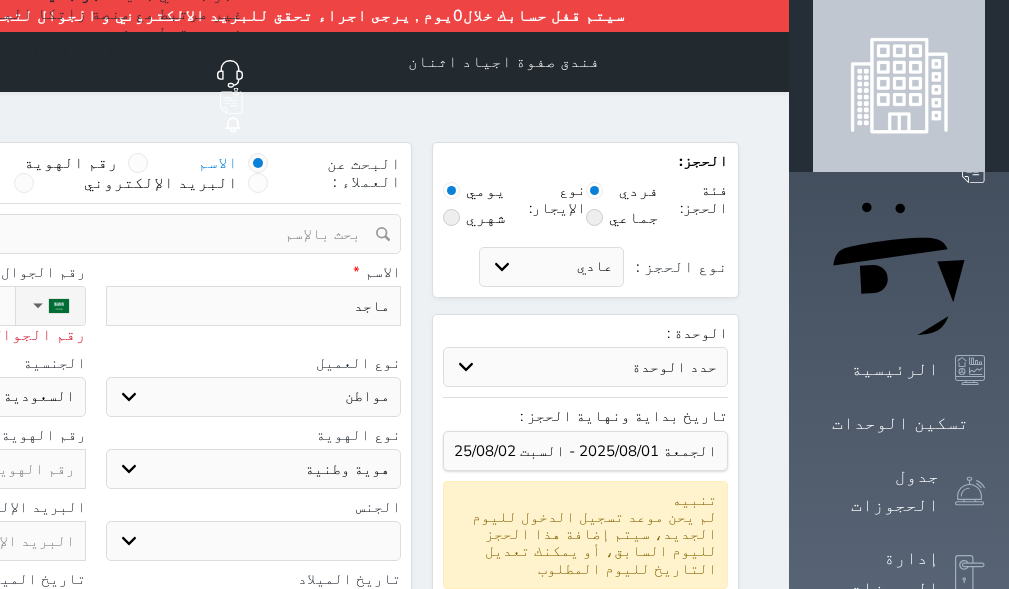 type on "72" 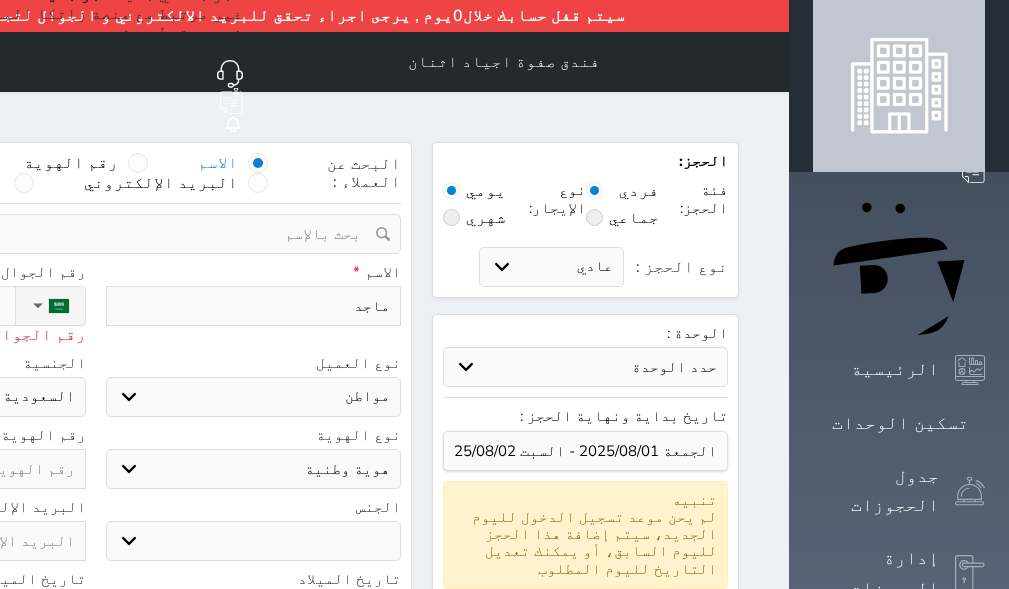 select 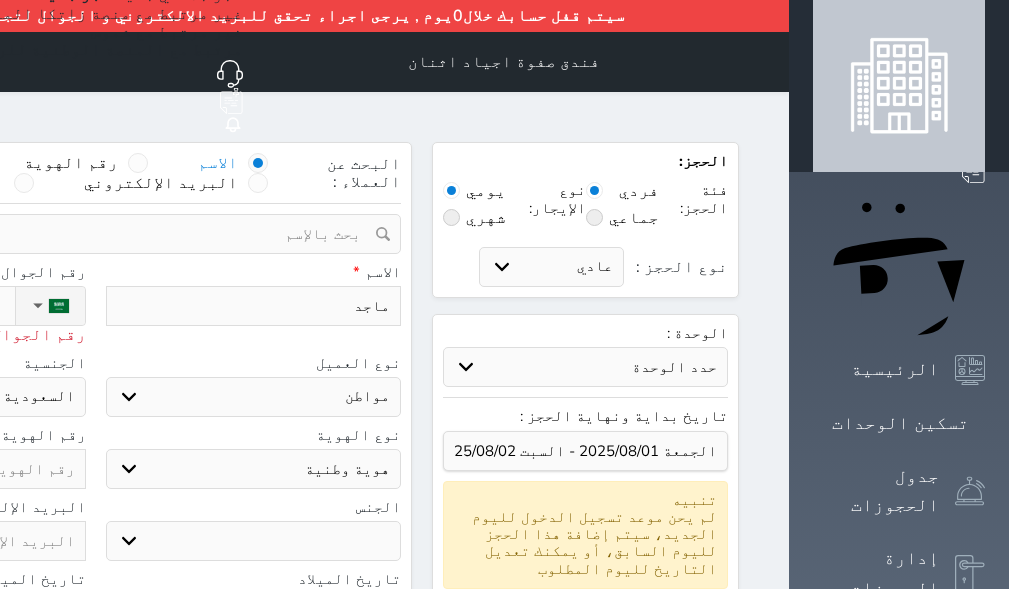 type on "726" 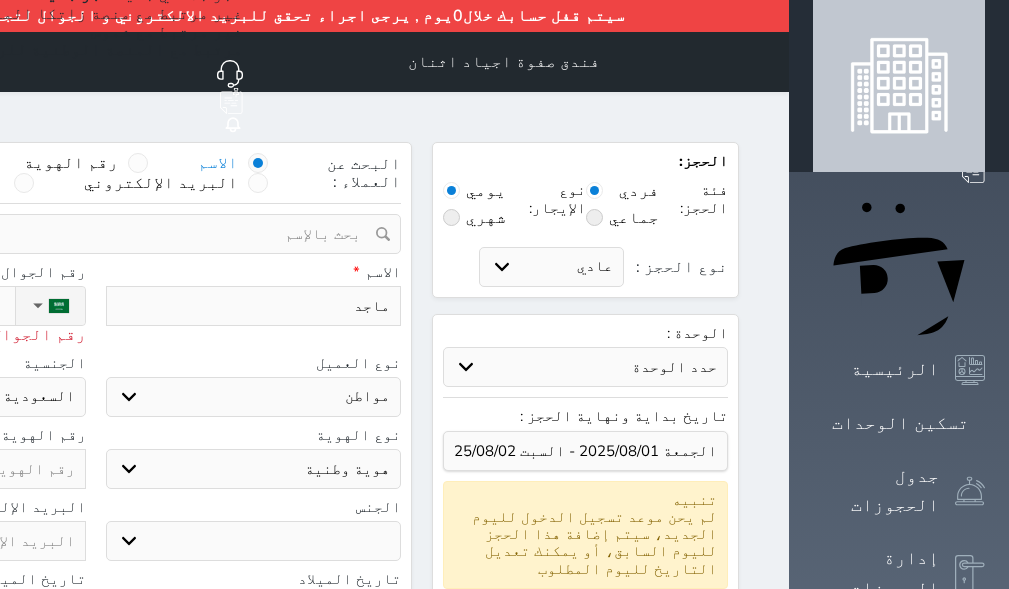 type on "5" 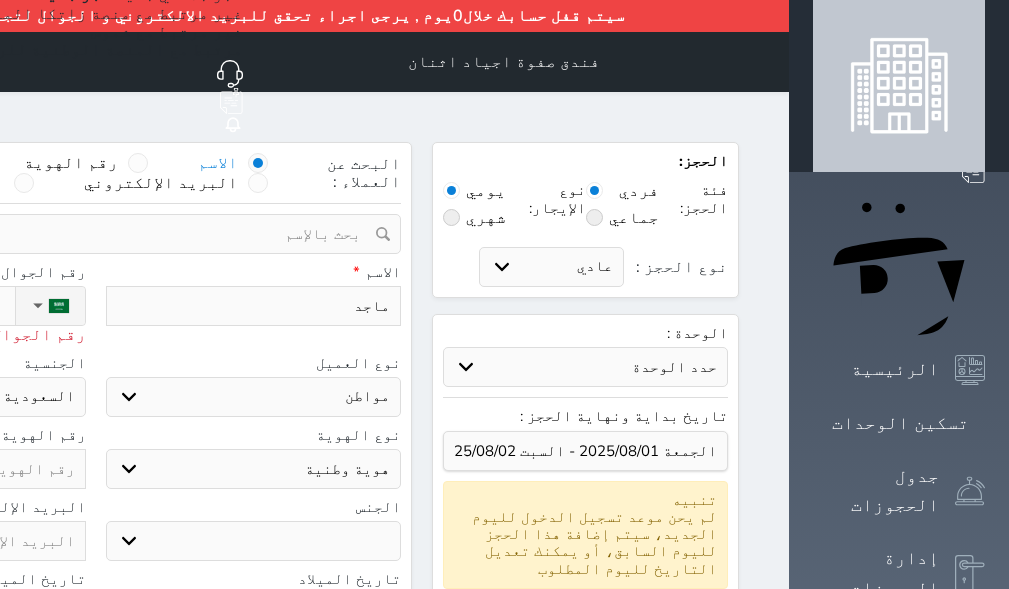 select 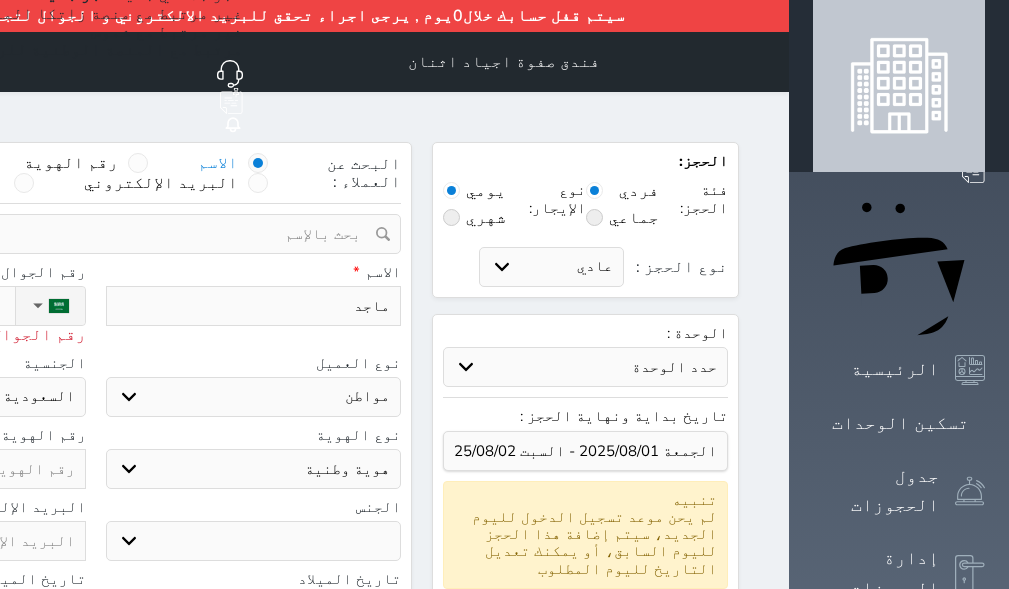 type on "56" 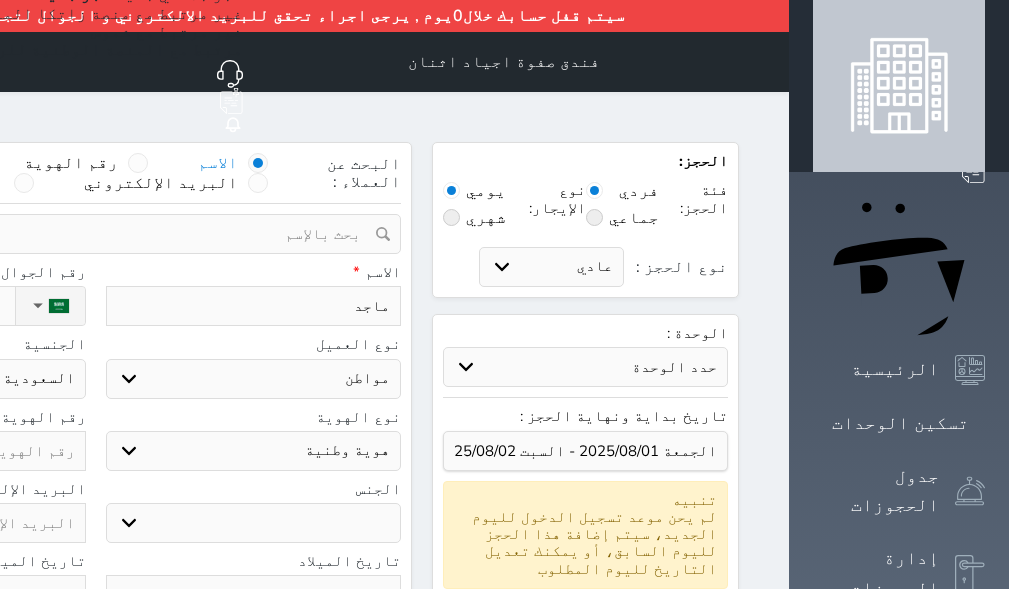type on "[PHONE]" 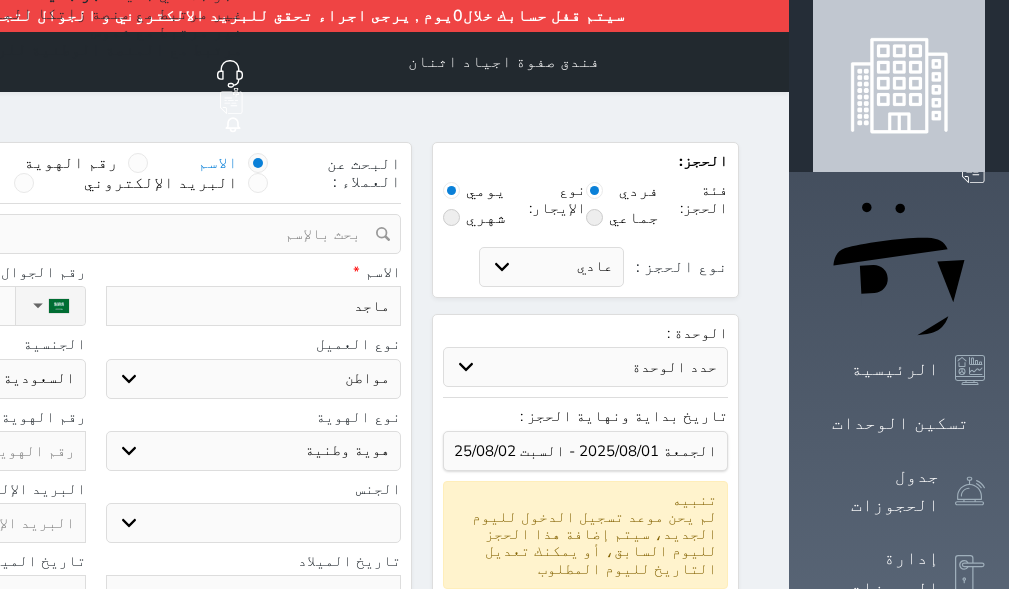 click on "اختر نوع   هوية وطنية هوية عائلية جواز السفر" at bounding box center (254, 451) 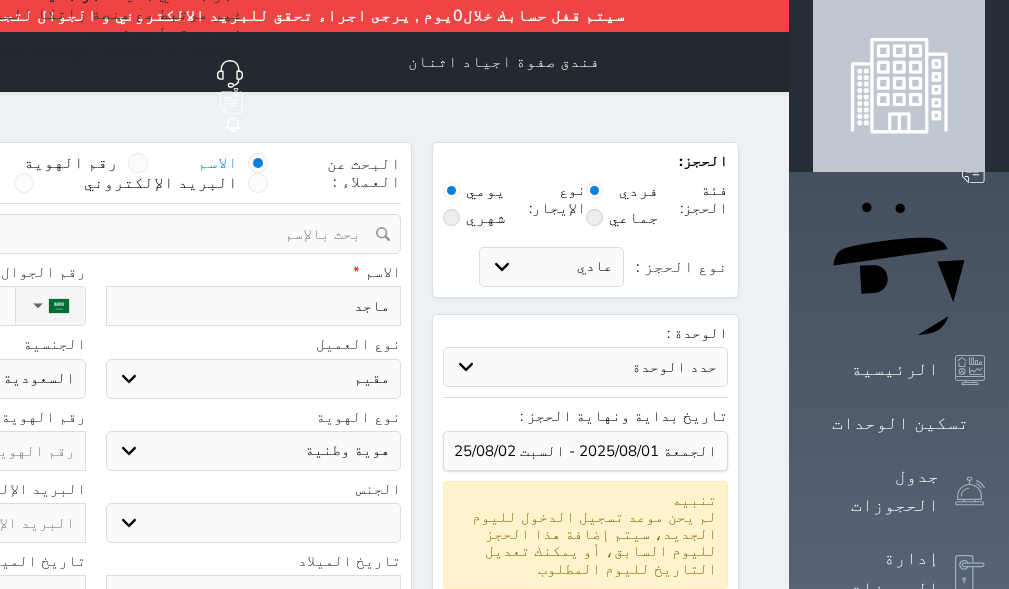 click on "اختر نوع   مواطن مواطن خليجي زائر مقيم" at bounding box center (254, 379) 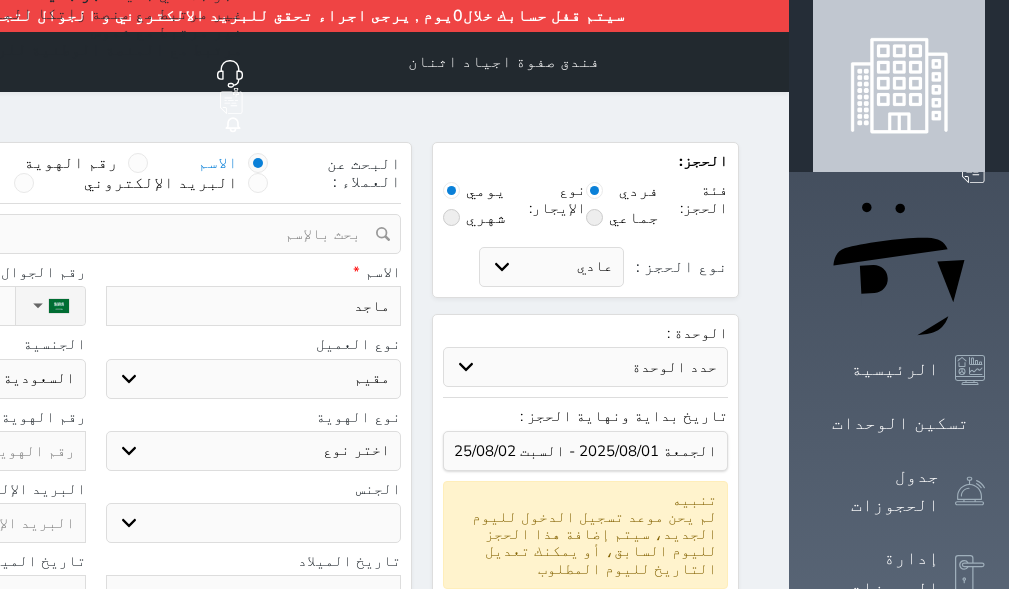 select 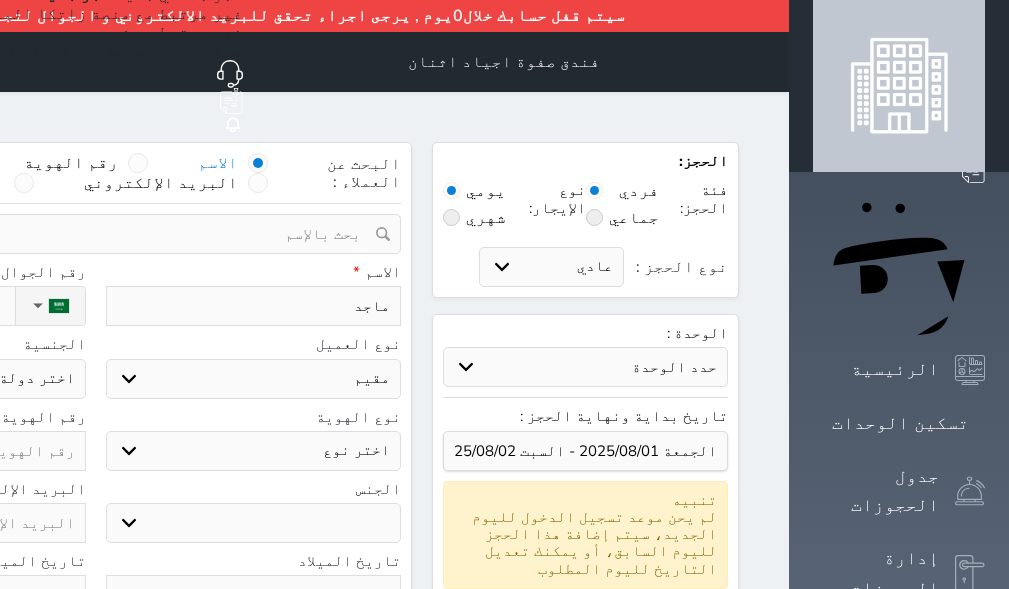 click on "اختر نوع   مقيم جواز السفر" at bounding box center (254, 451) 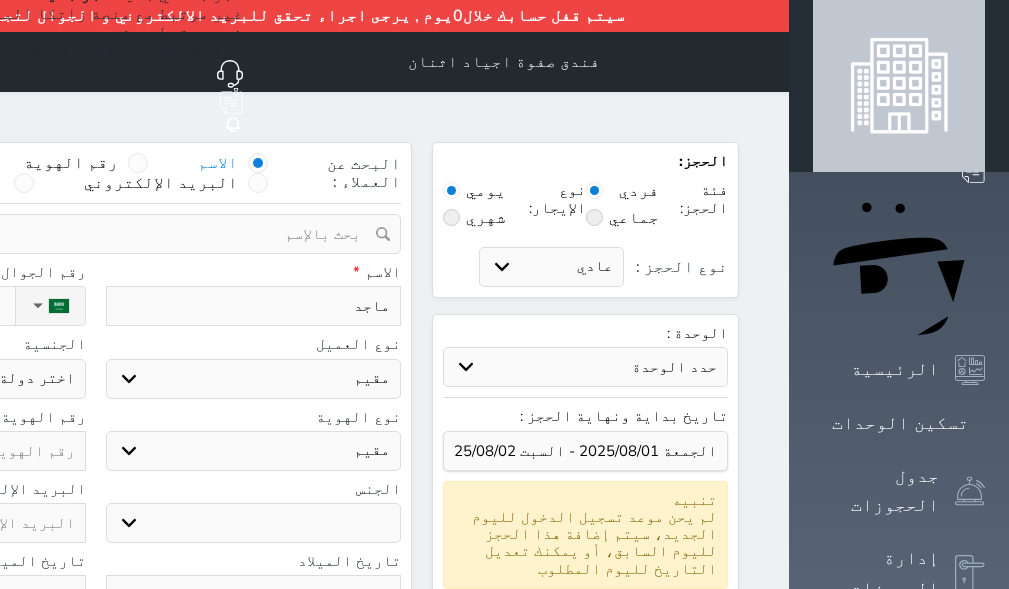 click on "اختر نوع   مقيم جواز السفر" at bounding box center [254, 451] 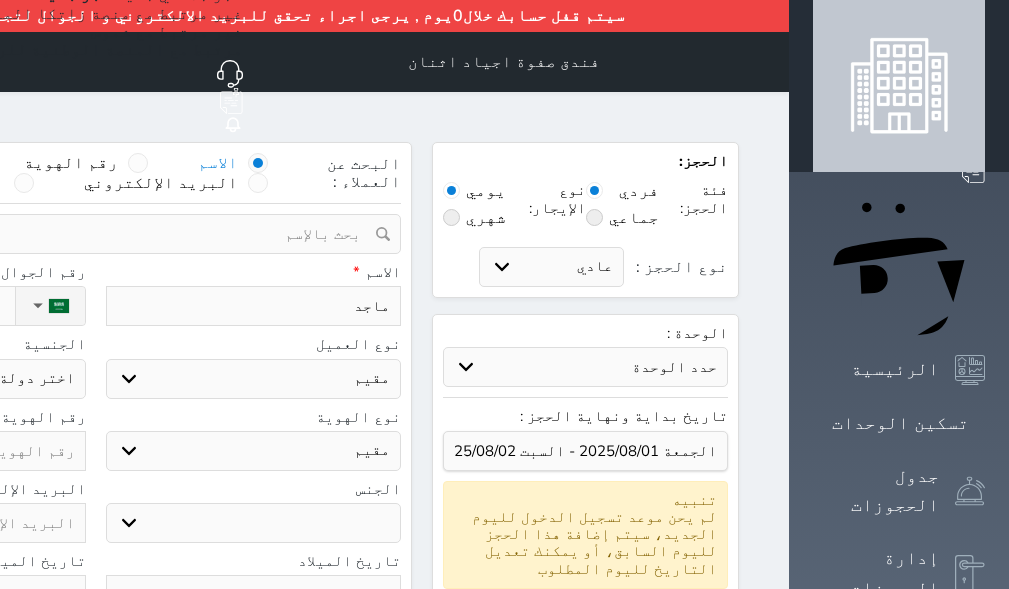 click on "اختر دولة
اثيوبيا
اجنبي بجواز سعودي
اخرى
اذربيجان
ارتيريا
ارمينيا
ازبكستان
اسبانيا
استراليا
استونيا" at bounding box center (-62, 379) 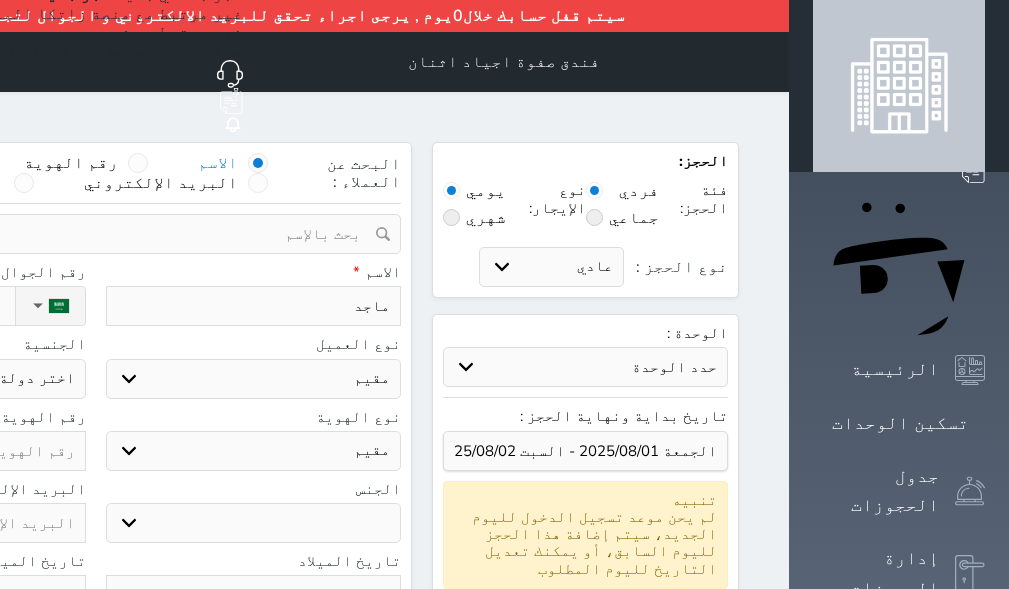 select on "901" 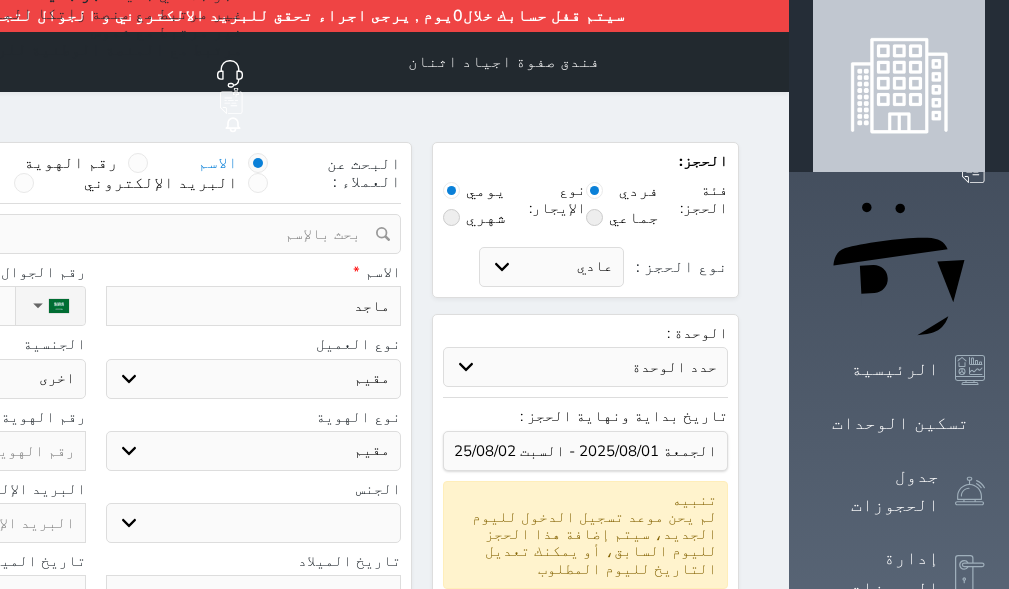 click on "اختر دولة
اثيوبيا
اجنبي بجواز سعودي
اخرى
اذربيجان
ارتيريا
ارمينيا
ازبكستان
اسبانيا
استراليا
استونيا" at bounding box center [-62, 379] 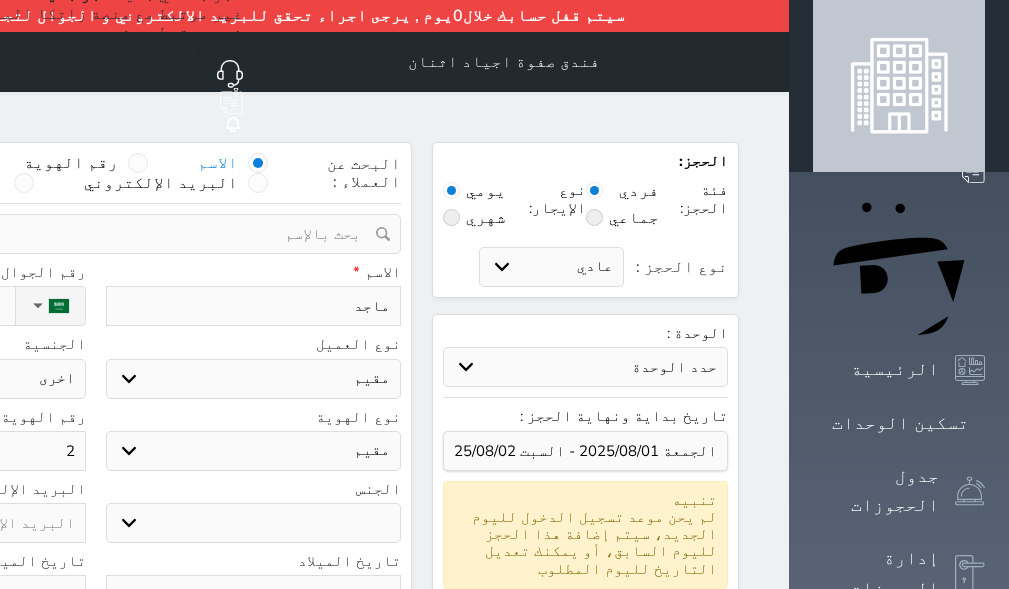 type on "22" 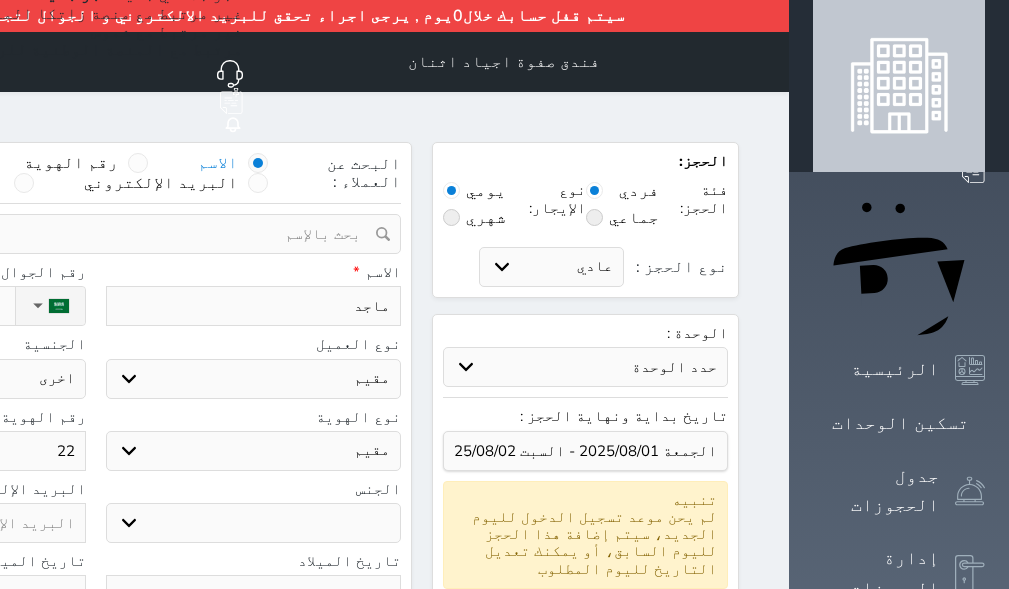 select 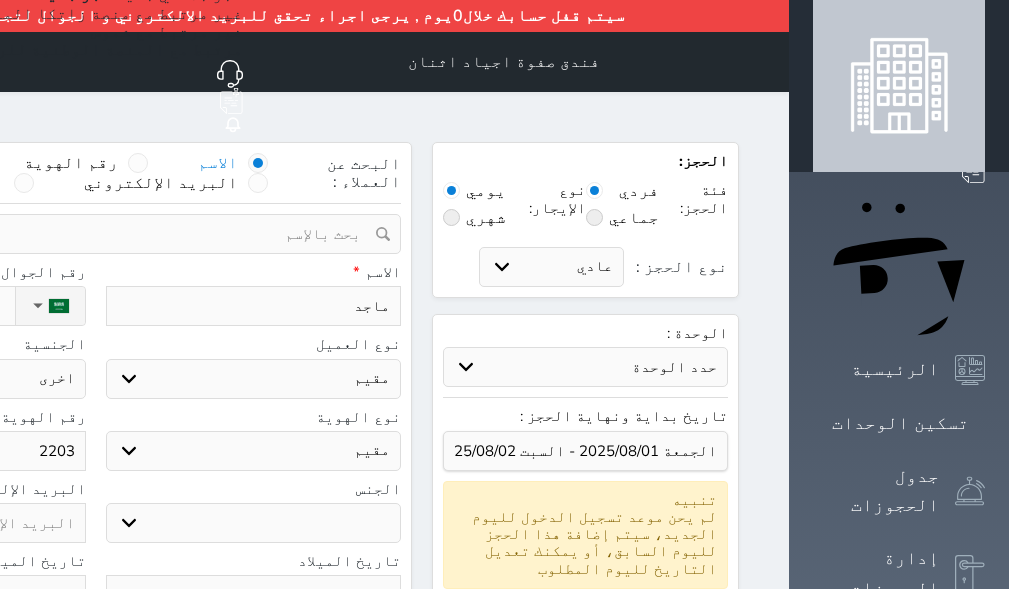 type on "[NUMBER]" 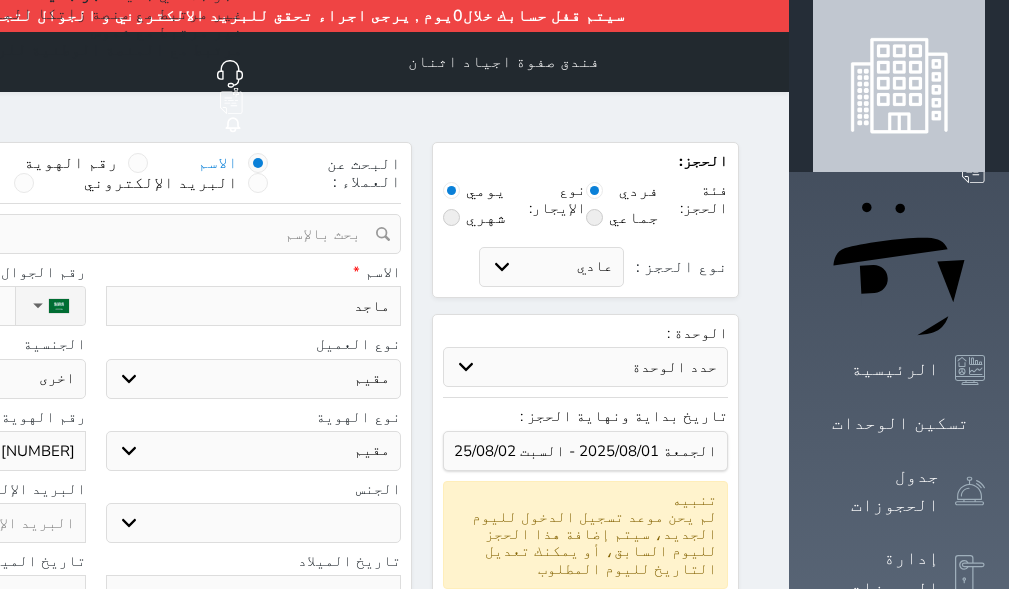 type on "[NUMBER]" 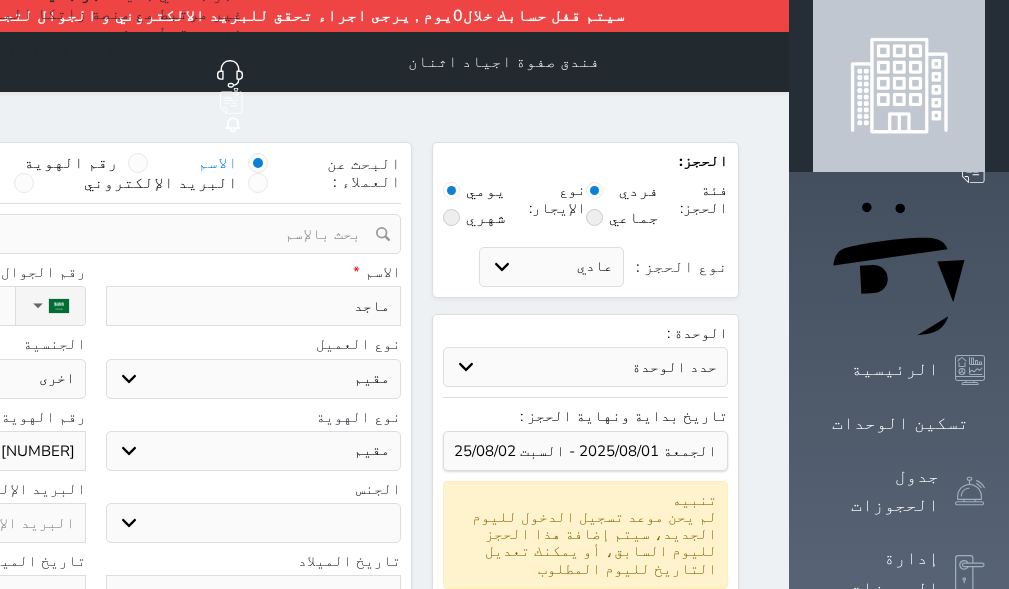 type on "[NUMBER]" 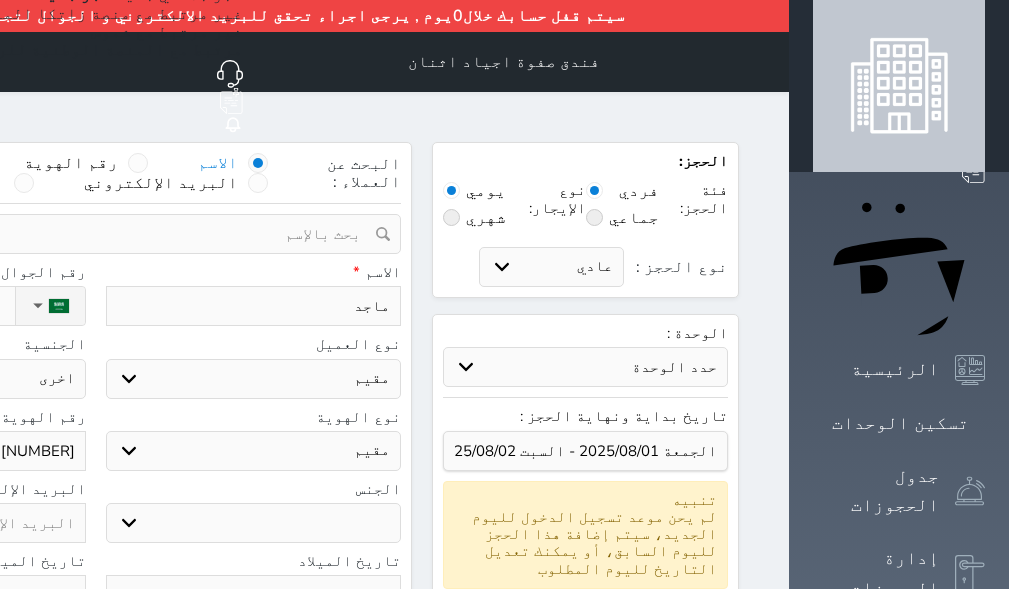 select 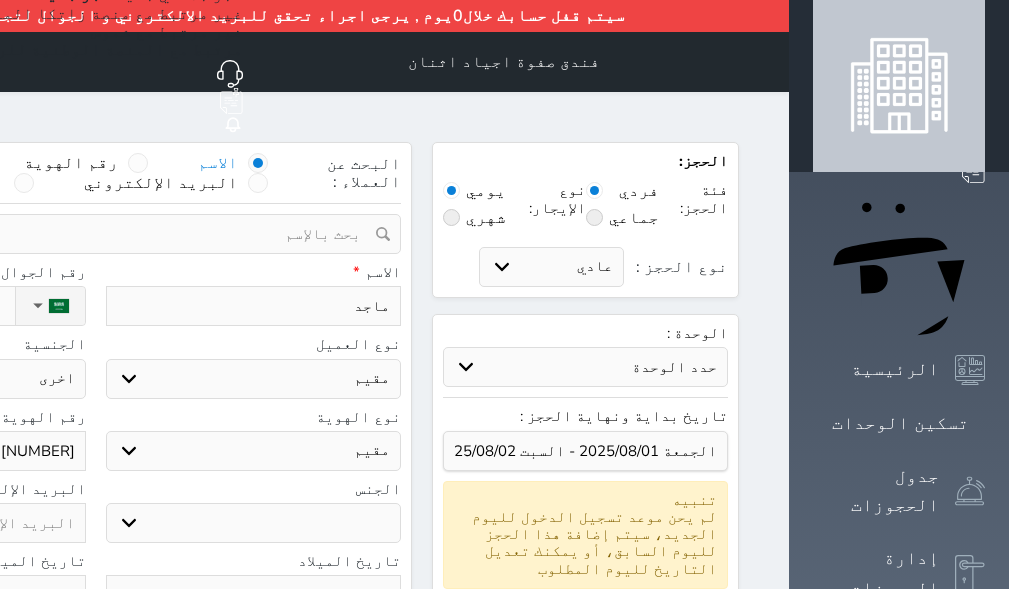 select on "male" 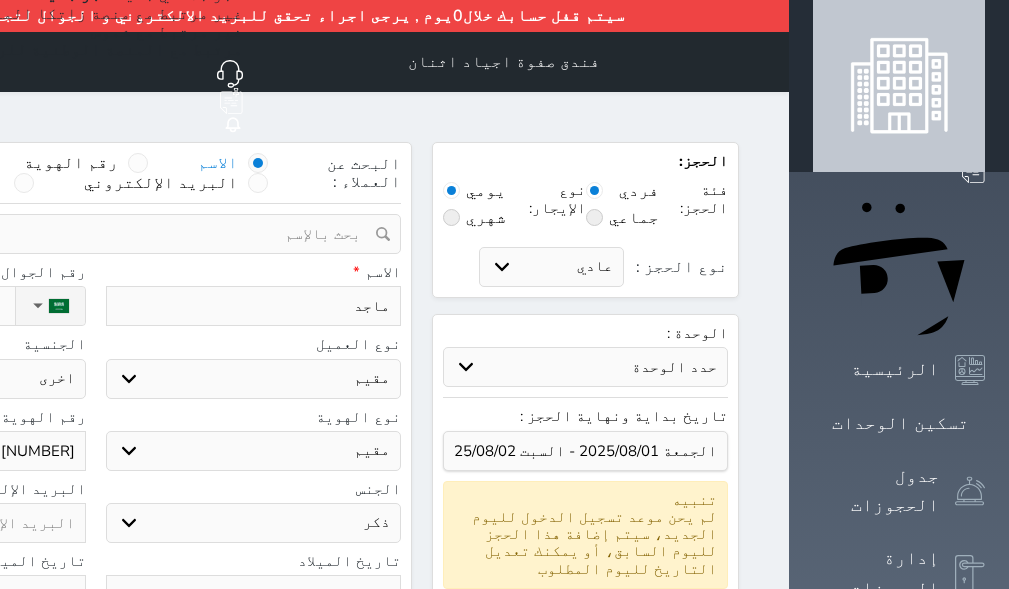 click on "ذكر   انثى" at bounding box center (254, 523) 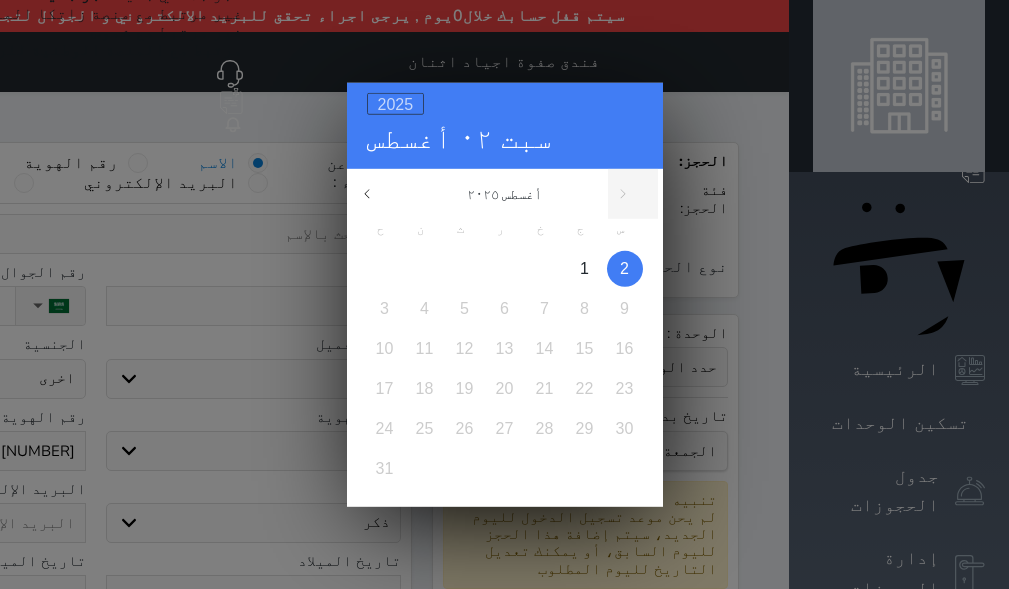 click on "2025" at bounding box center (396, 103) 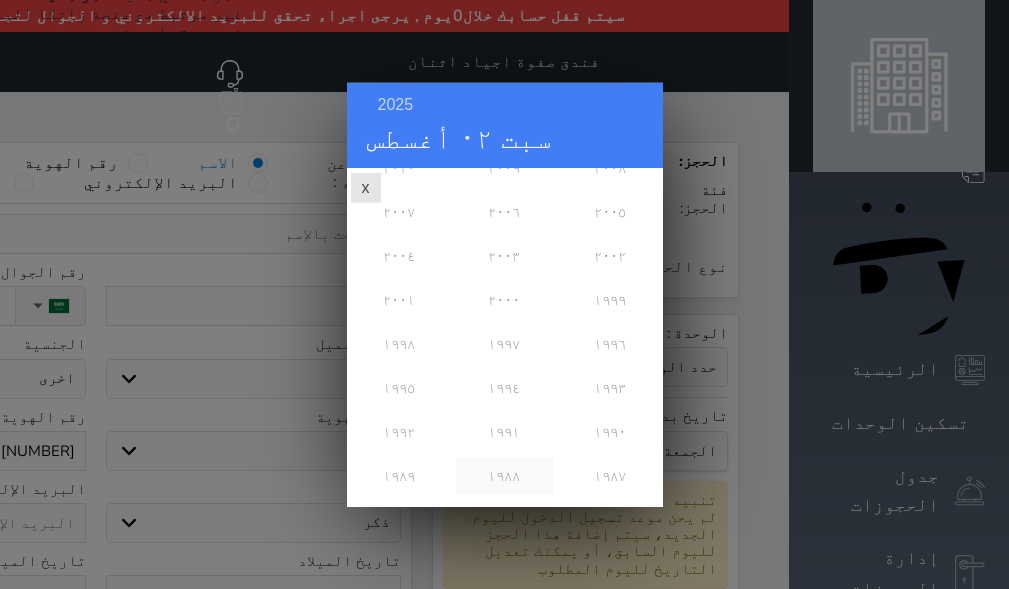 scroll, scrollTop: 400, scrollLeft: 0, axis: vertical 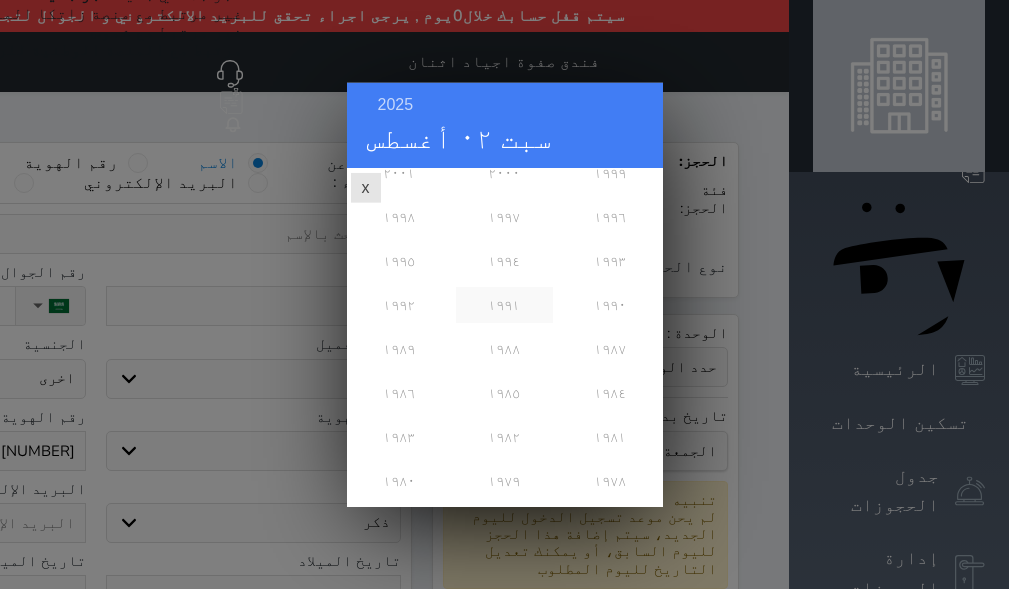 click on "١٩٩١" at bounding box center [504, 304] 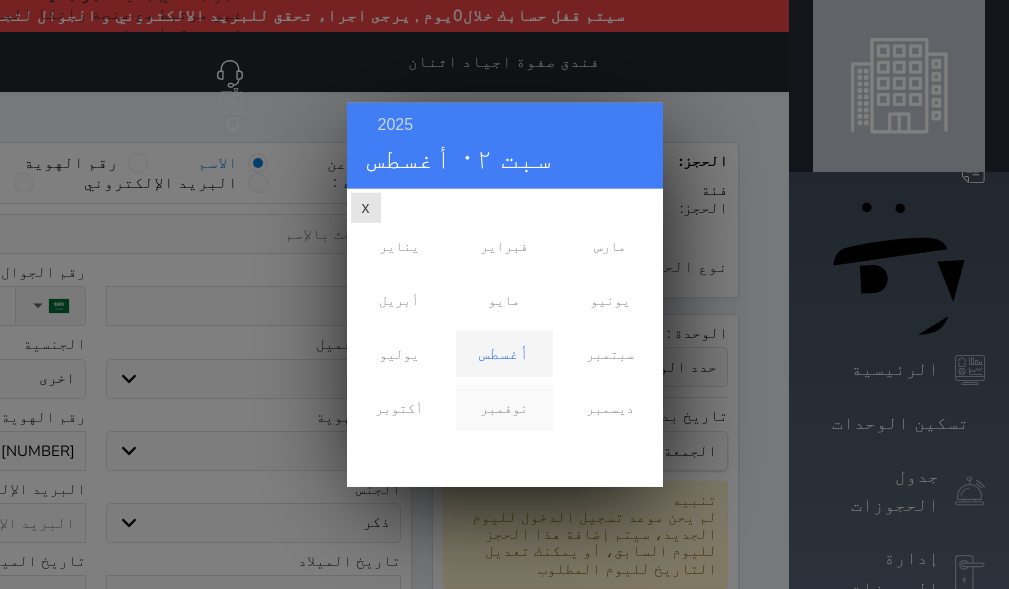 scroll, scrollTop: 0, scrollLeft: 0, axis: both 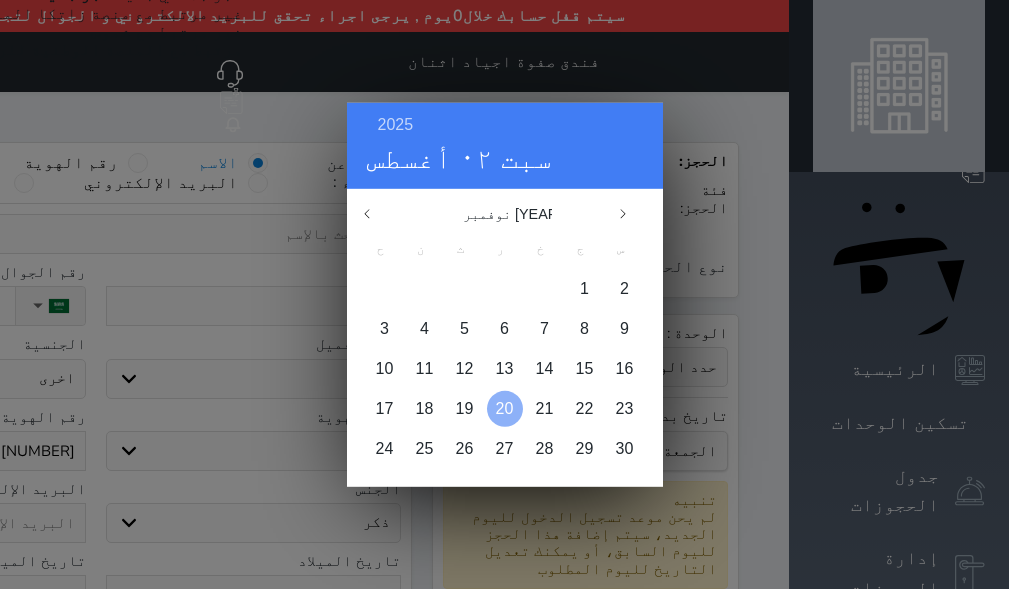click on "20" at bounding box center [505, 408] 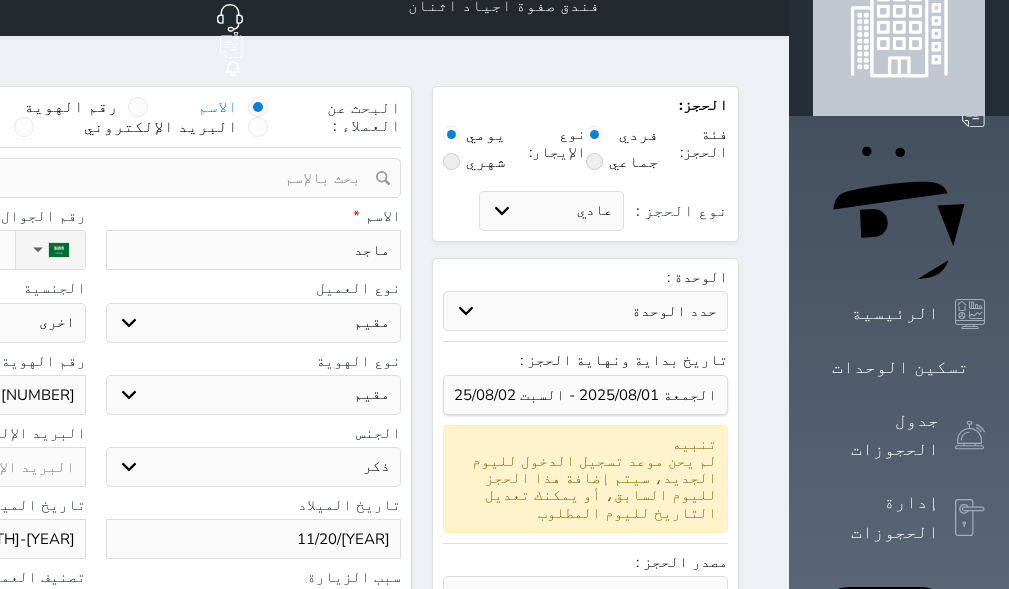 scroll, scrollTop: 100, scrollLeft: 0, axis: vertical 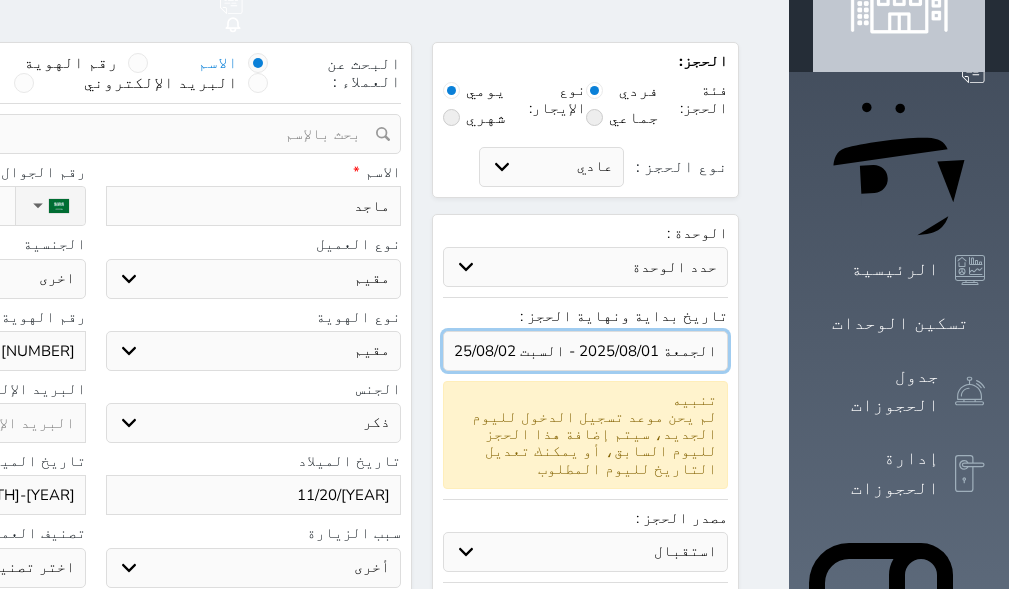 click at bounding box center [585, 351] 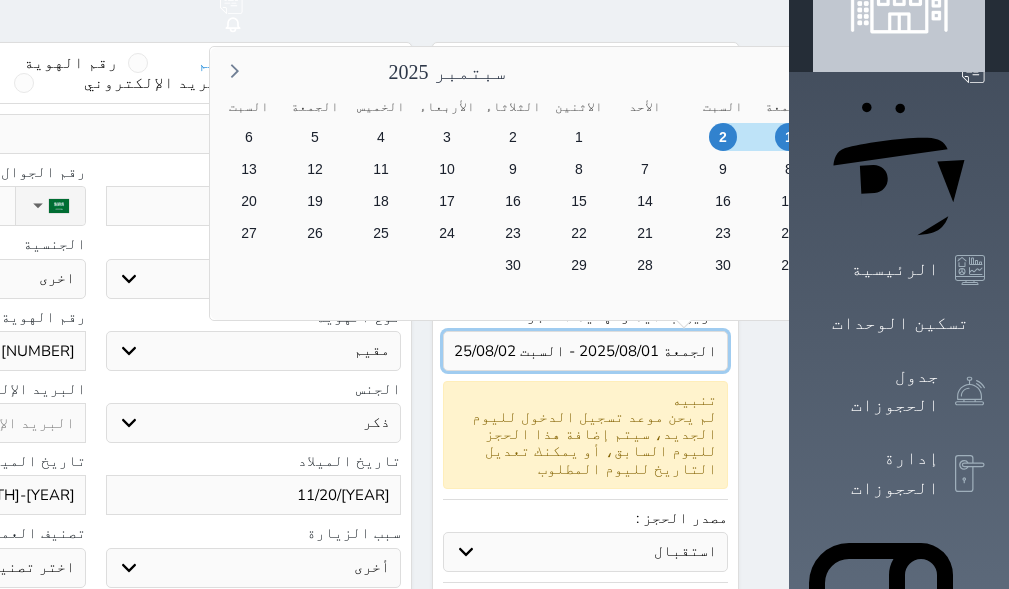 click at bounding box center [585, 351] 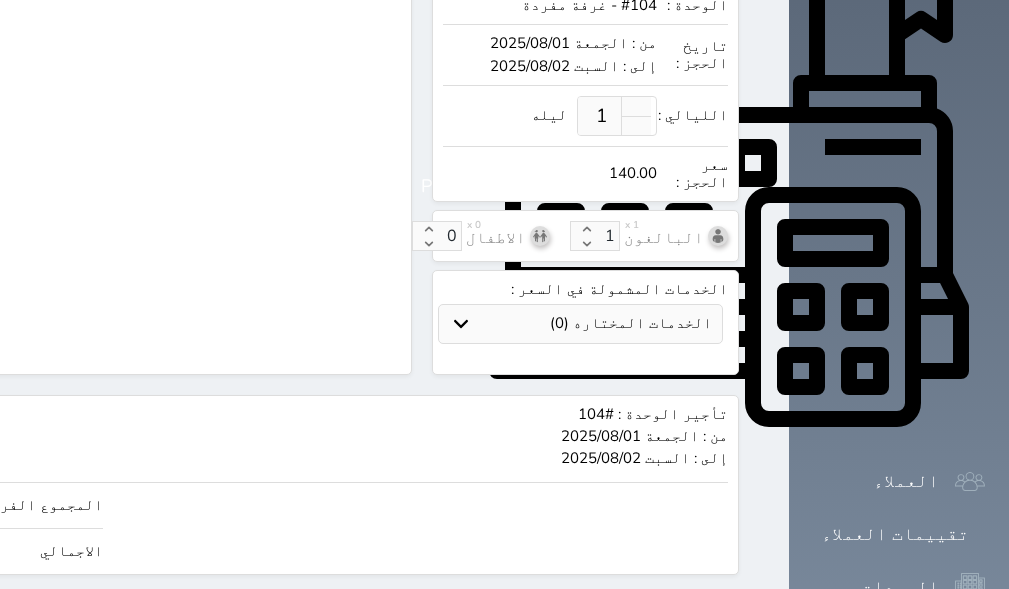 scroll, scrollTop: 700, scrollLeft: 0, axis: vertical 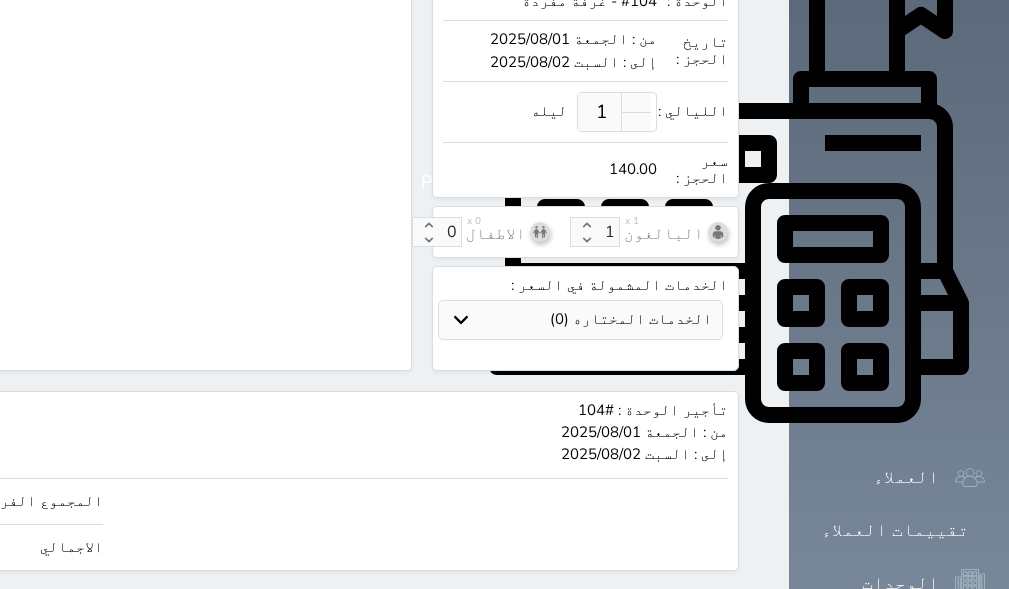 click on "140" at bounding box center (-145, 501) 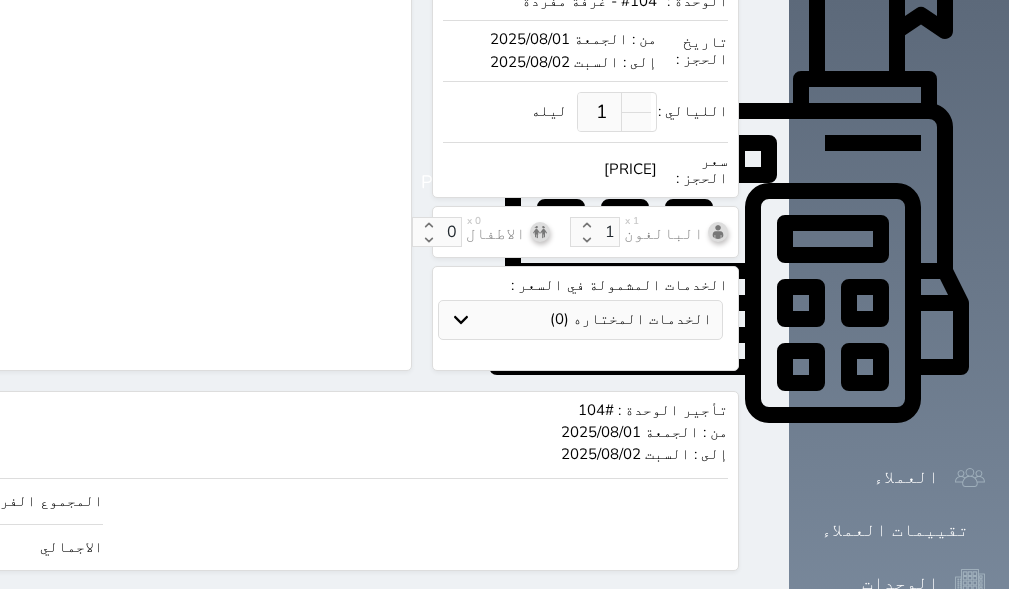 type on "1" 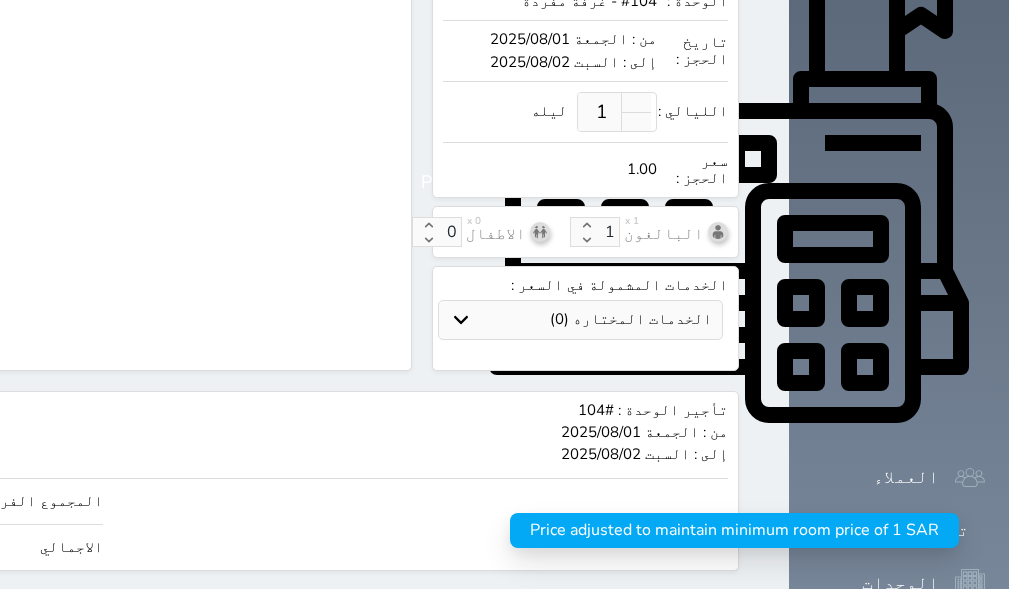 type on "10" 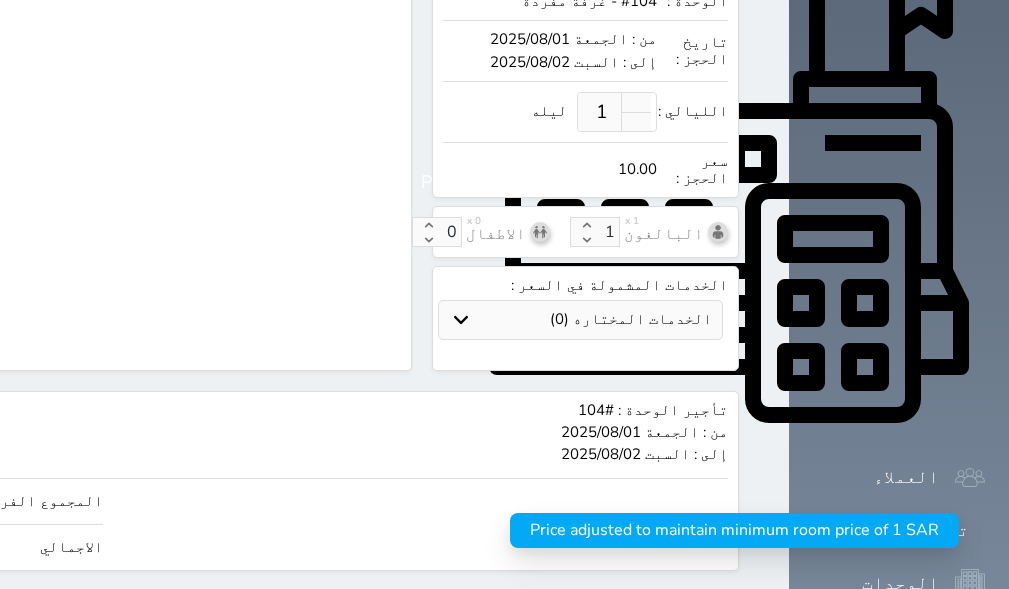 type on "100" 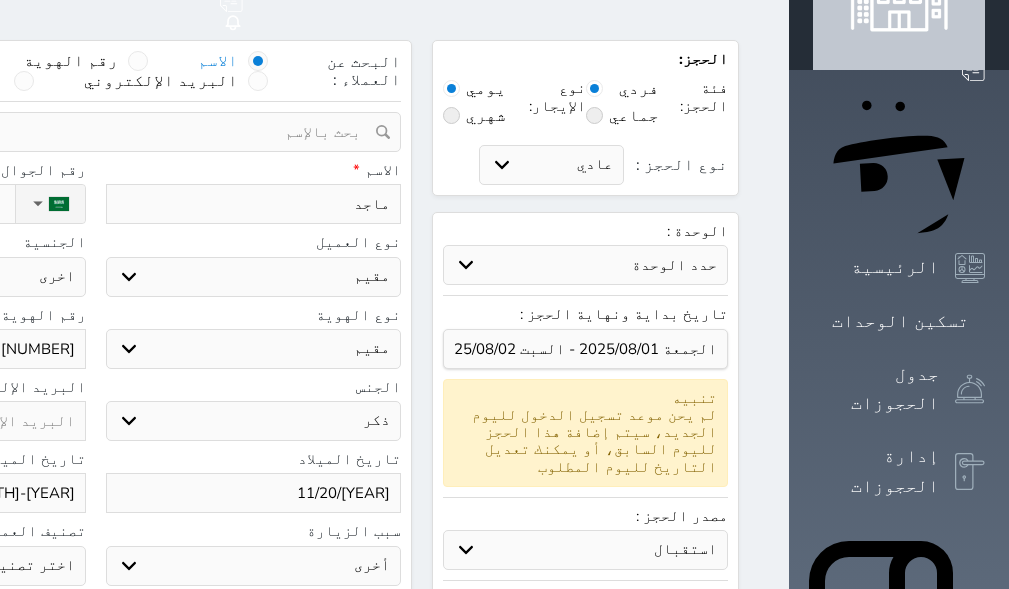 scroll, scrollTop: 100, scrollLeft: 0, axis: vertical 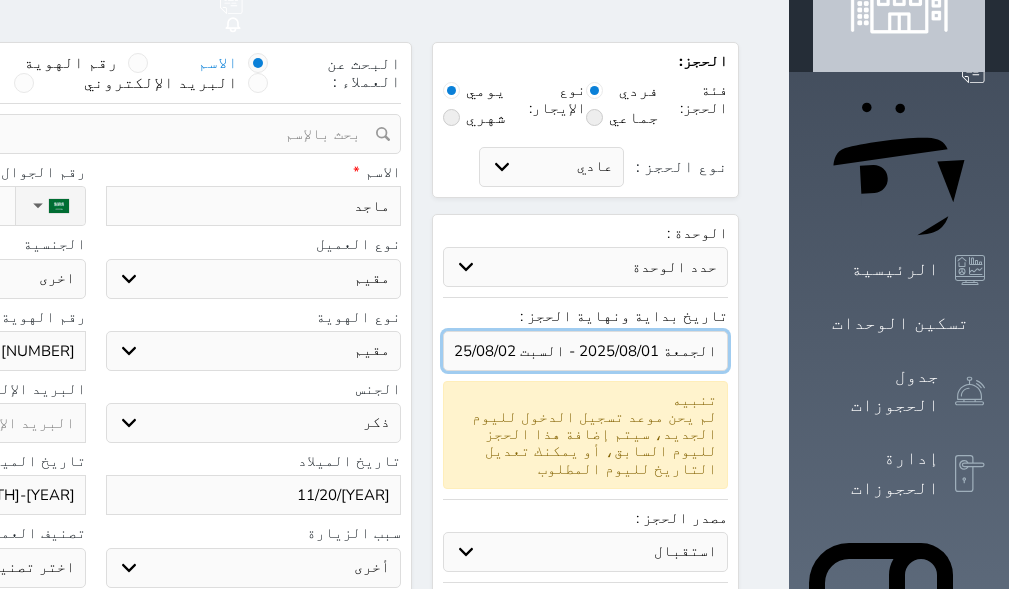 type on "100.00" 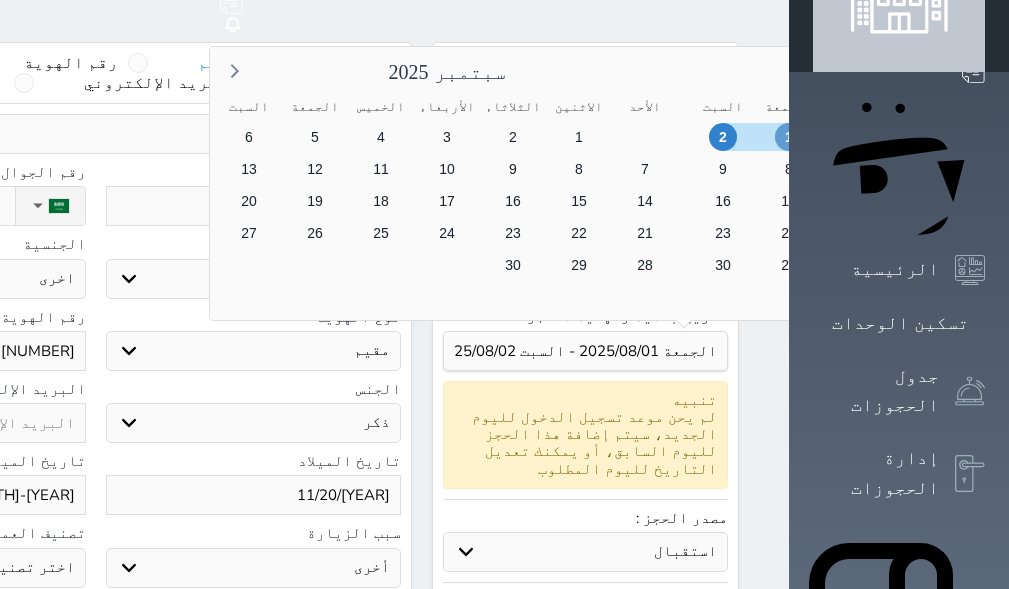 click on "1" at bounding box center (789, 137) 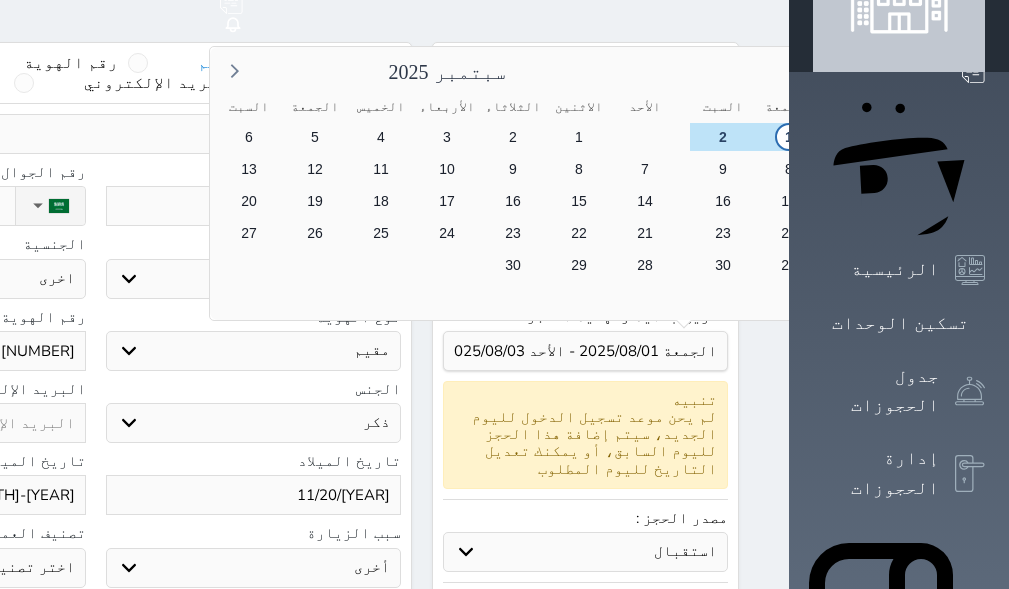 click on "3" at bounding box center (1119, 169) 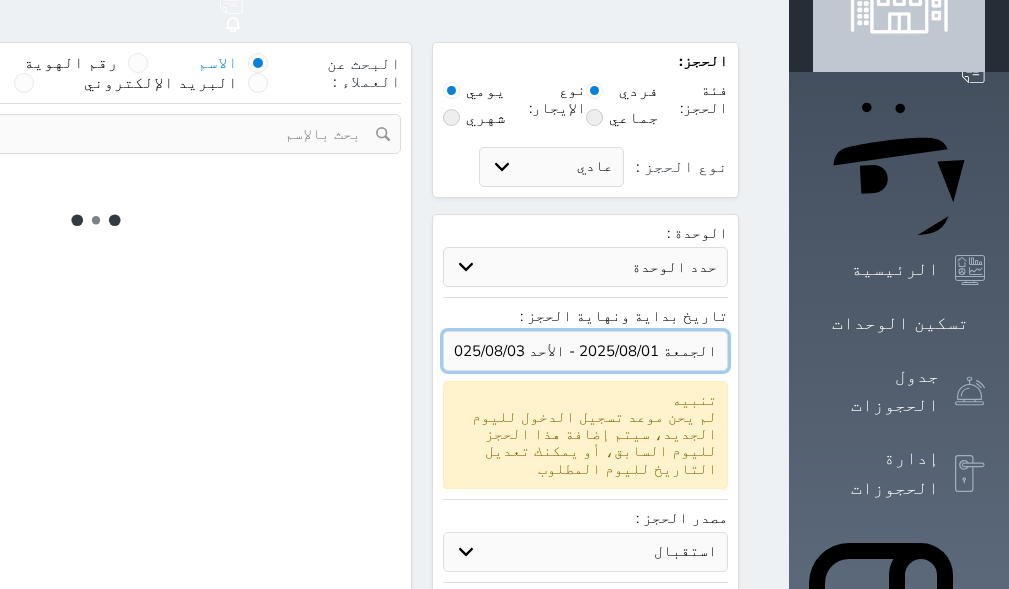 click at bounding box center (585, 351) 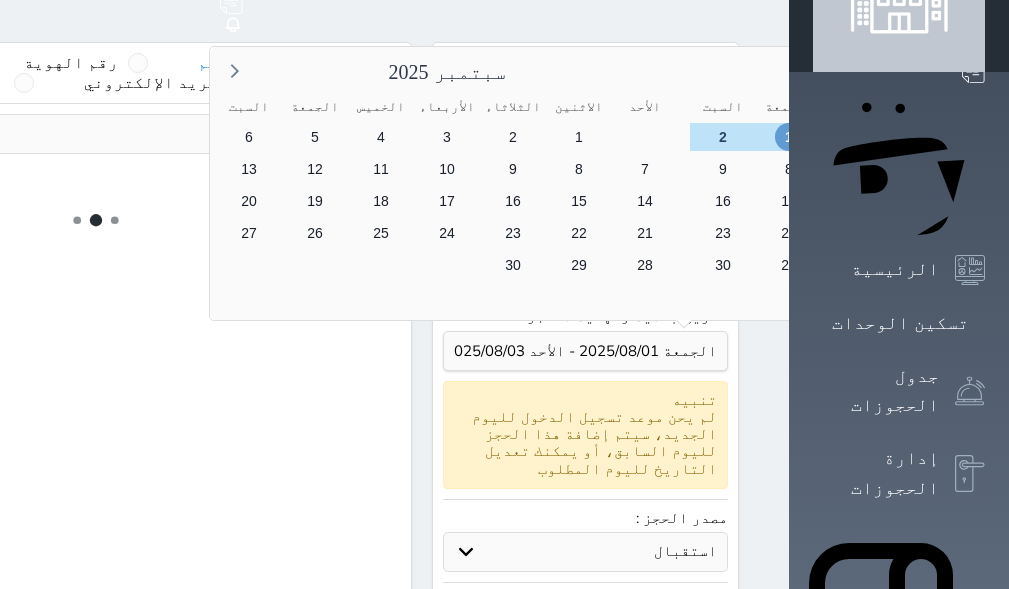 click on "1" at bounding box center (789, 137) 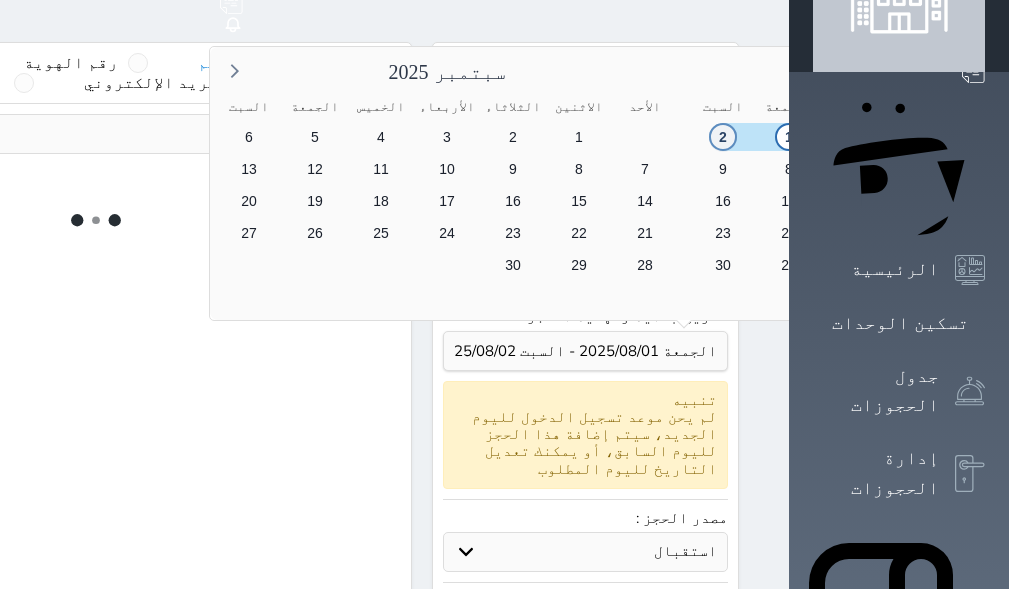 click on "2" at bounding box center [723, 137] 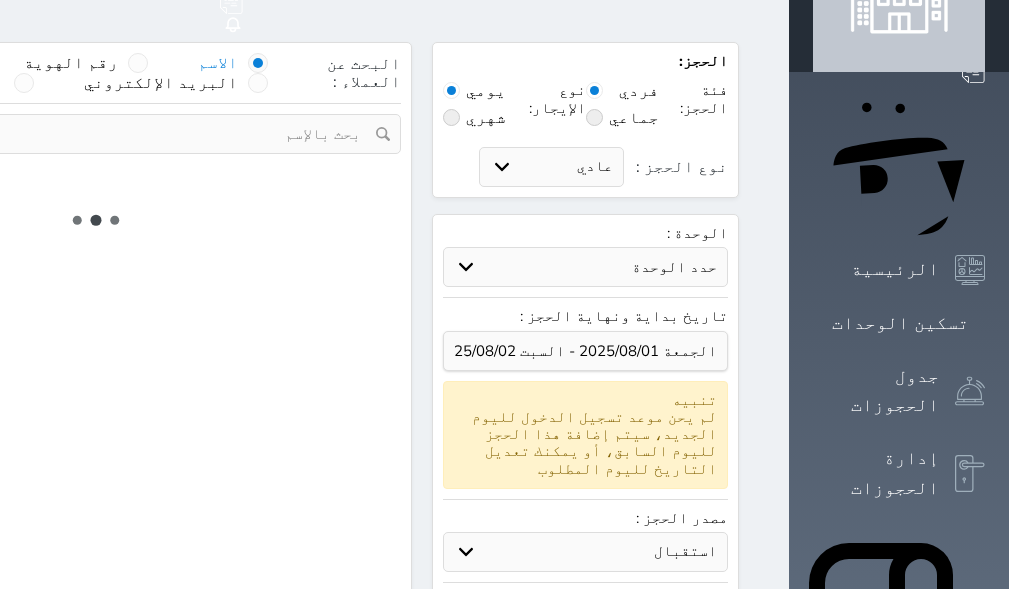 type on "2" 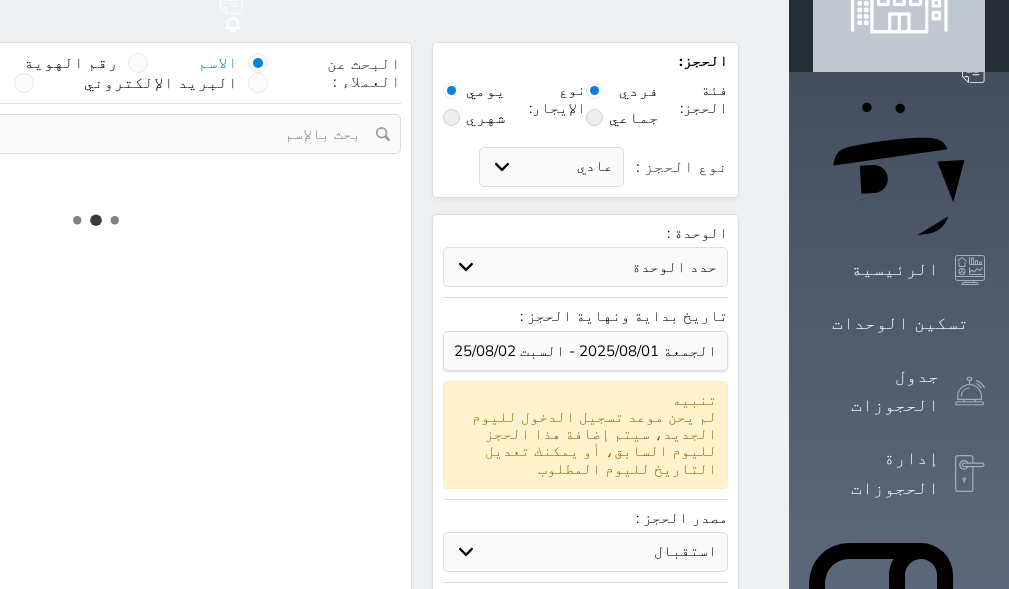 select on "4" 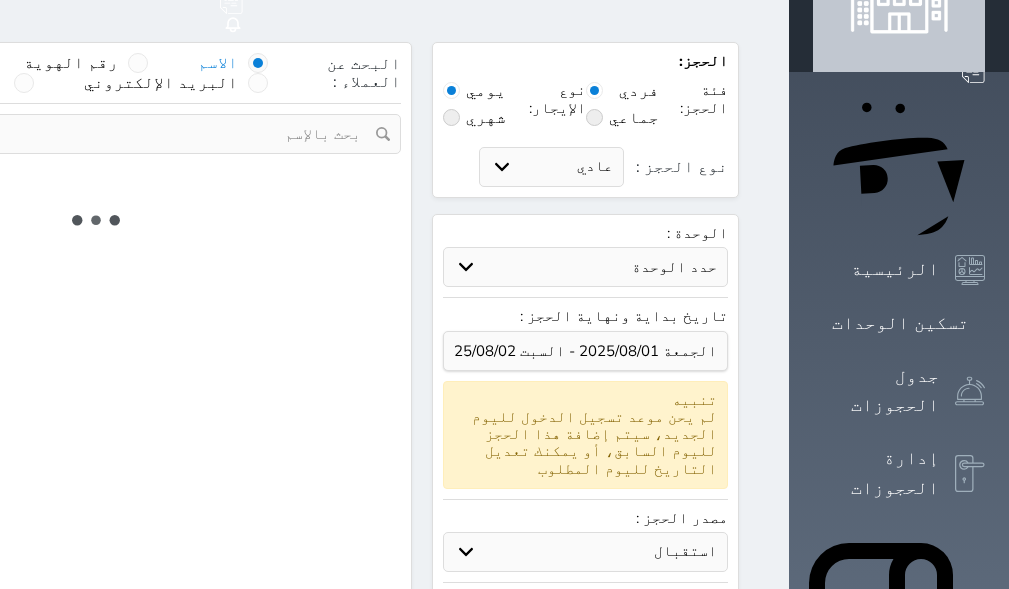 select on "901" 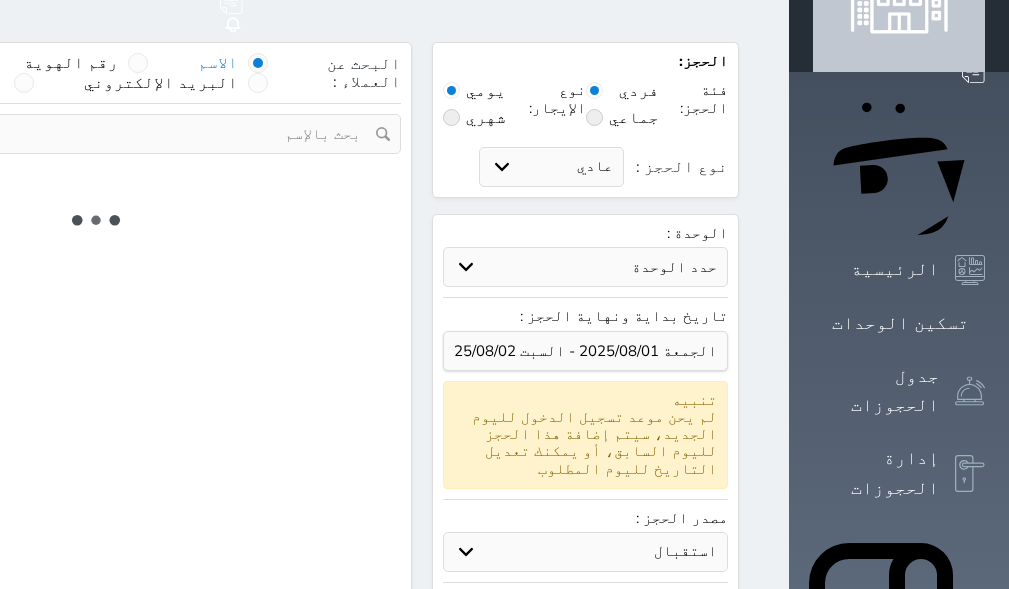 select on "4" 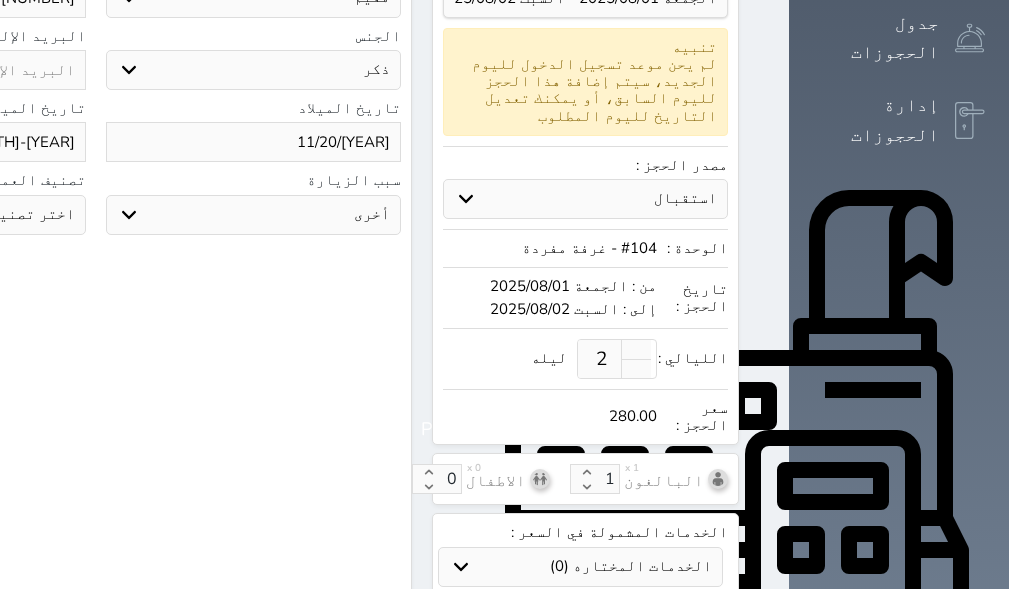 scroll, scrollTop: 200, scrollLeft: 0, axis: vertical 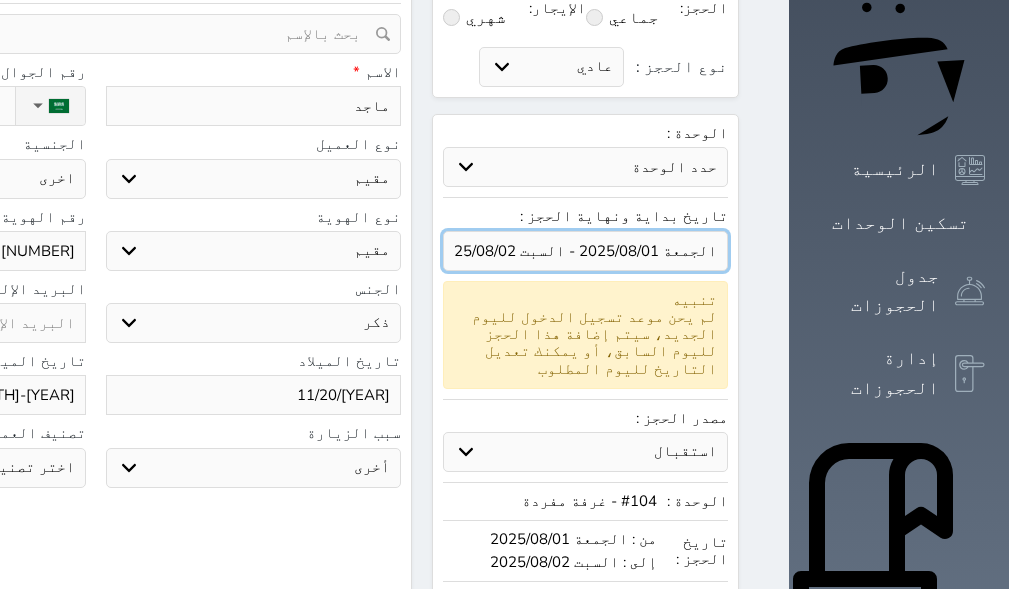 click at bounding box center [585, 251] 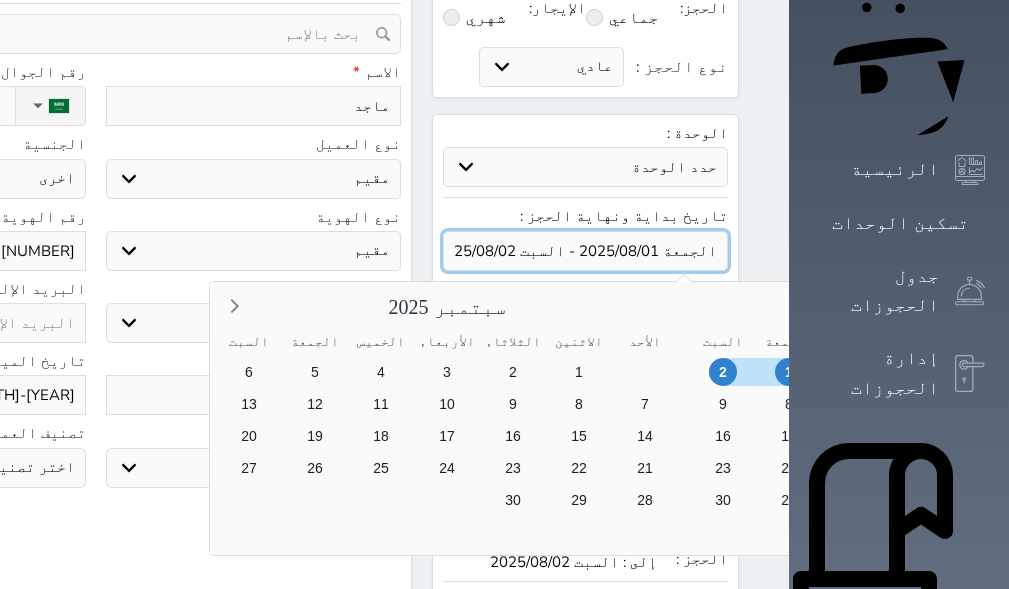 type on "1" 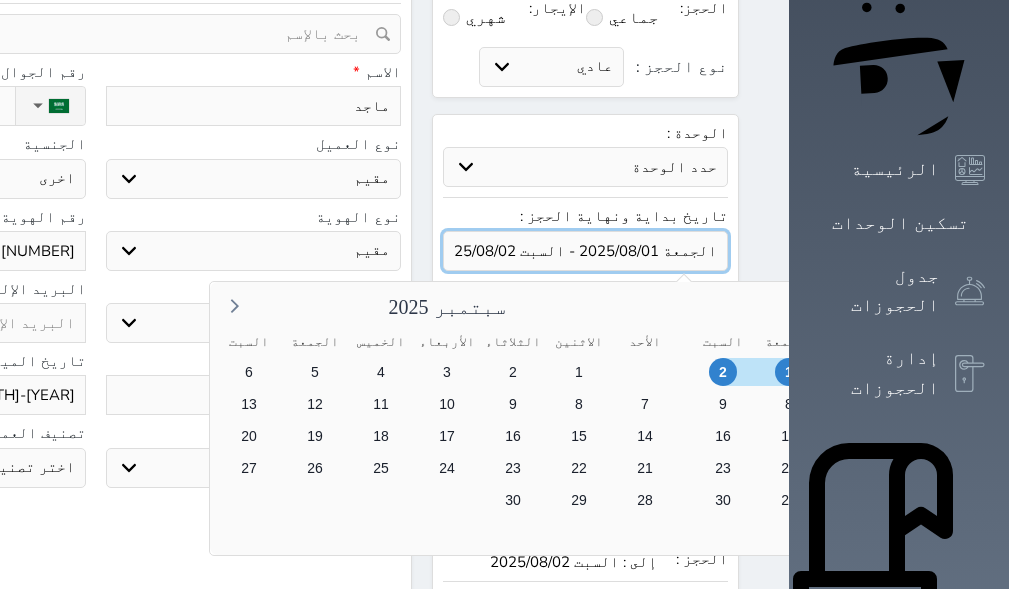 type on "140.00" 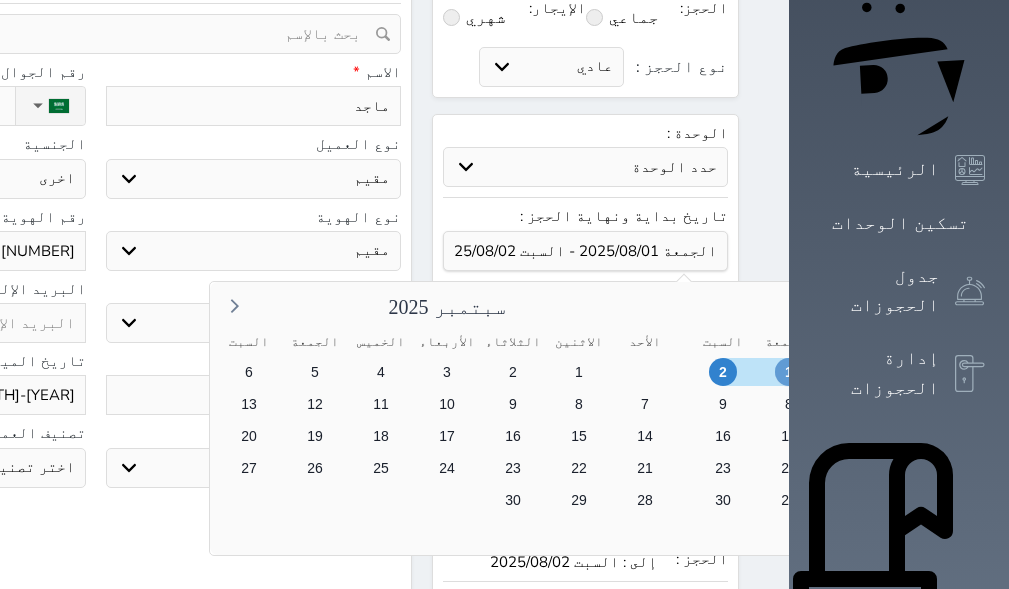 click on "1" at bounding box center (789, 372) 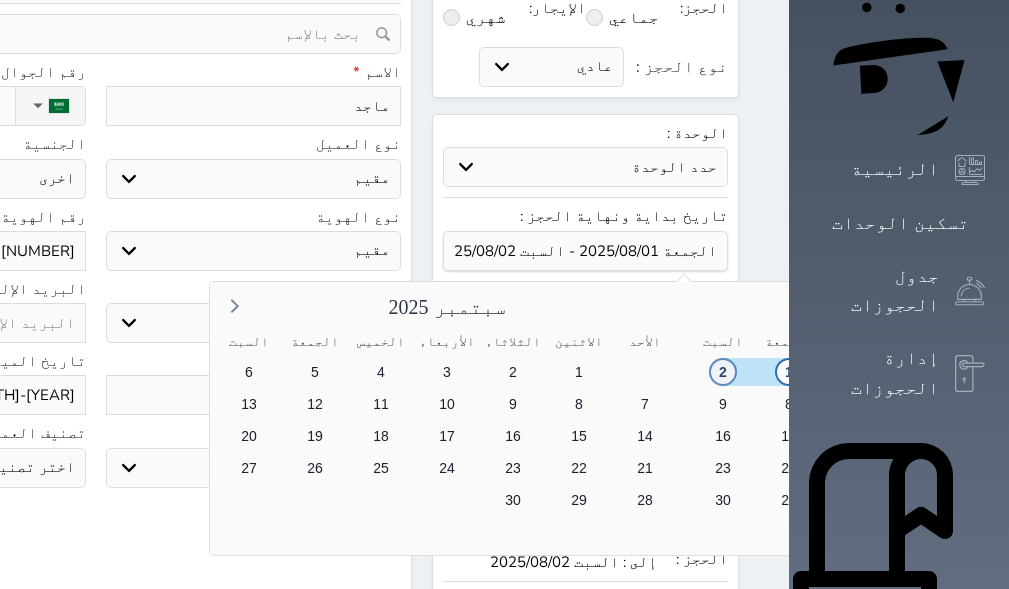click on "2" at bounding box center (723, 372) 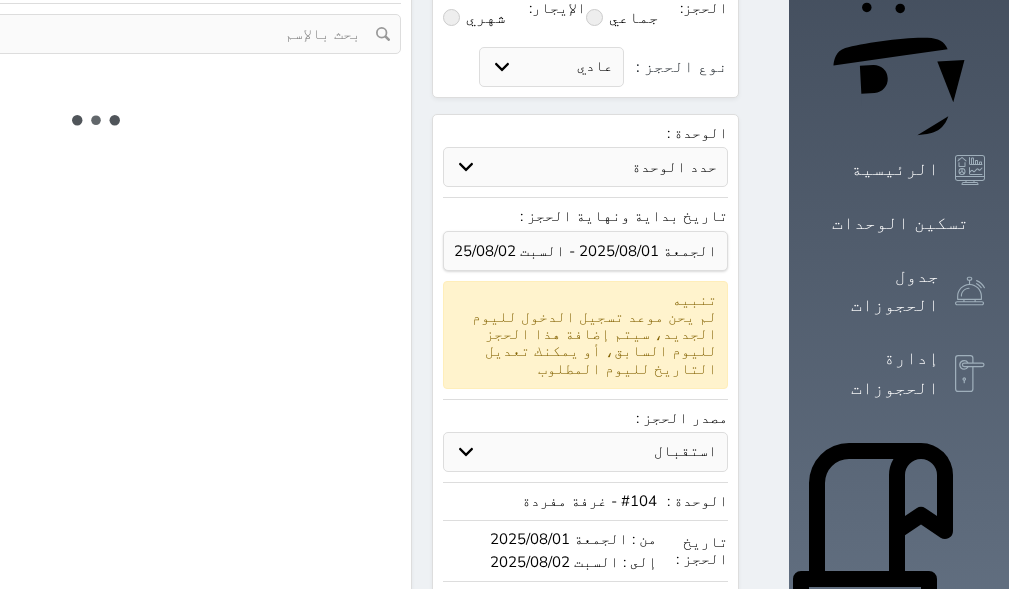 select on "4" 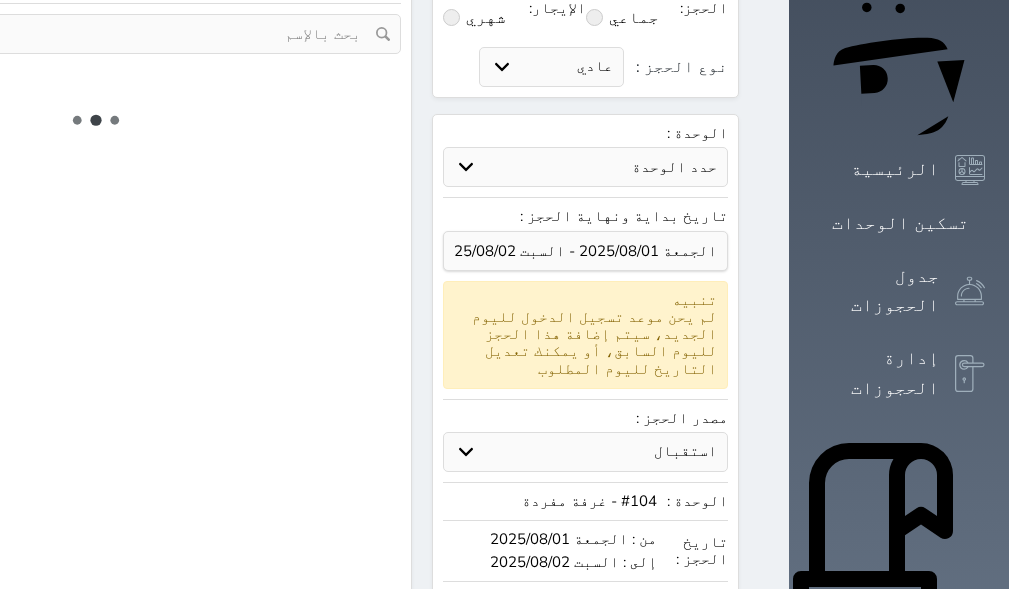 select on "4" 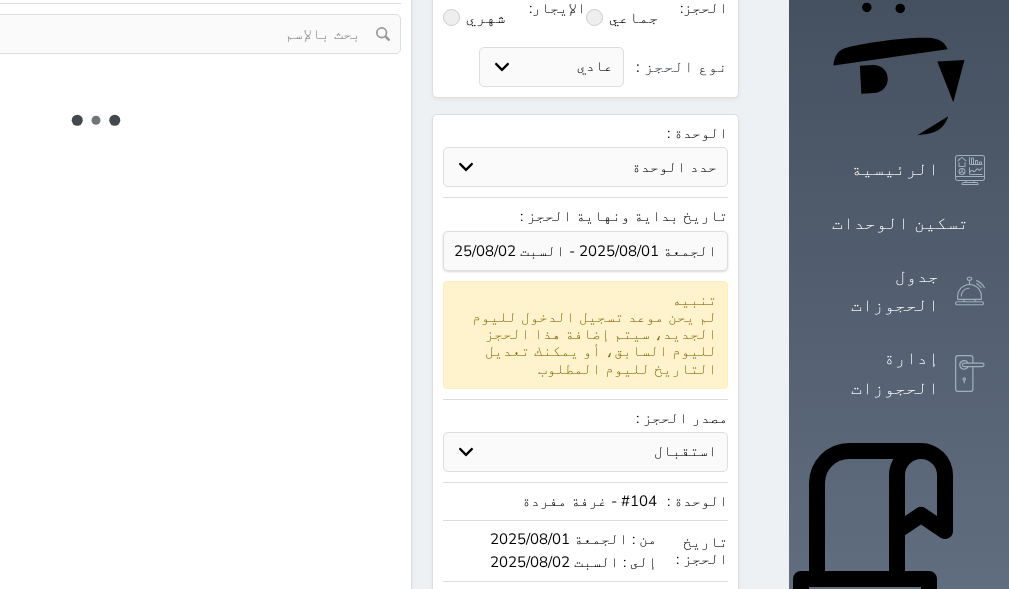 select on "7" 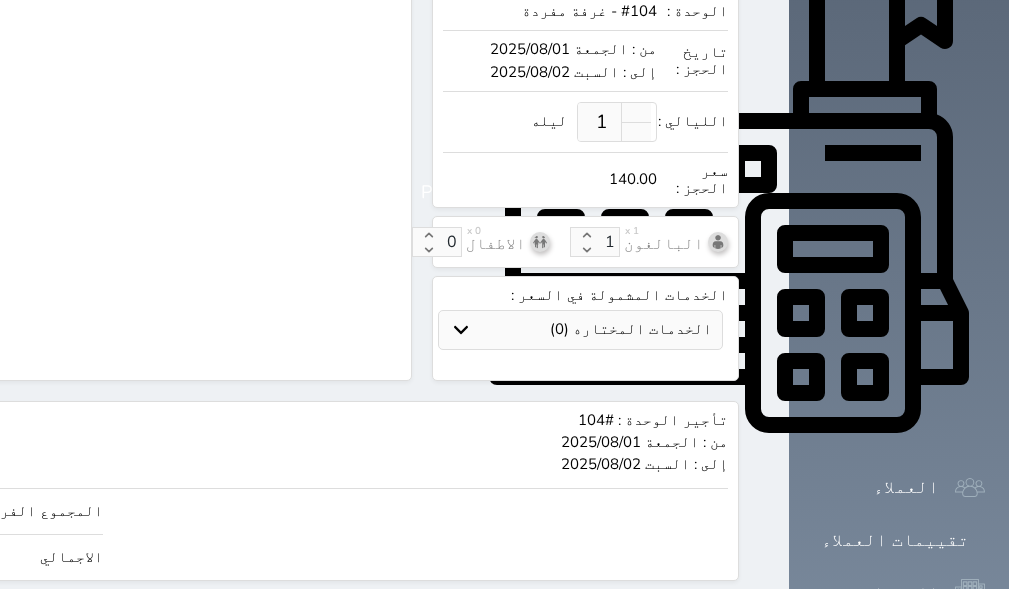 scroll, scrollTop: 706, scrollLeft: 0, axis: vertical 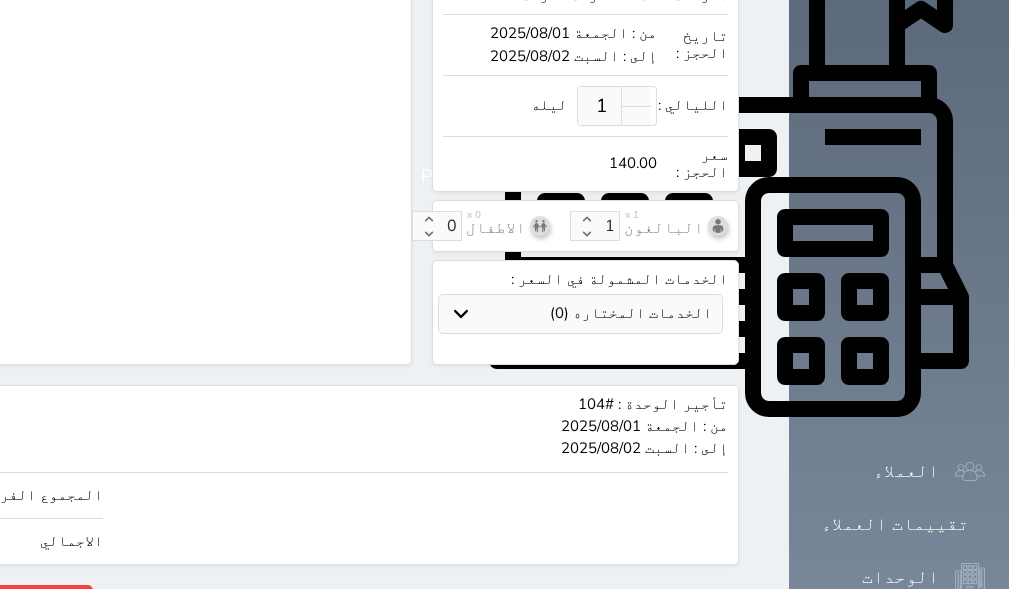 click on "140" at bounding box center (-145, 495) 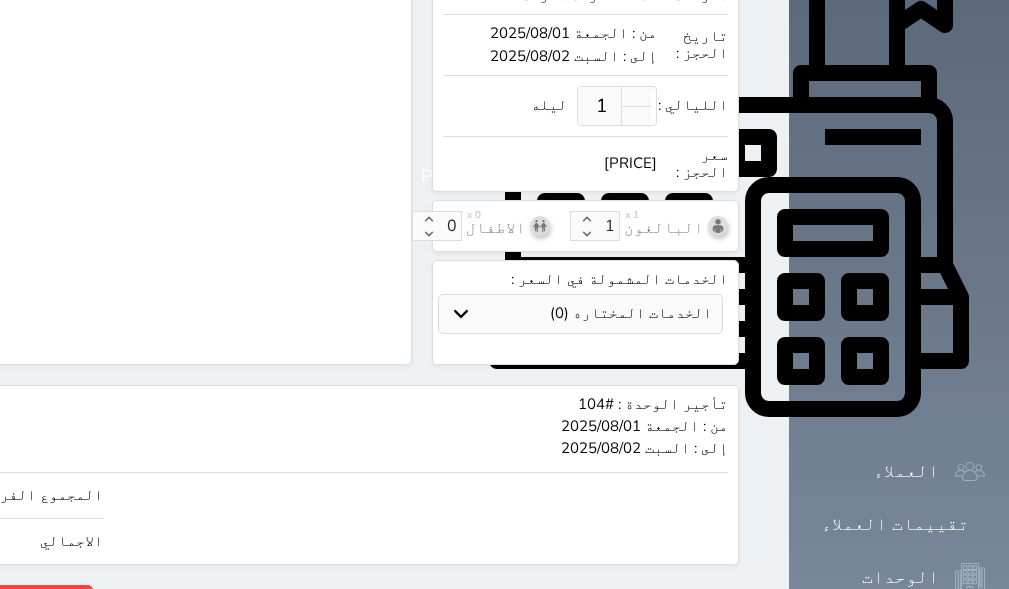 type on "1" 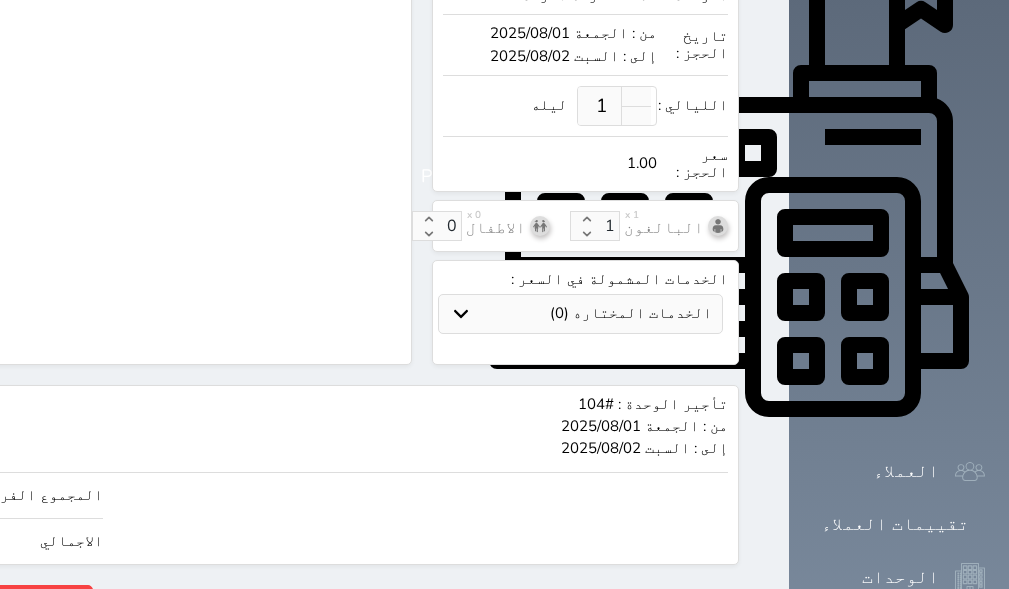 type on "11" 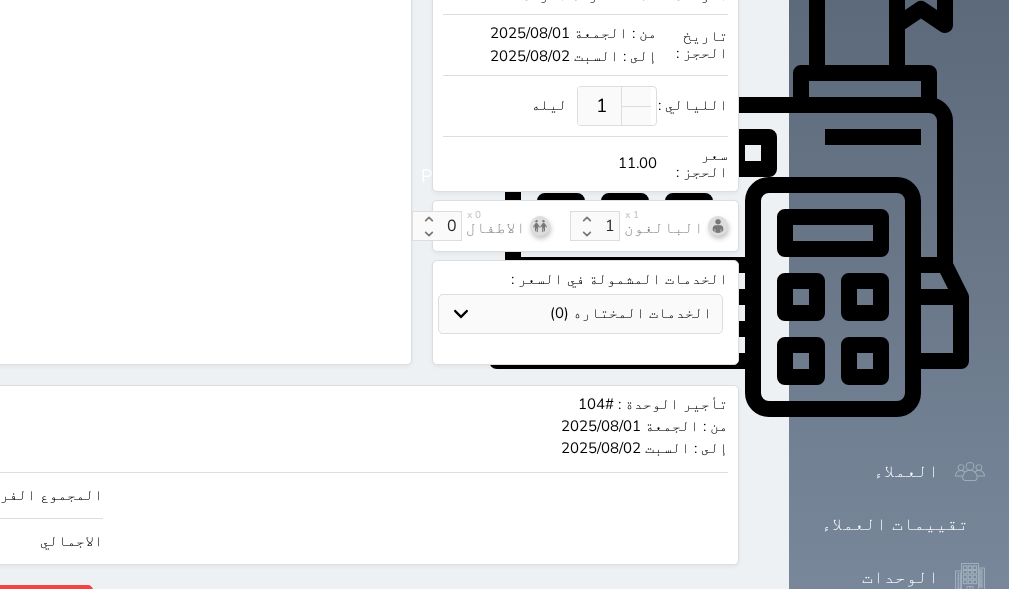 type on "110" 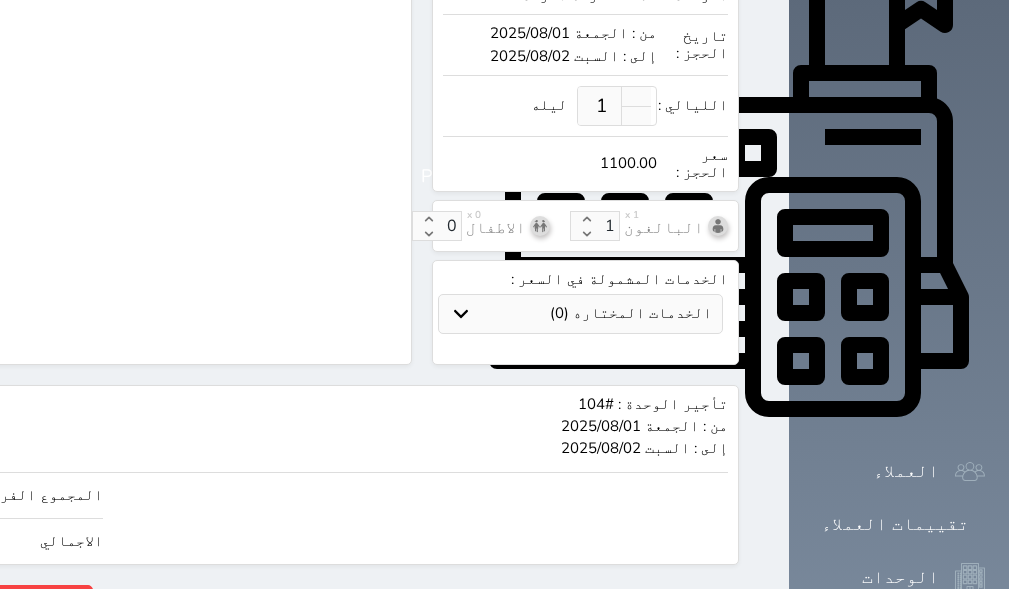 type on "110" 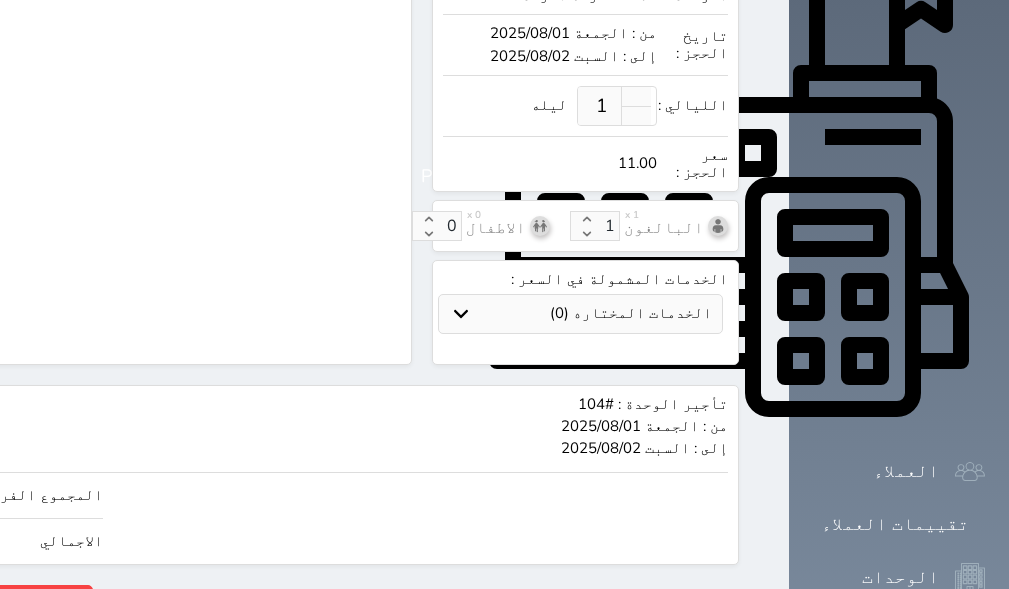 type on "1" 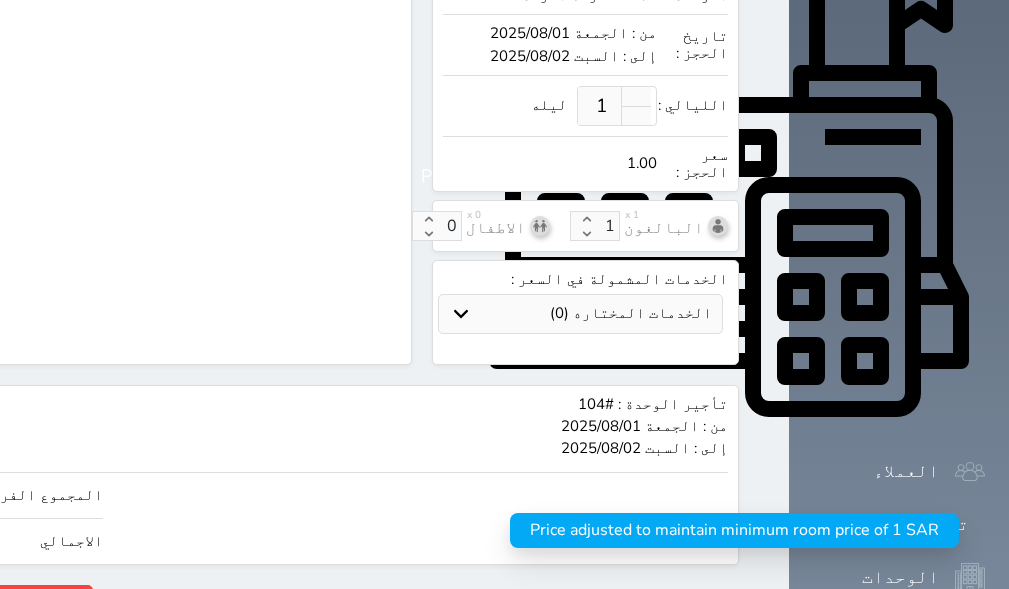 type on "10" 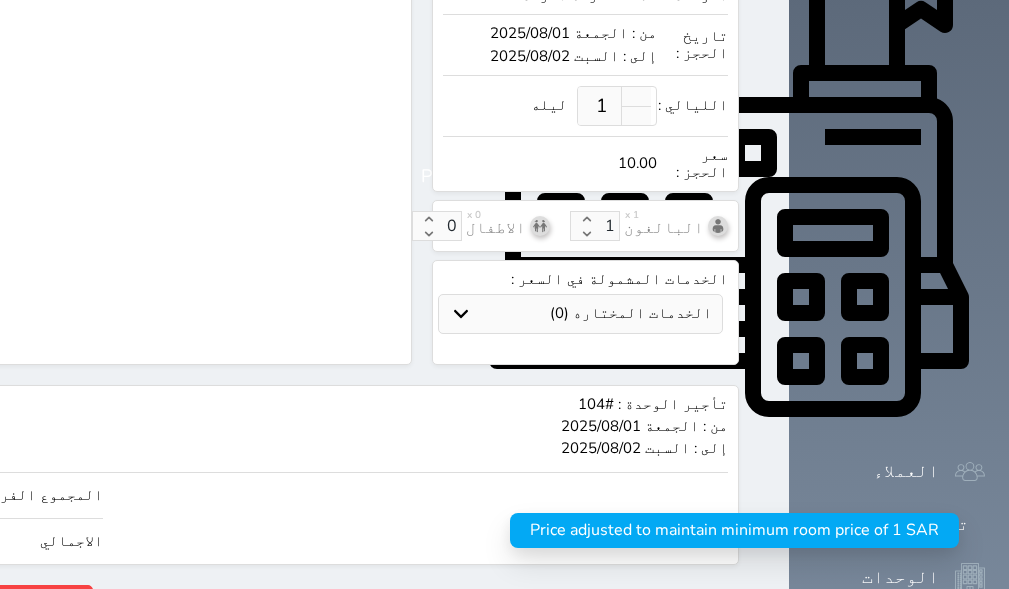 type on "100" 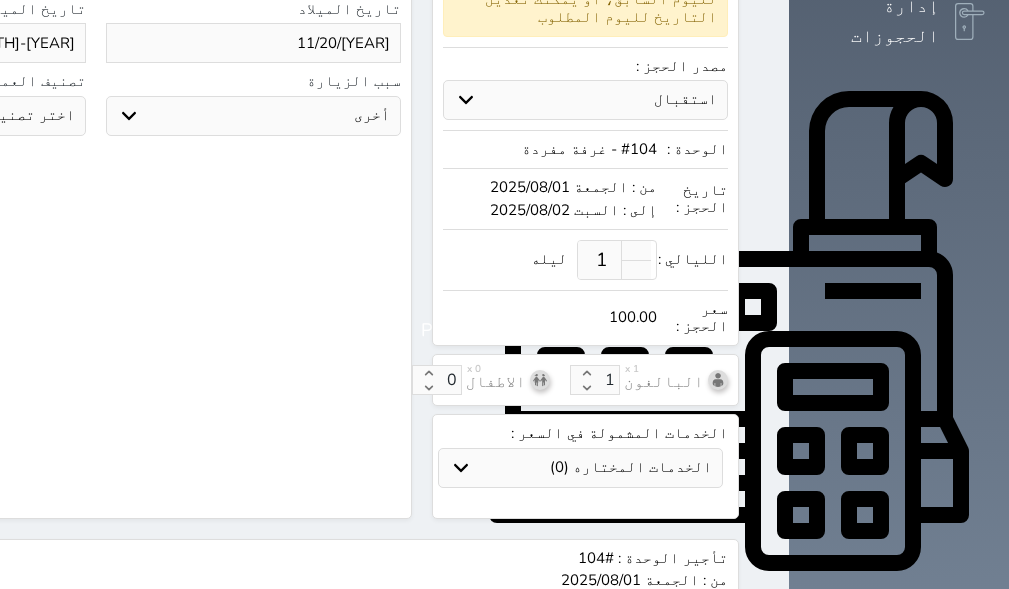 scroll, scrollTop: 706, scrollLeft: 0, axis: vertical 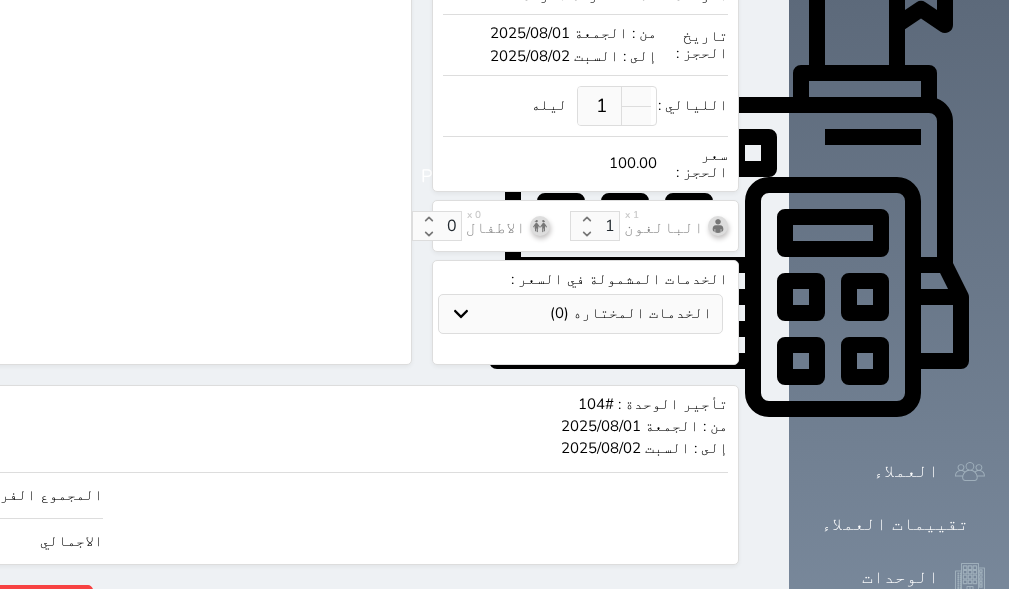 type on "100.00" 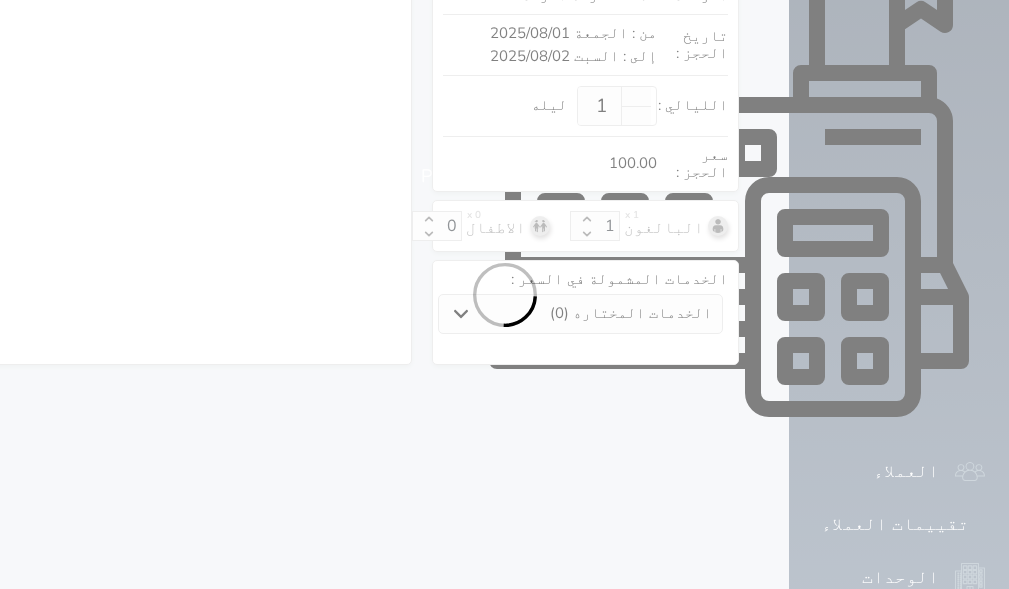 scroll, scrollTop: 470, scrollLeft: 0, axis: vertical 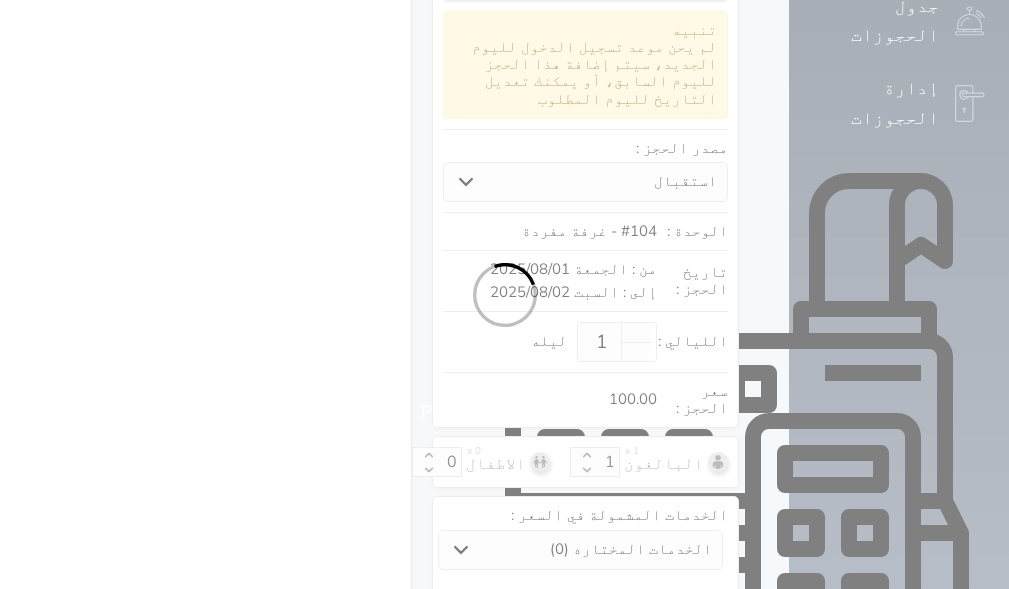 select on "4" 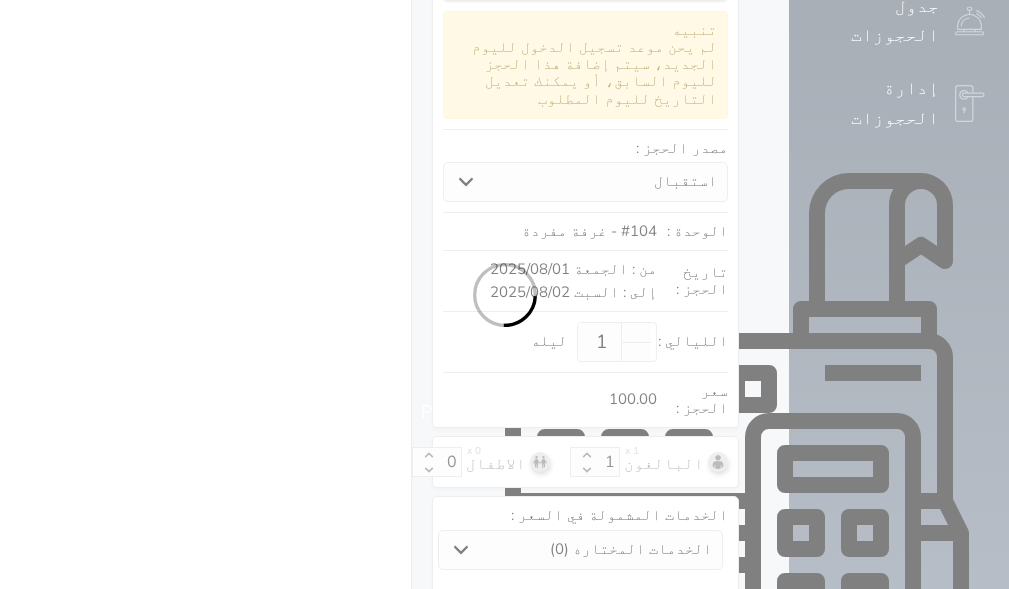 select on "901" 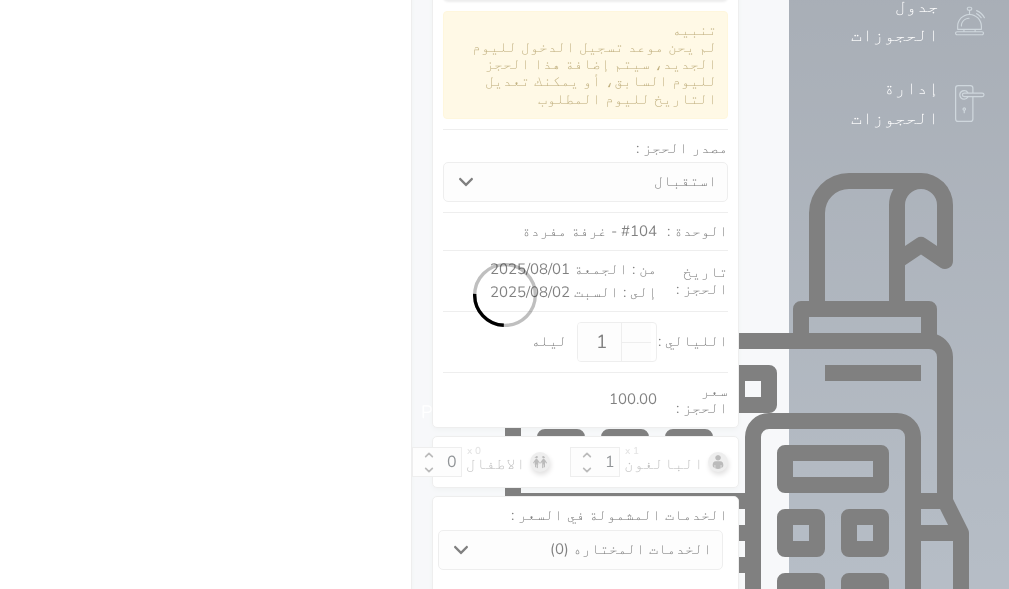 select on "4" 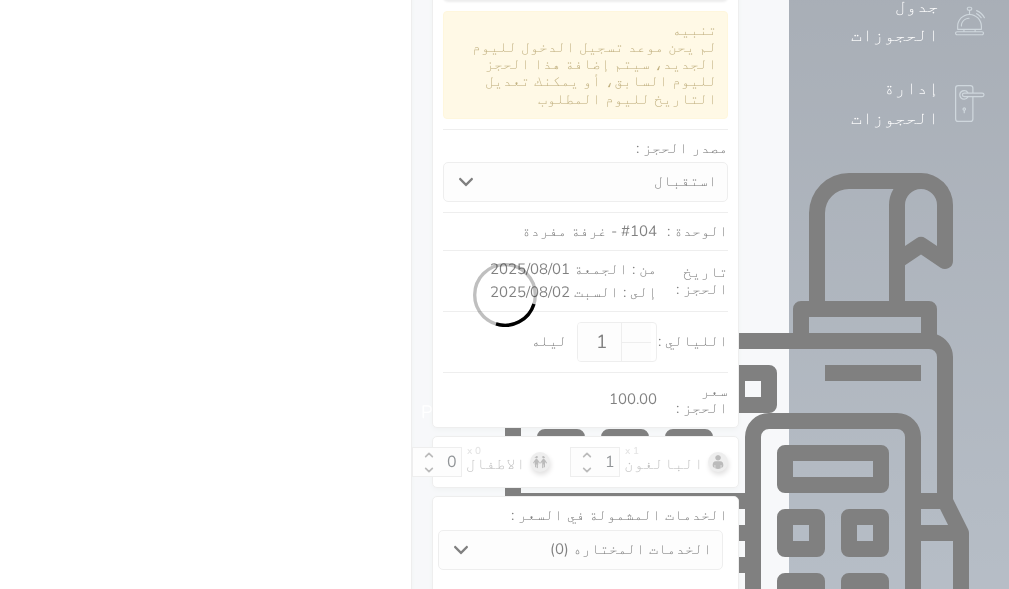 select on "7" 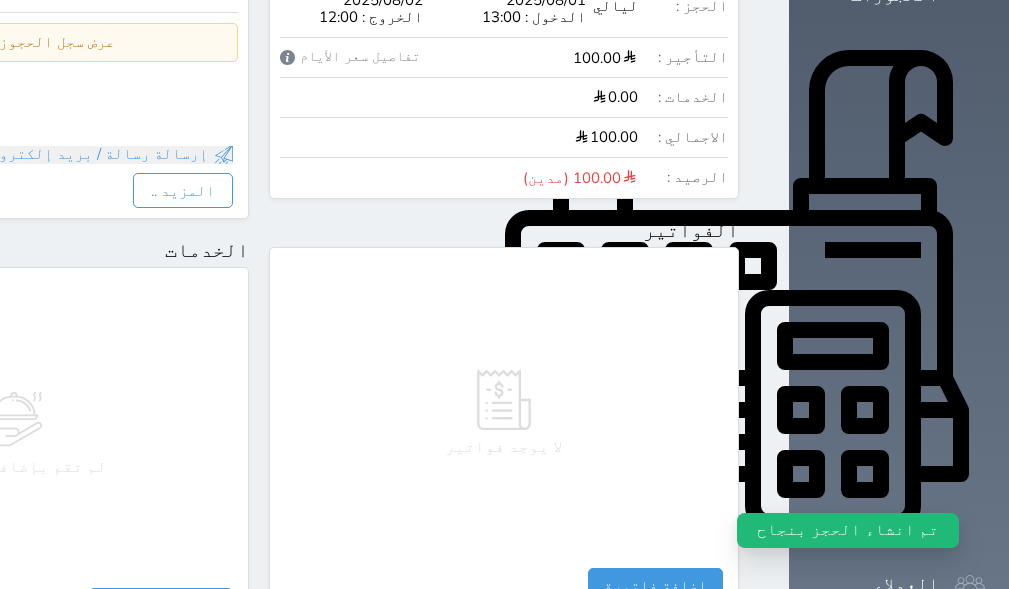 scroll, scrollTop: 600, scrollLeft: 0, axis: vertical 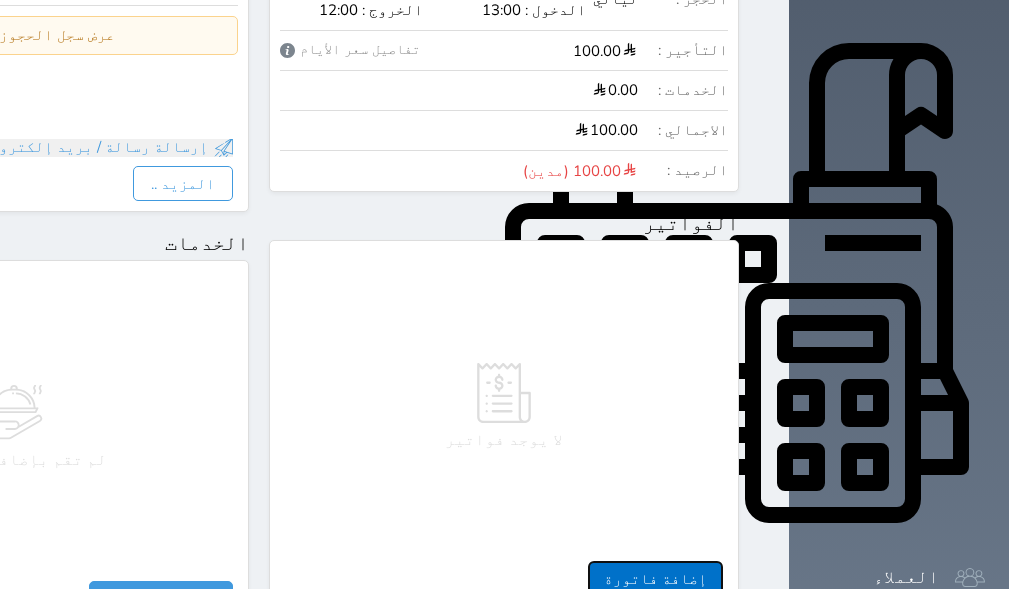click on "إضافة فاتورة" at bounding box center [655, 578] 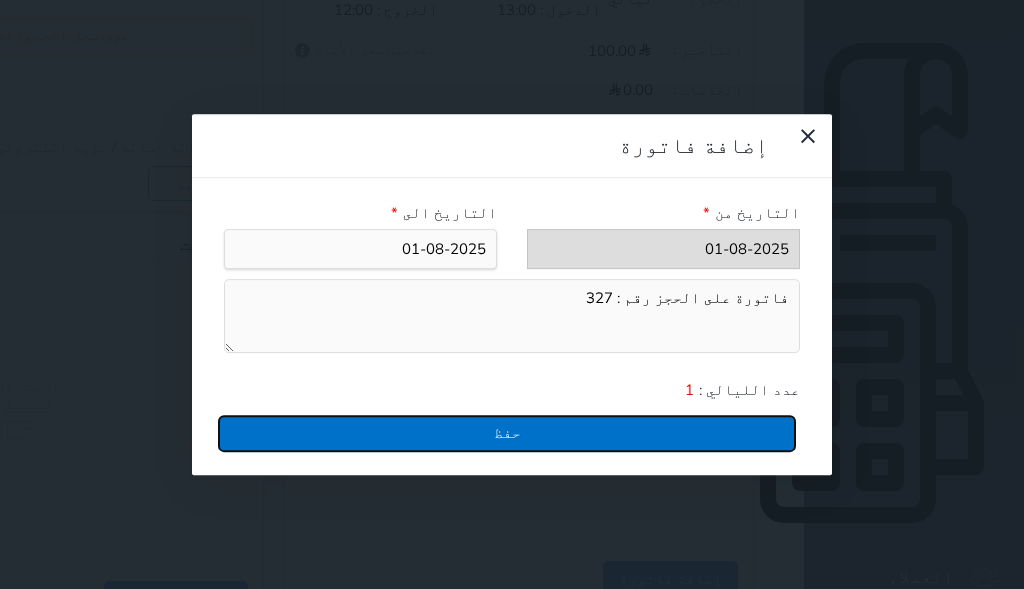 click on "حفظ" at bounding box center [507, 433] 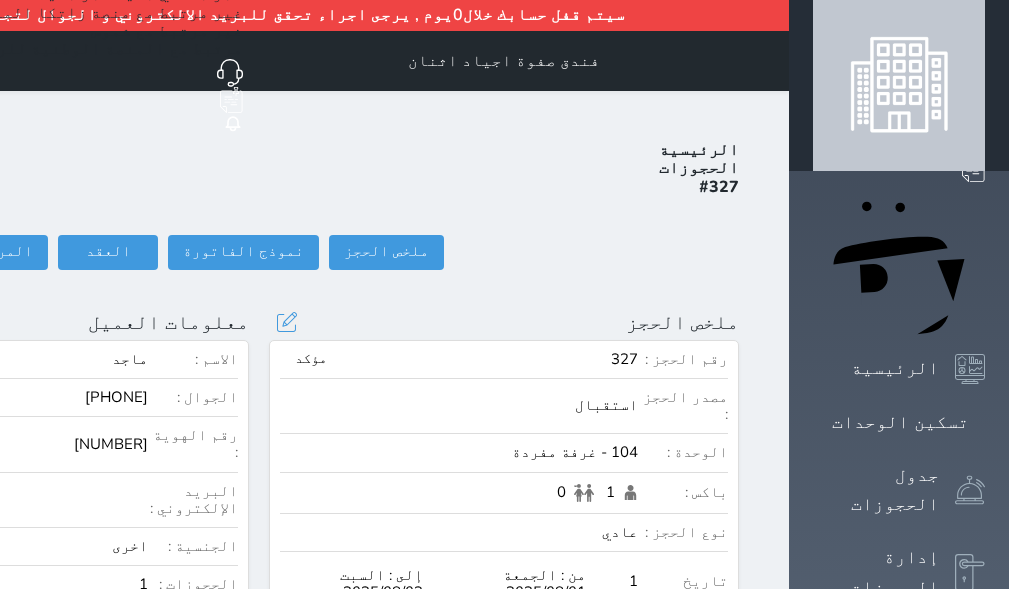 scroll, scrollTop: 0, scrollLeft: 0, axis: both 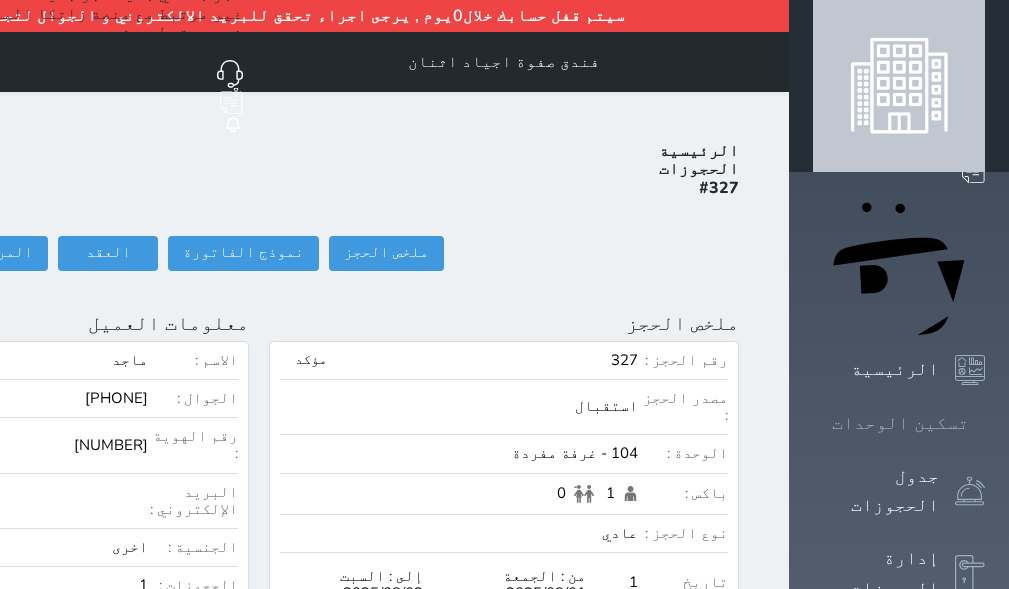 click on "تسكين الوحدات" at bounding box center (900, 423) 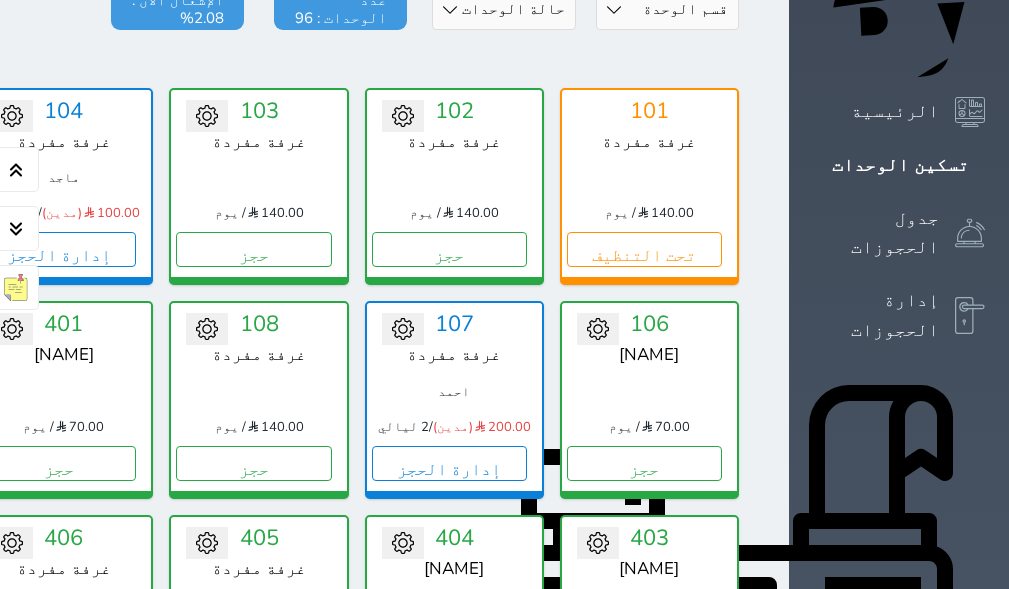 scroll, scrollTop: 210, scrollLeft: 0, axis: vertical 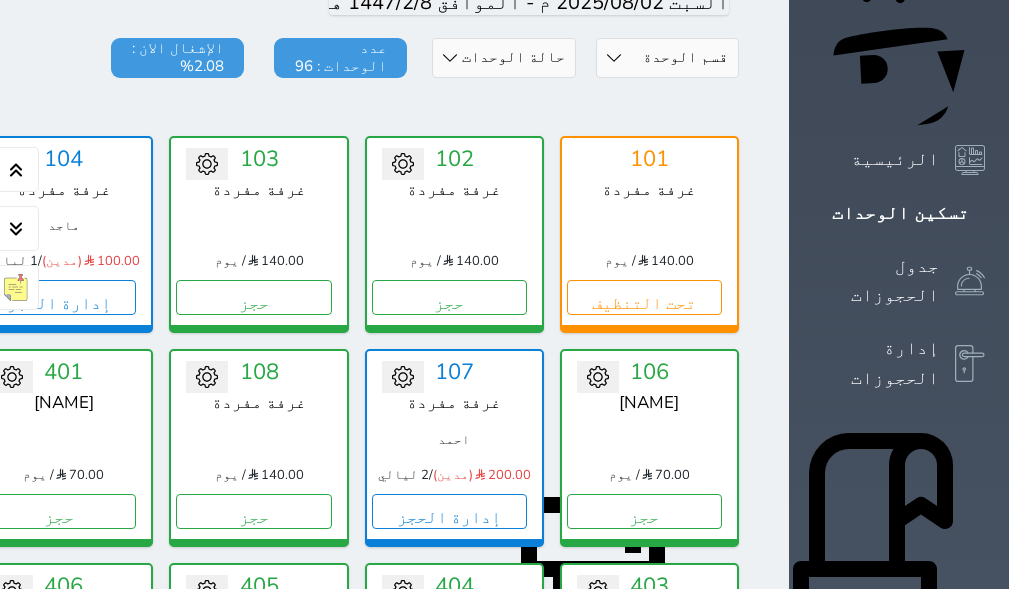 click on "حجز" at bounding box center (-137, 297) 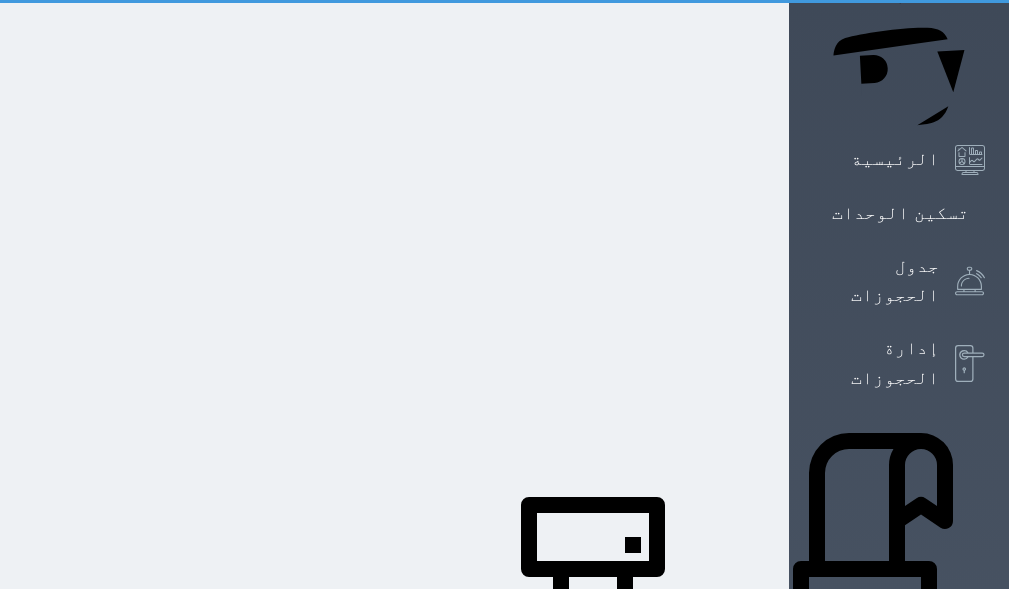 scroll, scrollTop: 32, scrollLeft: 0, axis: vertical 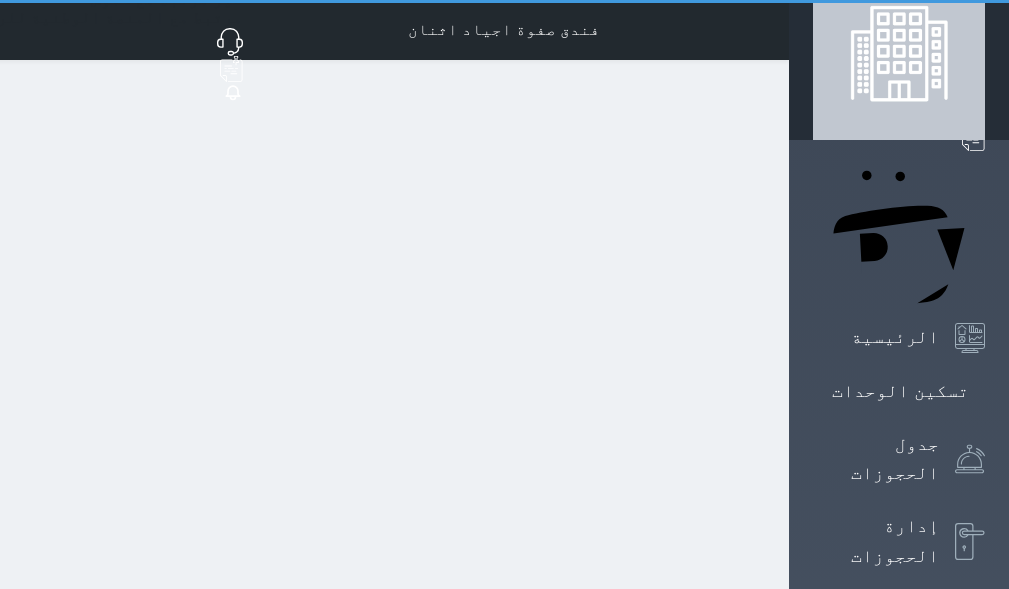 select on "1" 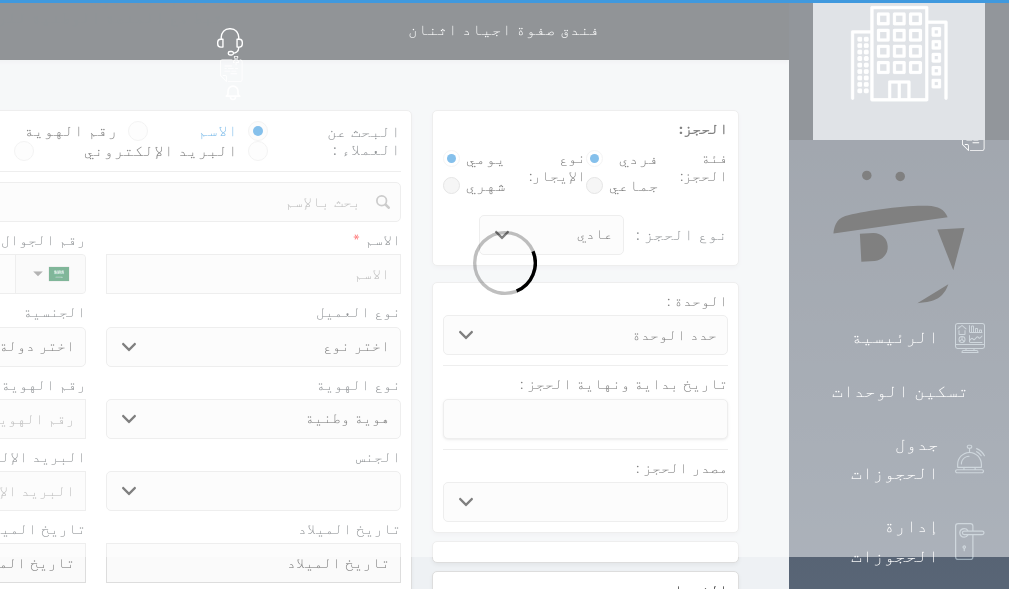 scroll, scrollTop: 0, scrollLeft: 0, axis: both 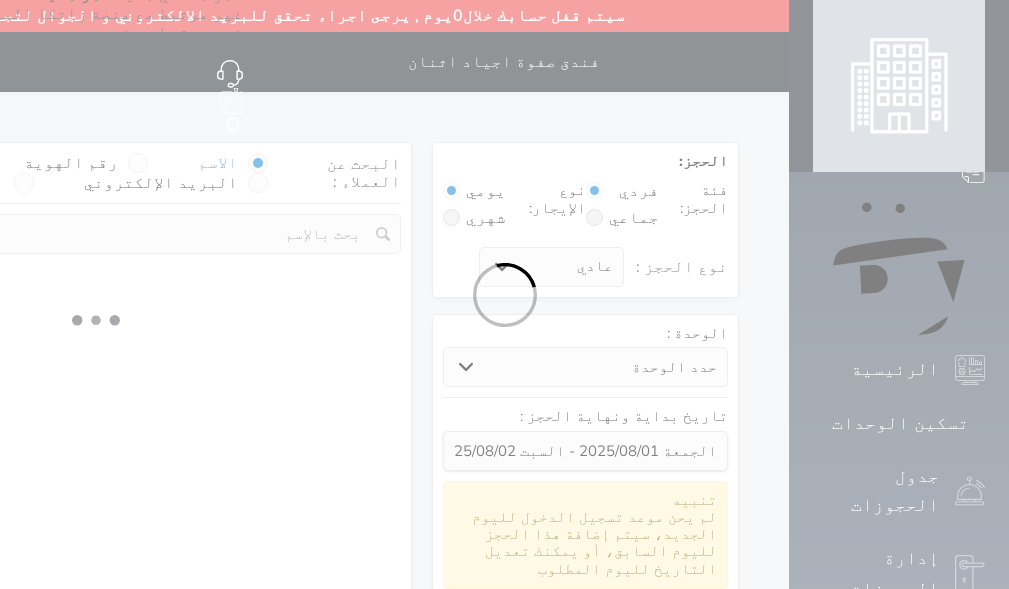 select on "[NUMBER]" 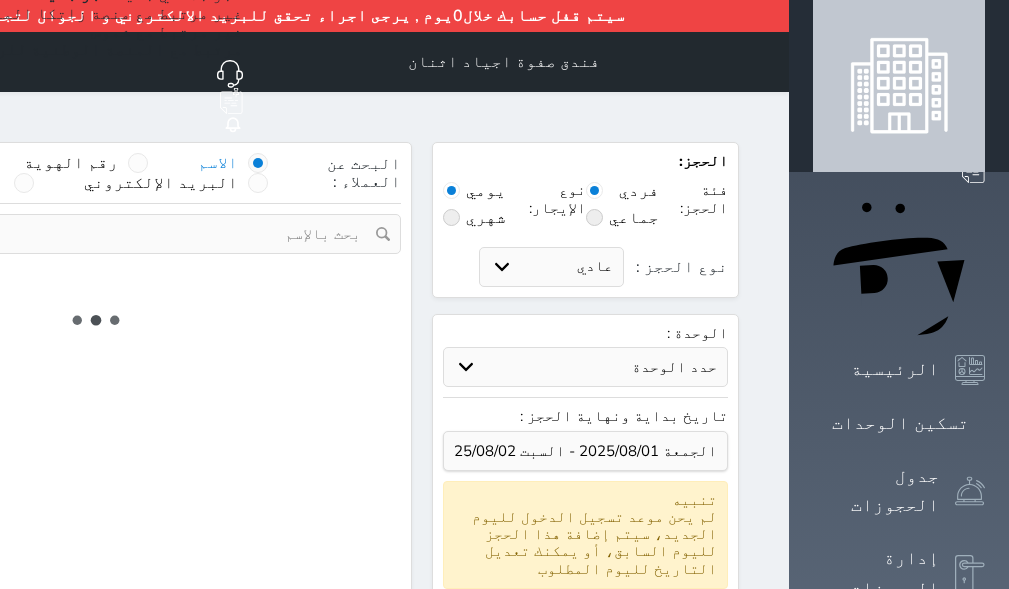 select on "1" 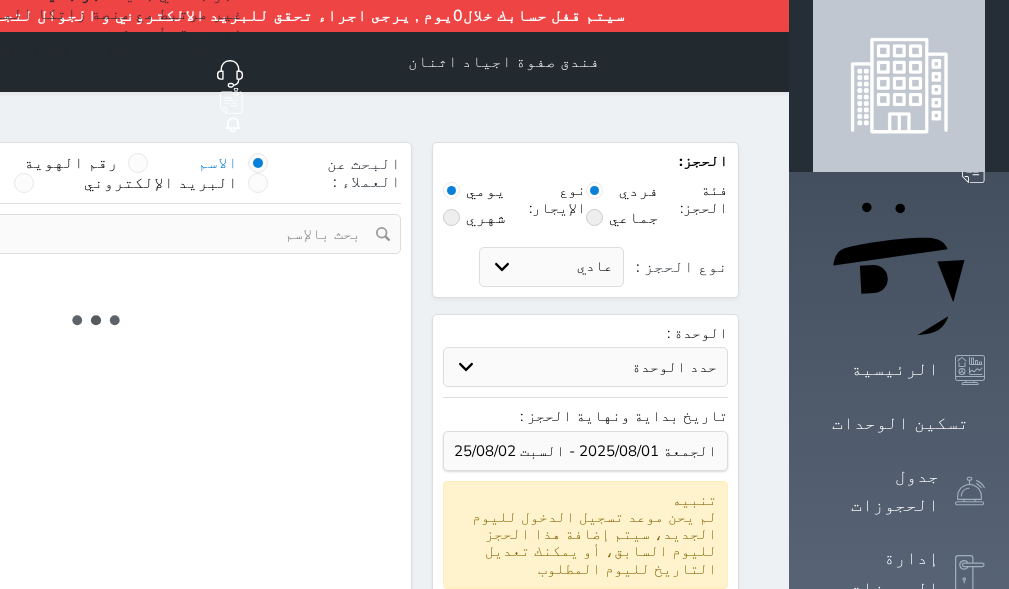 select on "113" 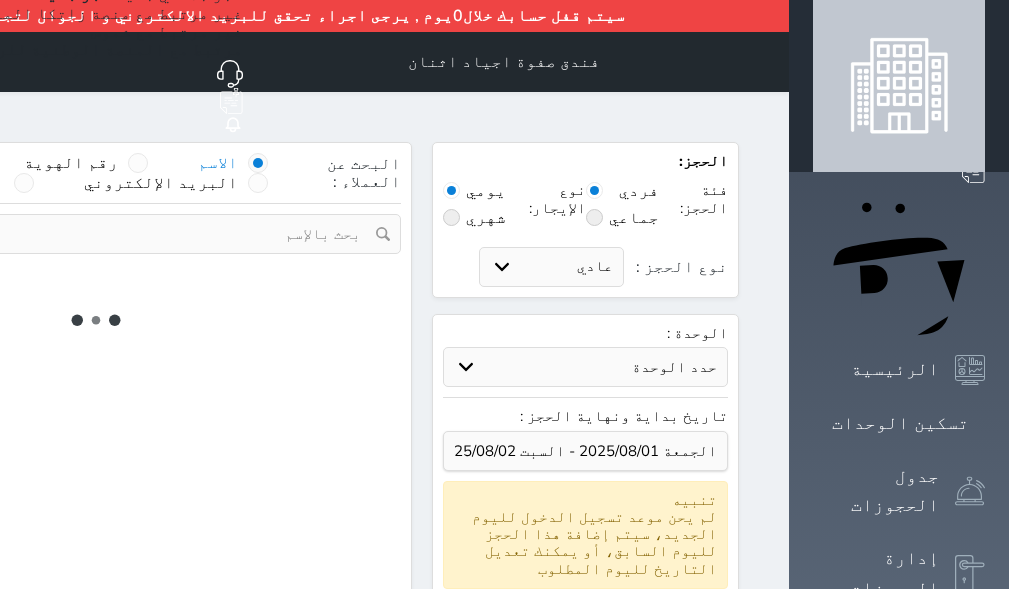 select on "1" 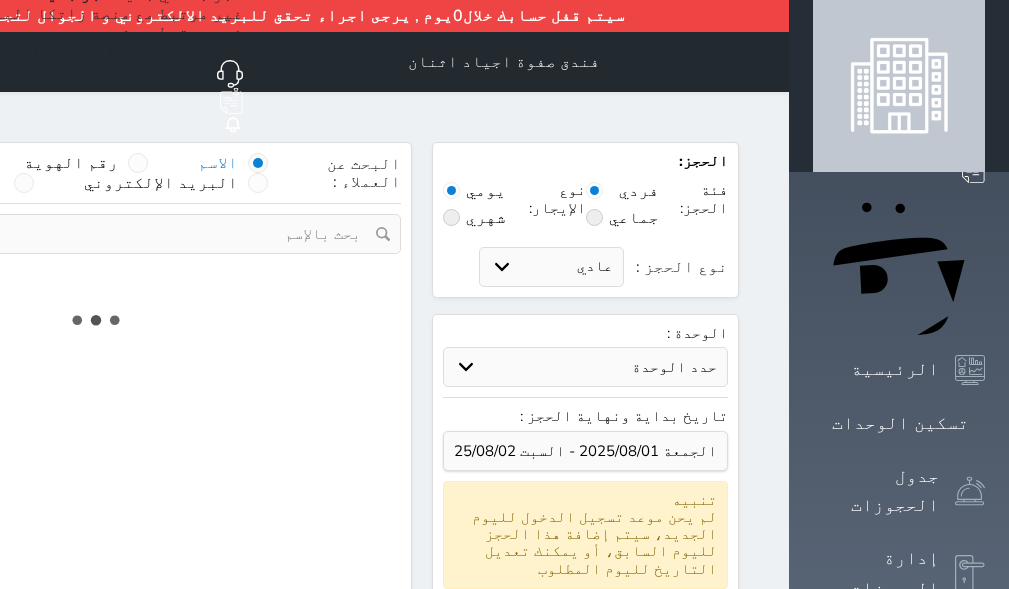 select 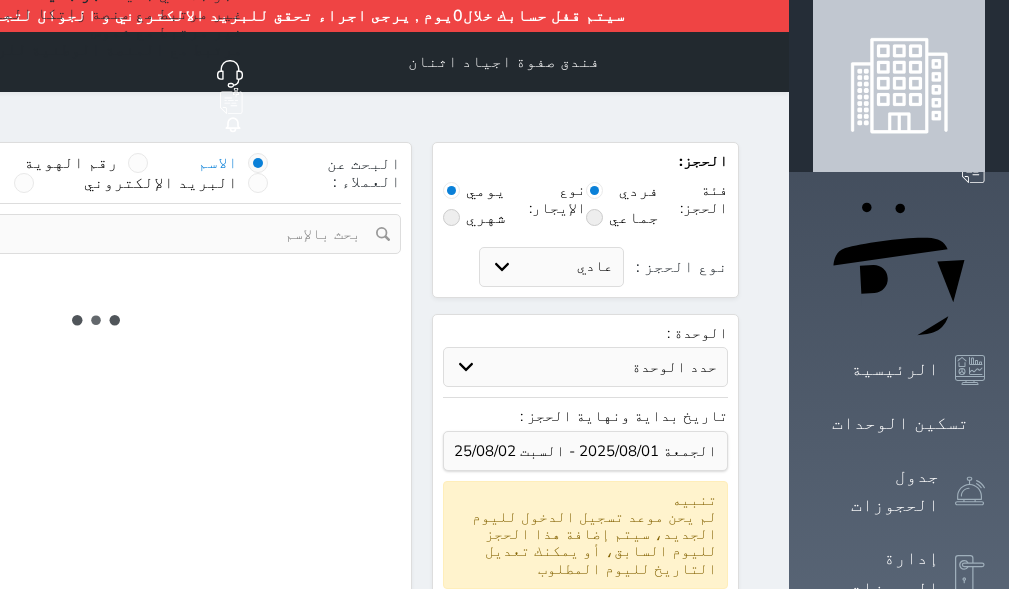 select on "7" 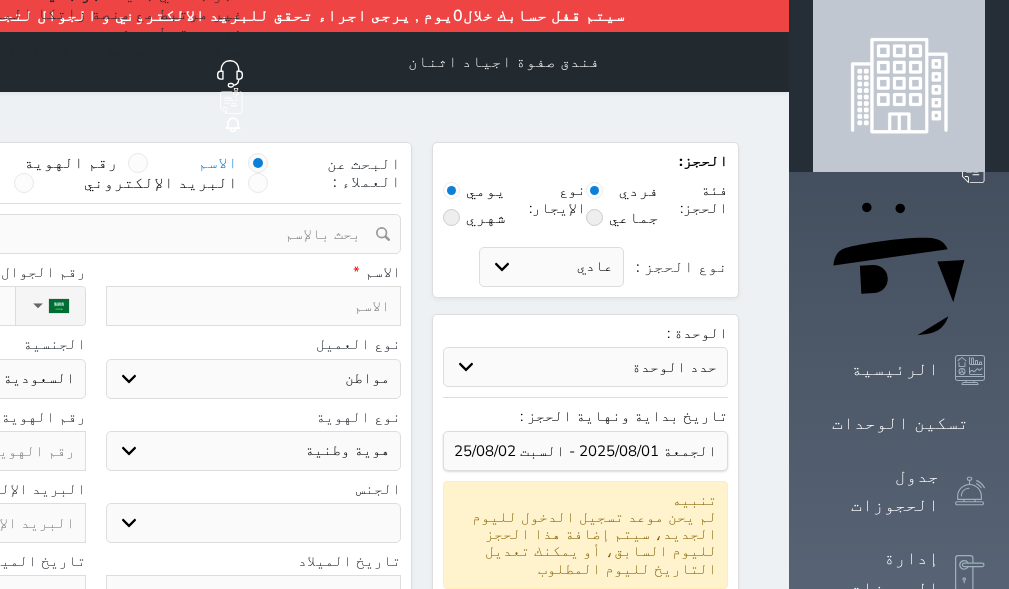 click at bounding box center [254, 306] 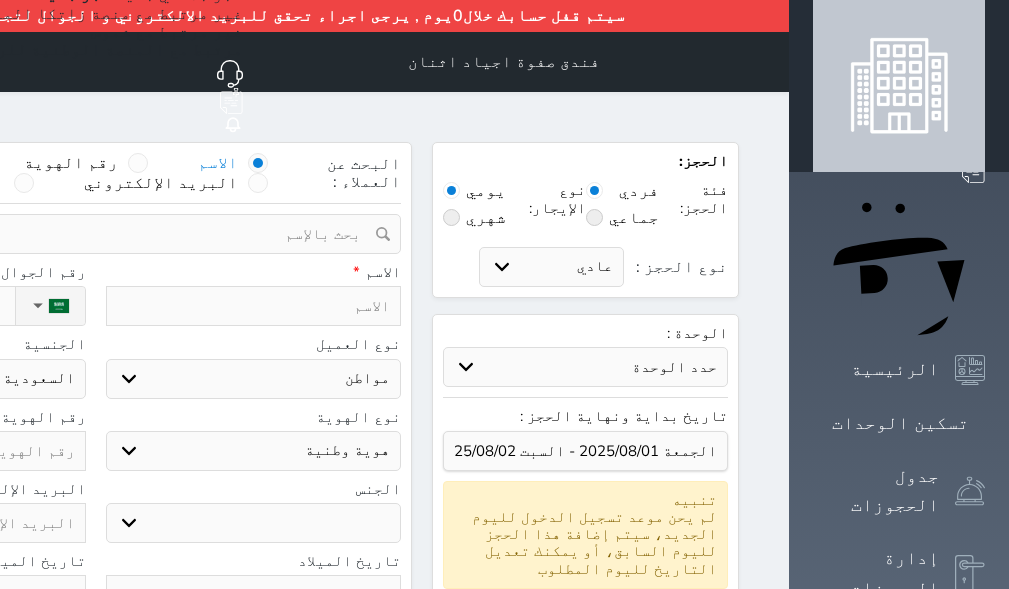 type on "ع" 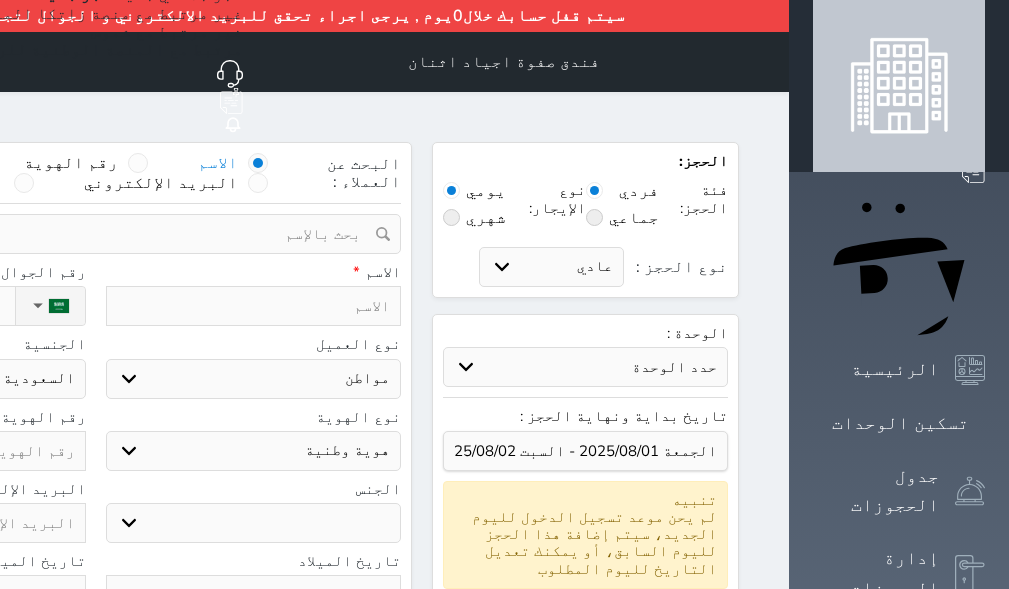 select 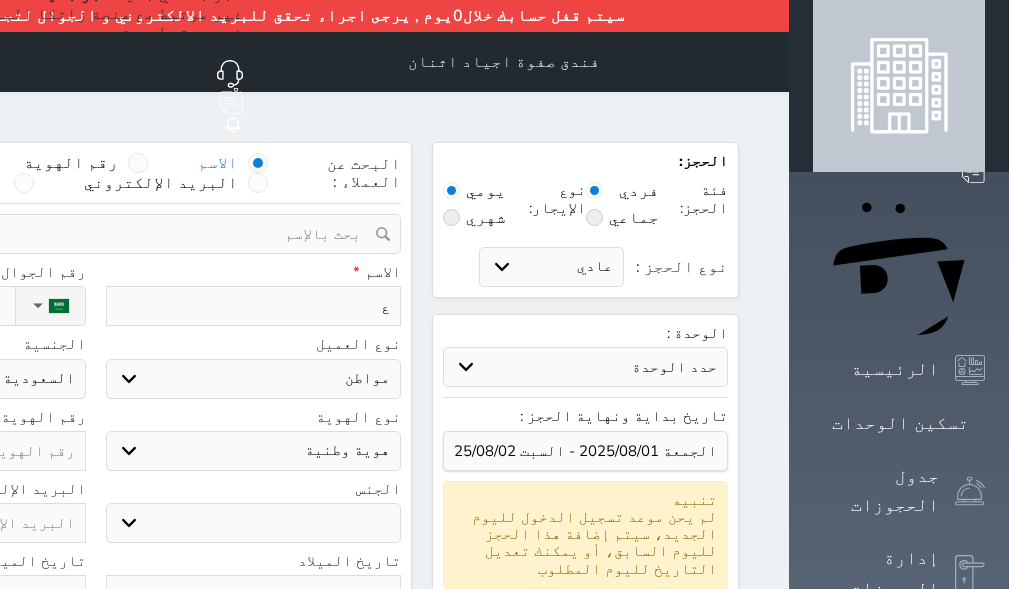 type on "عب" 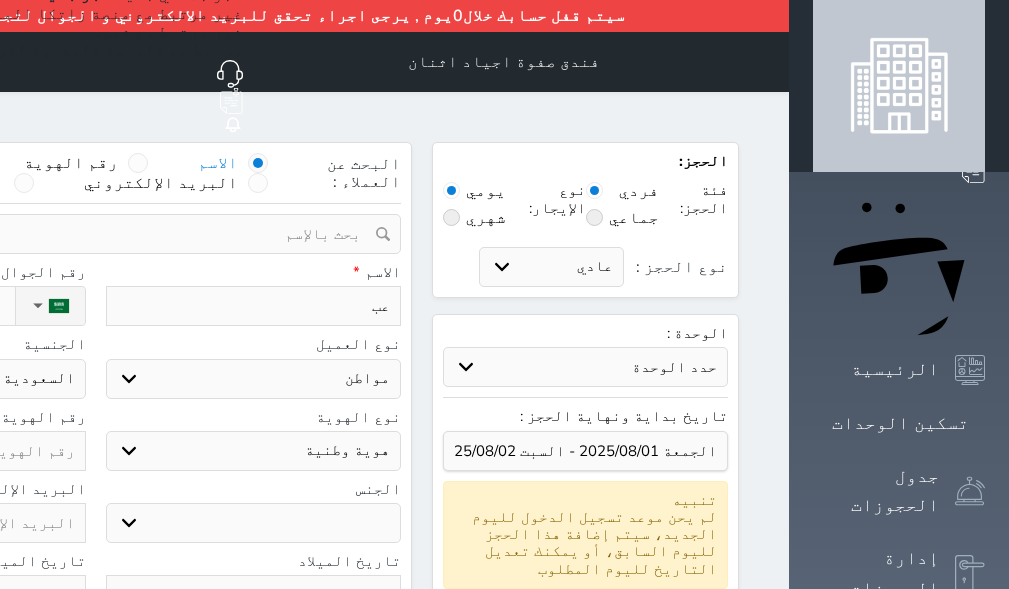 type on "عبا" 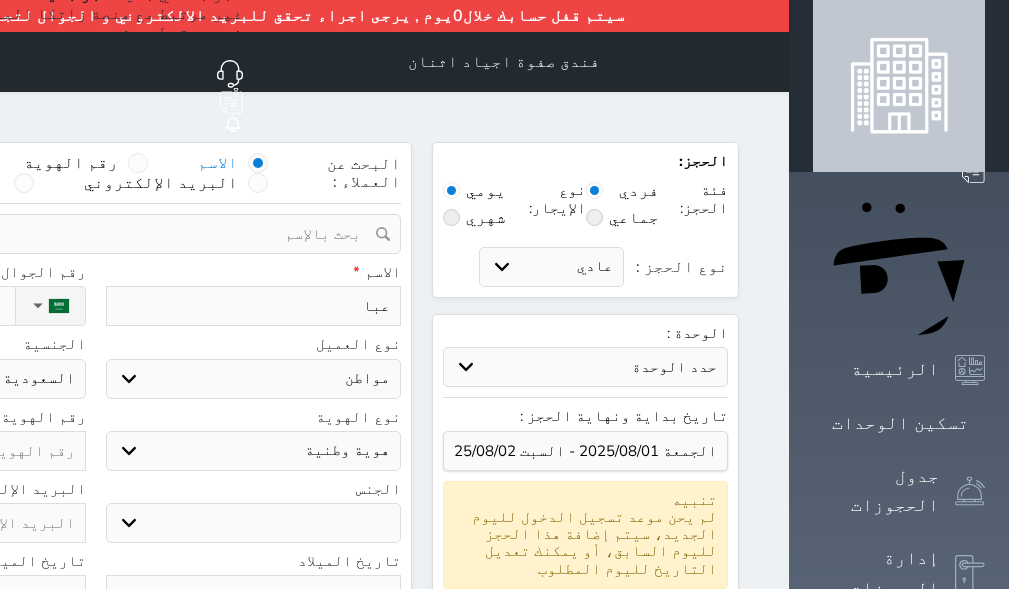 type on "[NAME]" 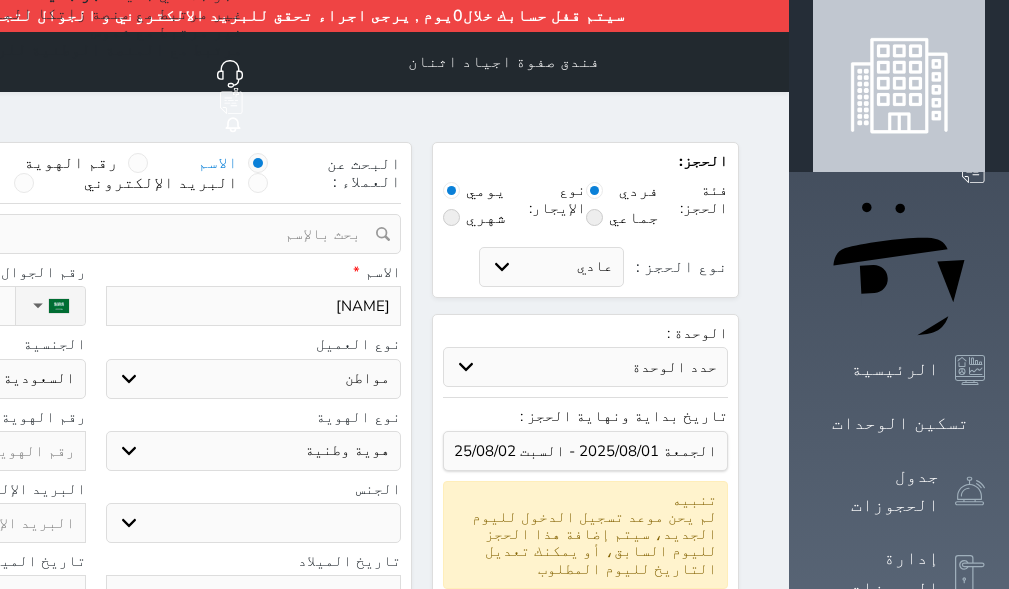 type on "[NAME]" 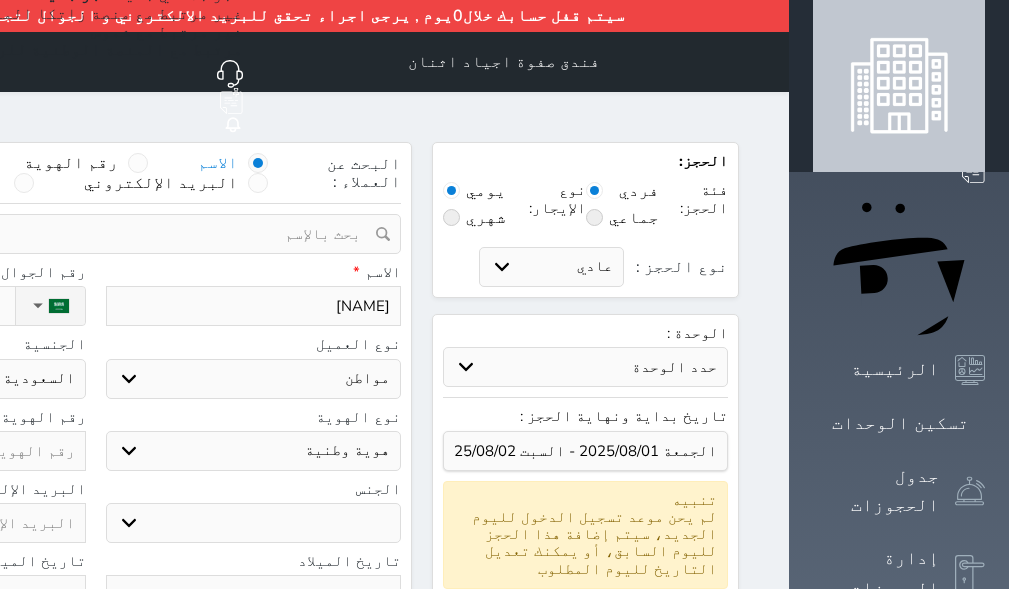 type on "[NAME]" 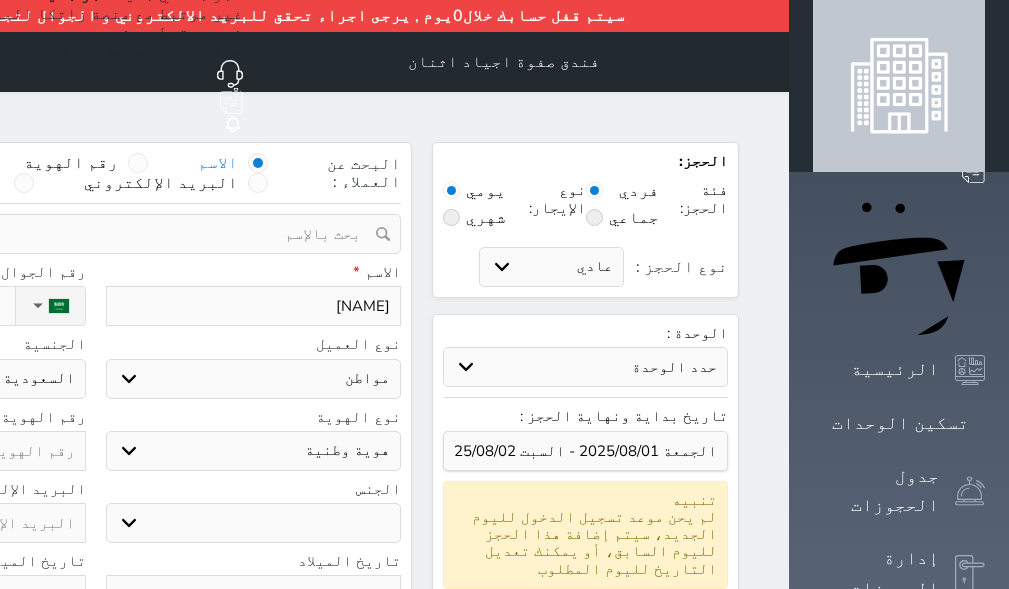 select 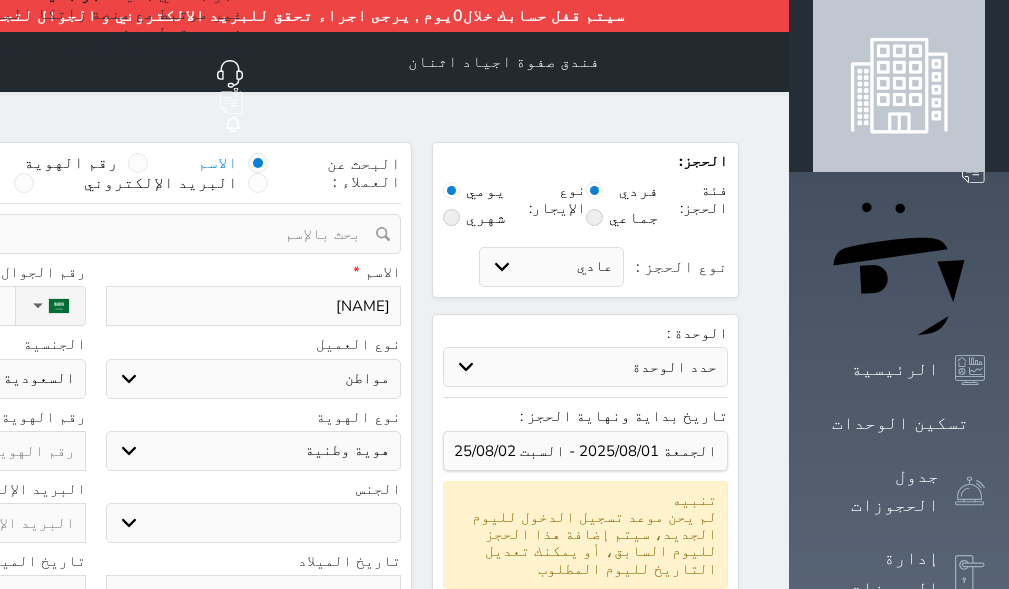 type on "[NAME]" 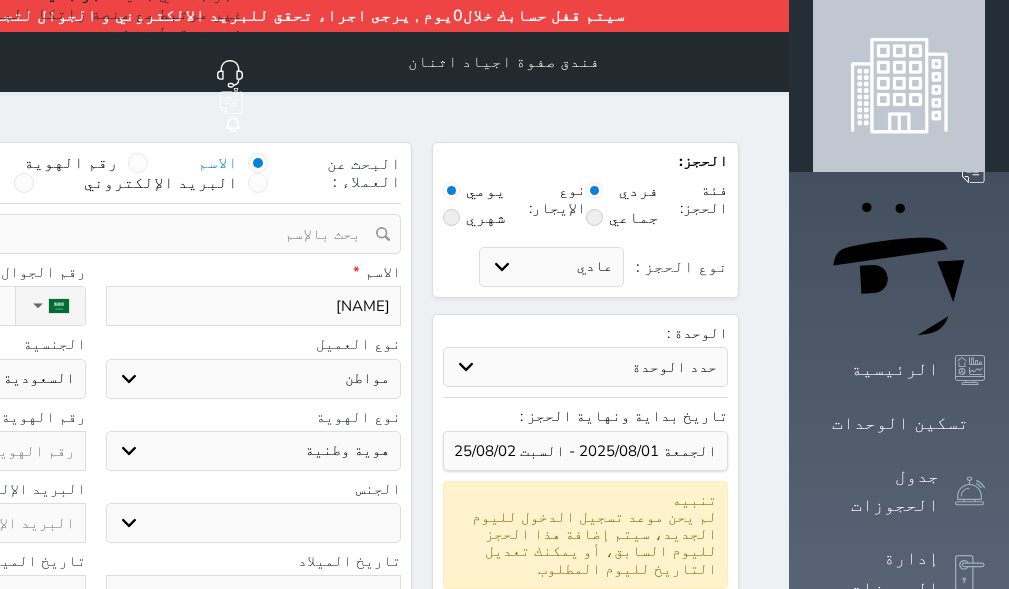 select 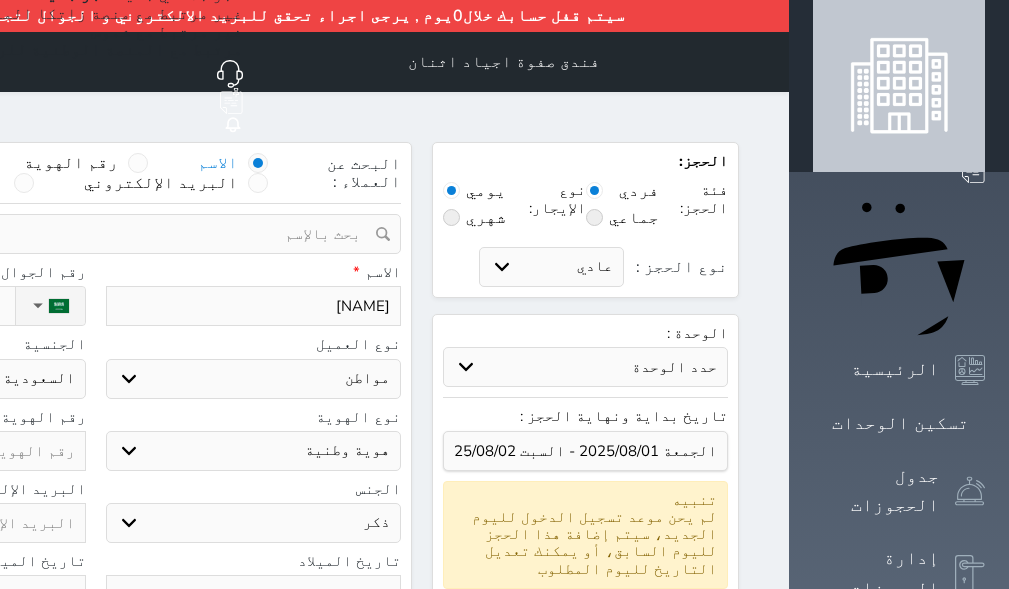 click on "ذكر   انثى" at bounding box center (254, 523) 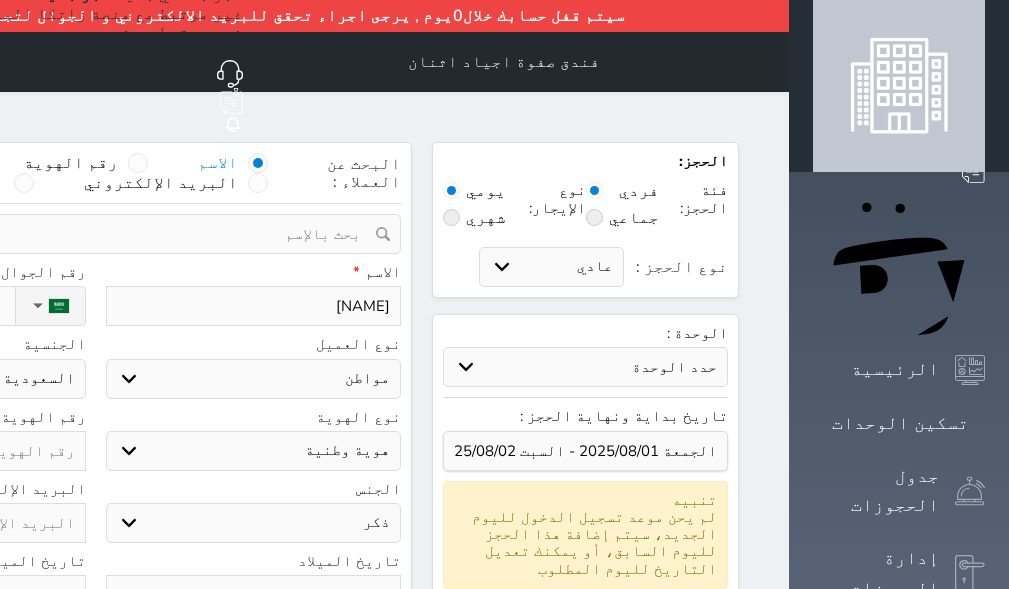 click on "اختر نوع   هوية وطنية هوية عائلية جواز السفر" at bounding box center [254, 451] 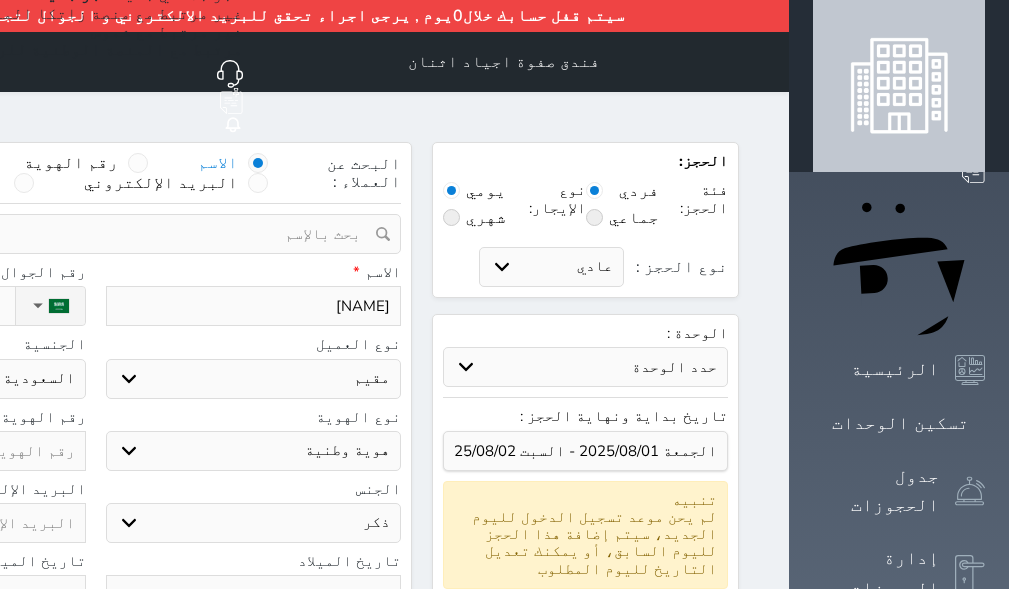 click on "اختر نوع   مواطن مواطن خليجي زائر مقيم" at bounding box center [254, 379] 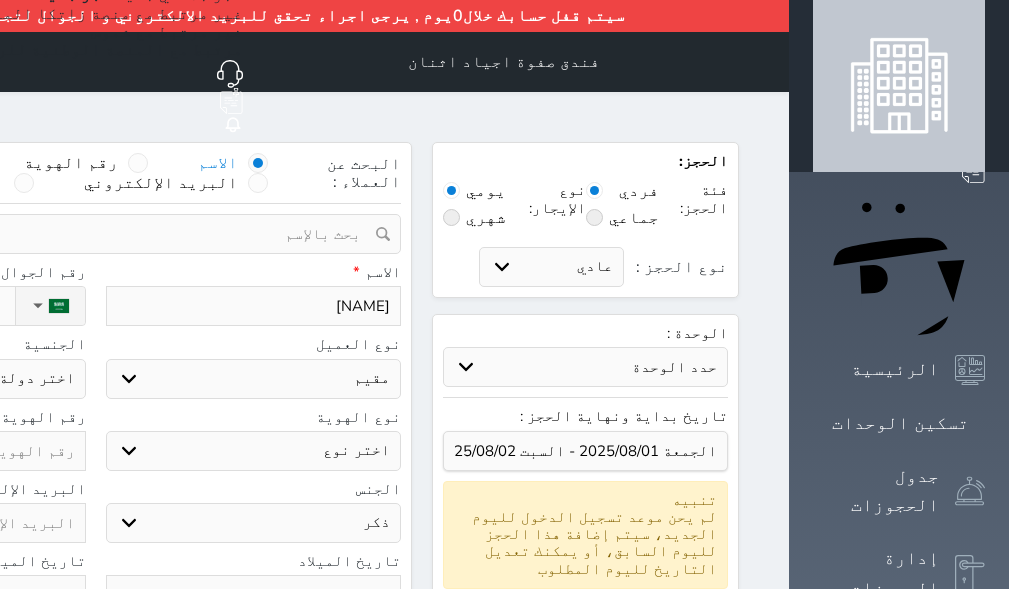 click on "اختر نوع   مقيم جواز السفر" at bounding box center [254, 451] 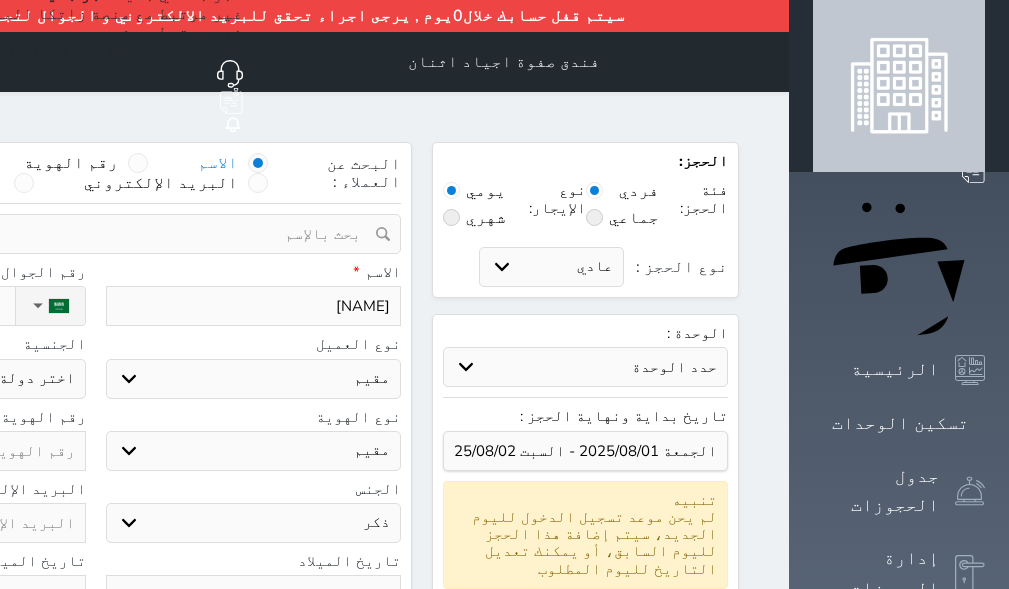 click on "اختر نوع   مقيم جواز السفر" at bounding box center [254, 451] 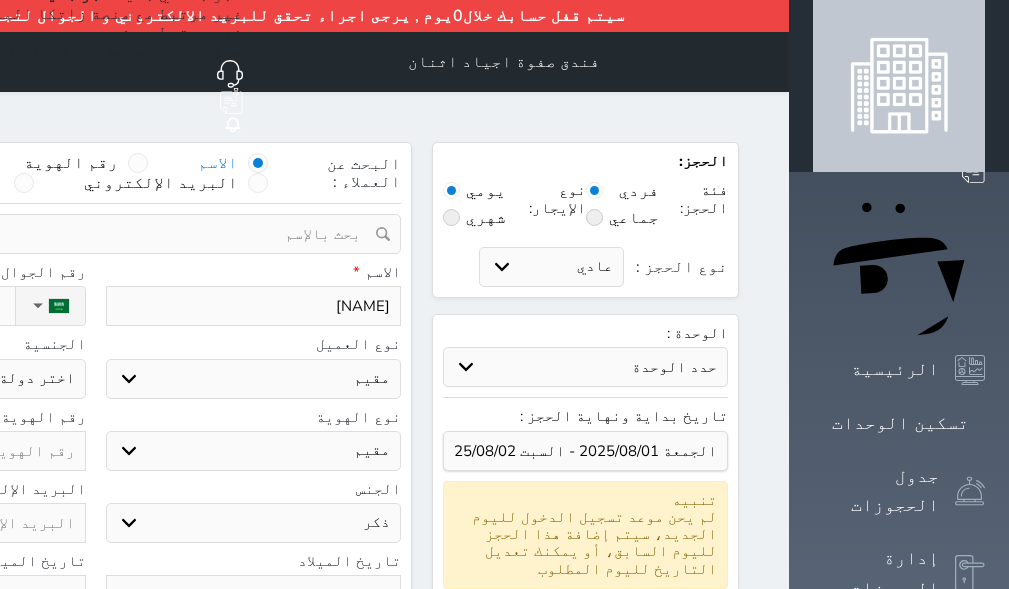 click on "اختر دولة
اثيوبيا
اجنبي بجواز سعودي
اخرى
اذربيجان
ارتيريا
ارمينيا
ازبكستان
اسبانيا
استراليا
استونيا" at bounding box center (-62, 379) 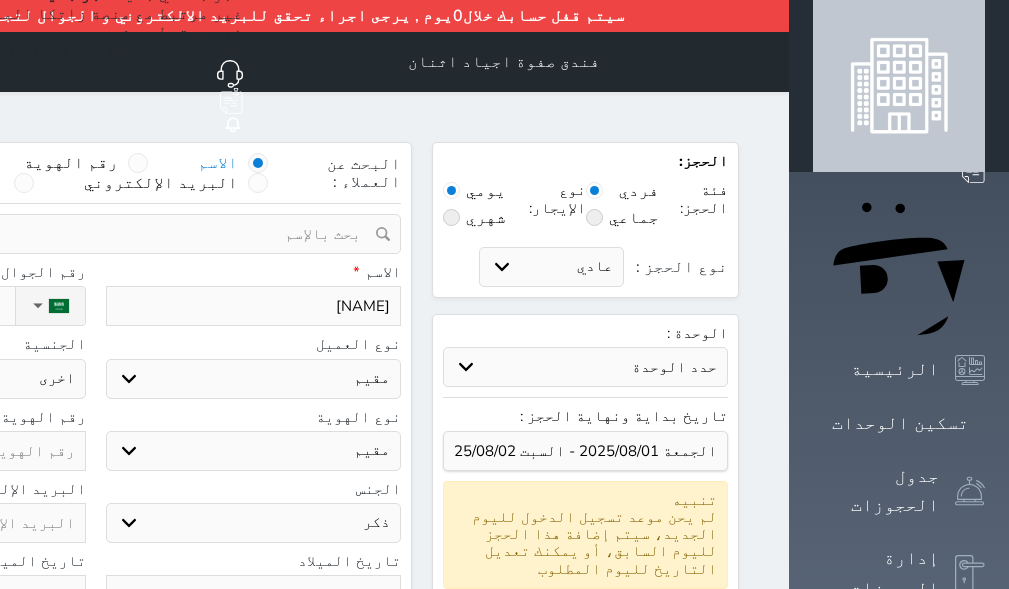 click on "اختر دولة
اثيوبيا
اجنبي بجواز سعودي
اخرى
اذربيجان
ارتيريا
ارمينيا
ازبكستان
اسبانيا
استراليا
استونيا" at bounding box center [-62, 379] 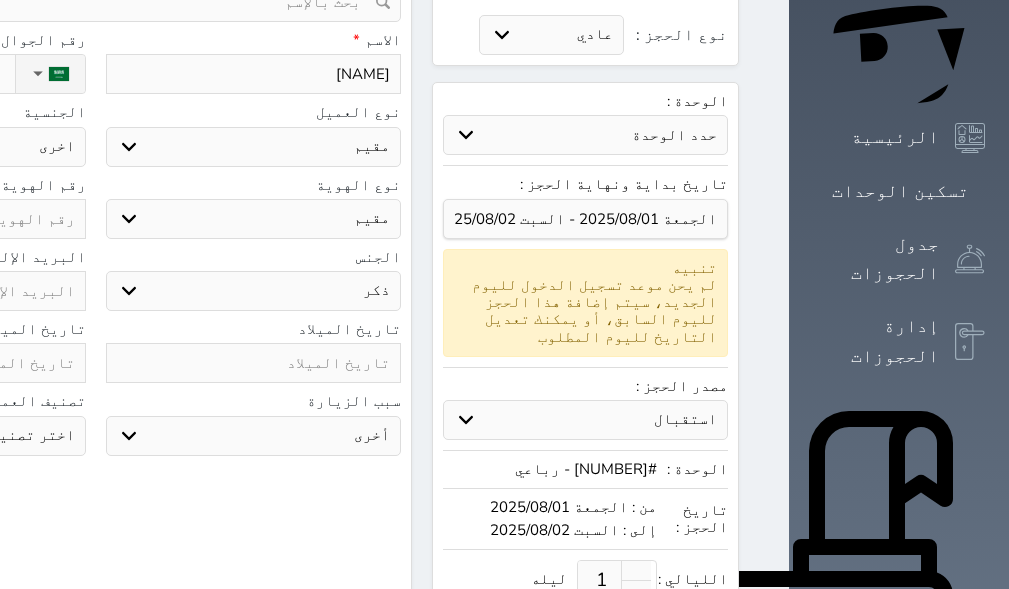 scroll, scrollTop: 200, scrollLeft: 0, axis: vertical 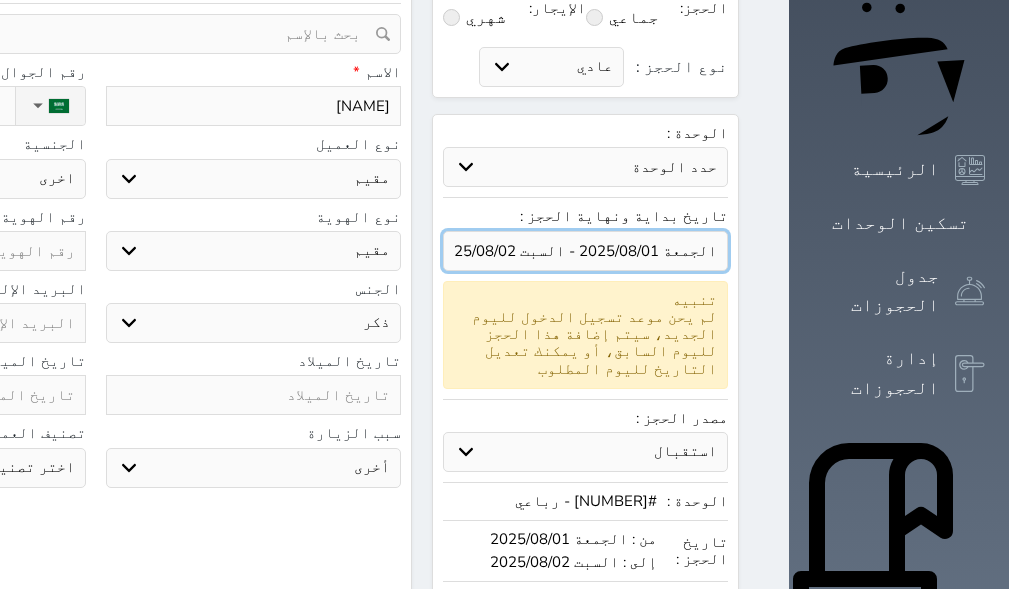 click at bounding box center [585, 251] 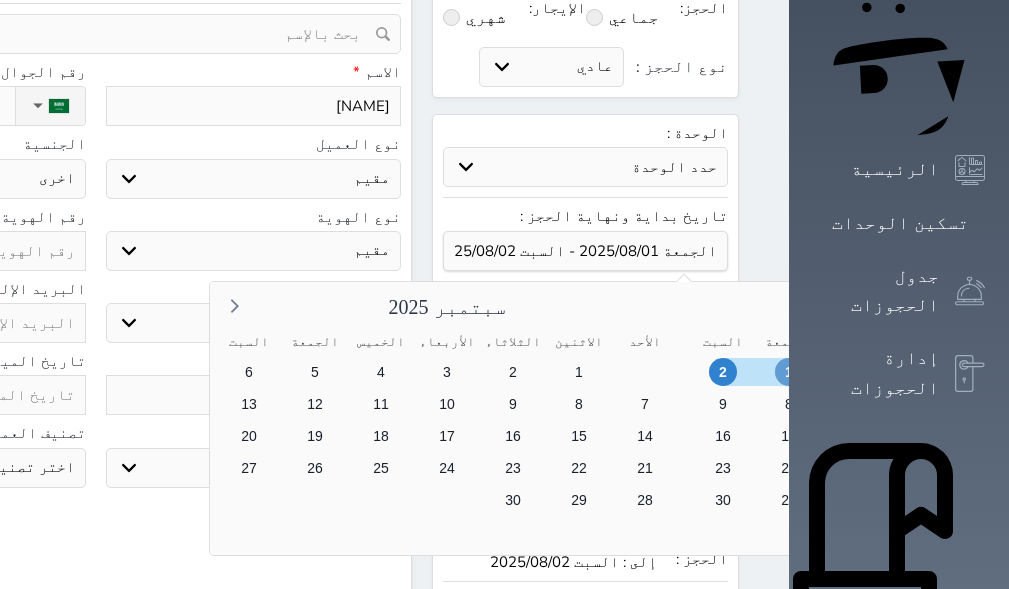 click on "1" at bounding box center (789, 372) 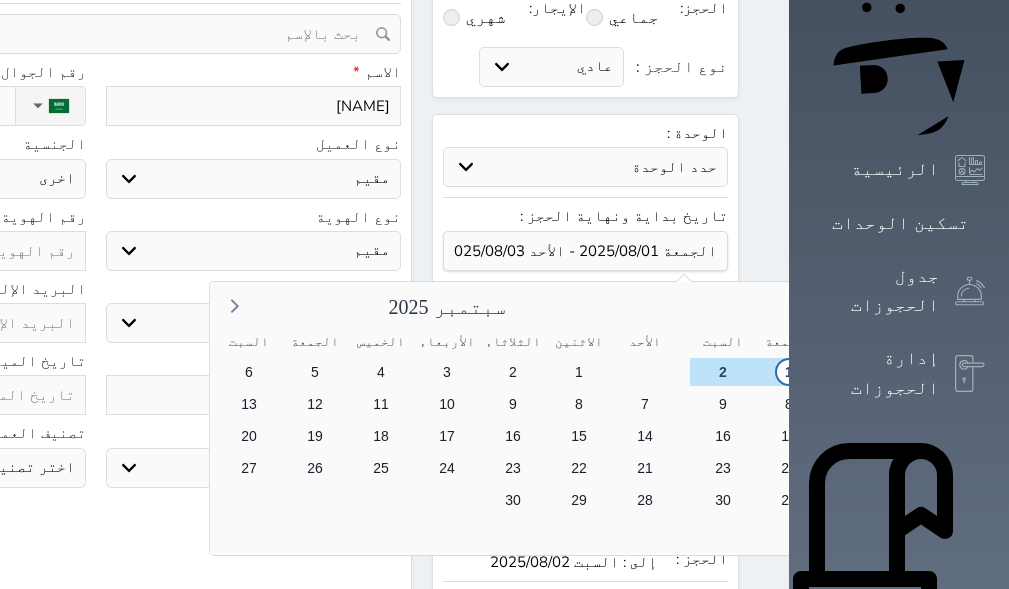 click on "3" at bounding box center (1119, 404) 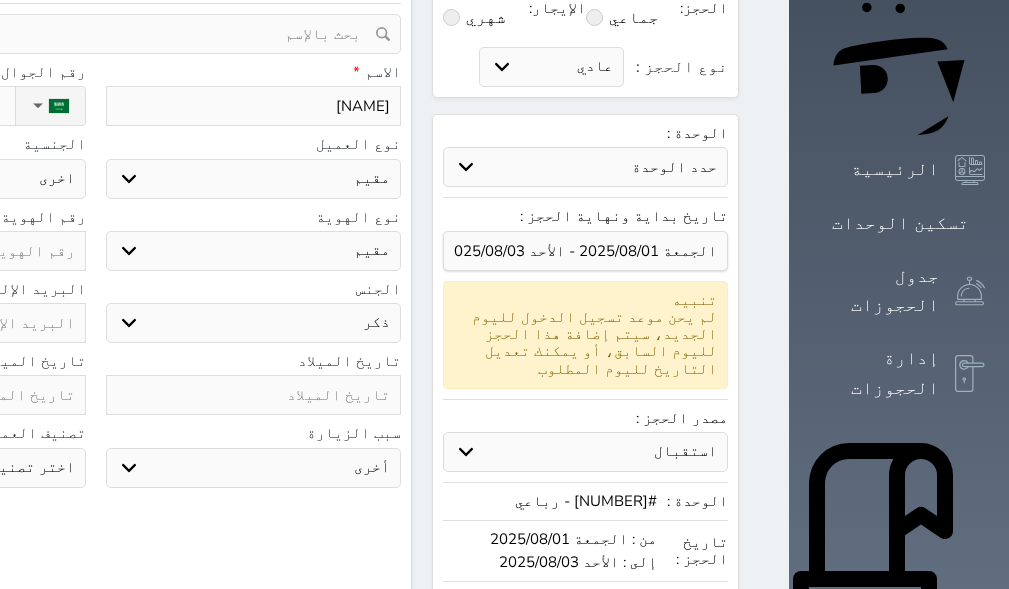 click at bounding box center (-62, 251) 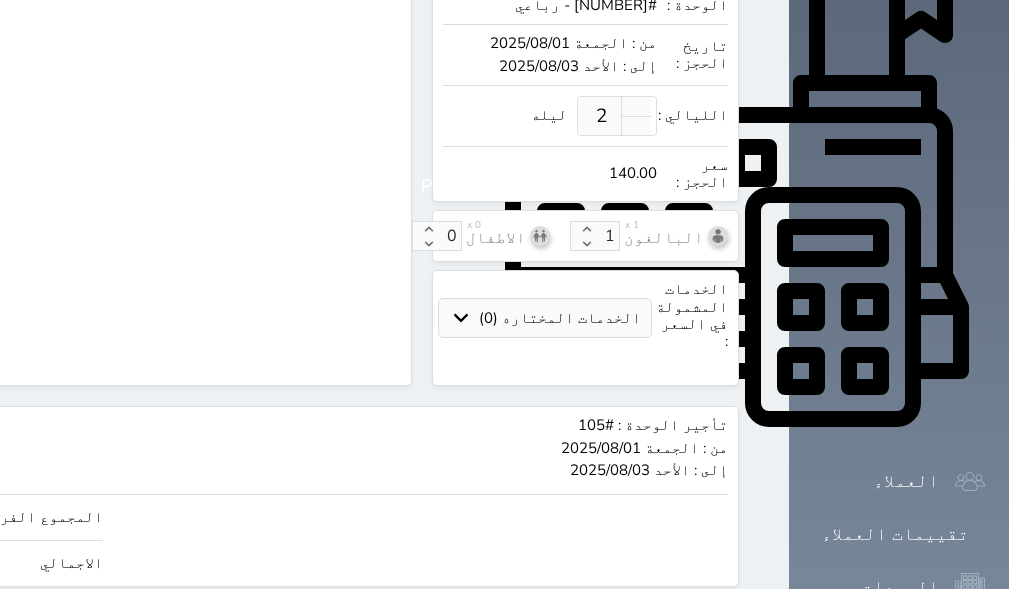scroll, scrollTop: 701, scrollLeft: 0, axis: vertical 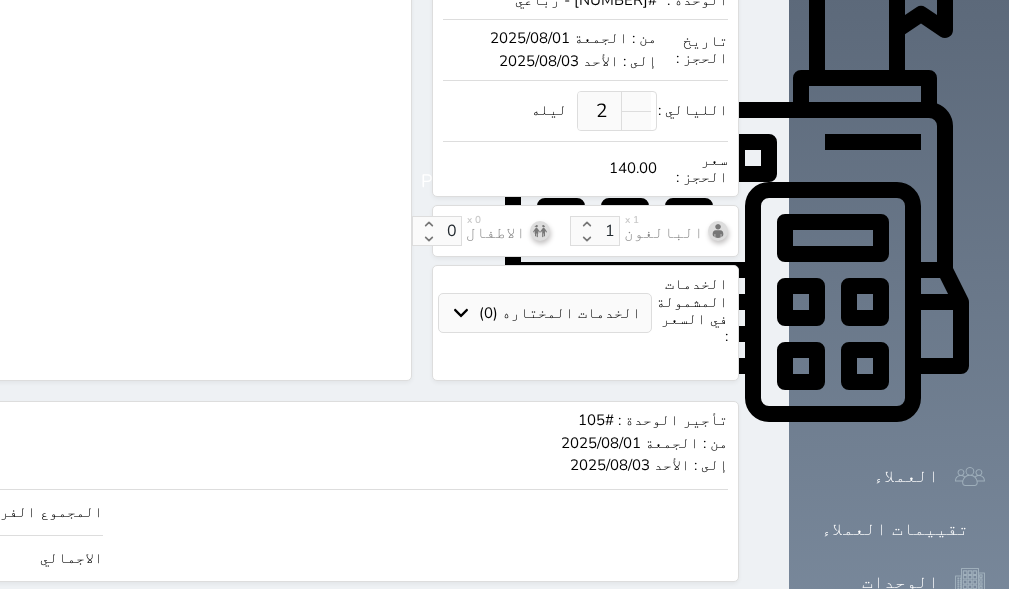 click on "140" at bounding box center [-145, 512] 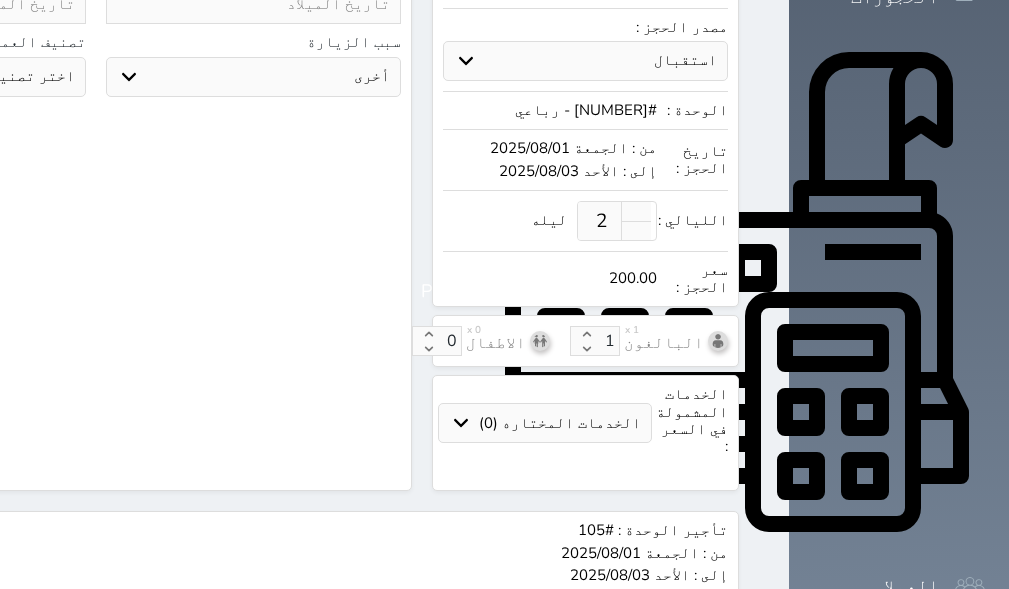 scroll, scrollTop: 201, scrollLeft: 0, axis: vertical 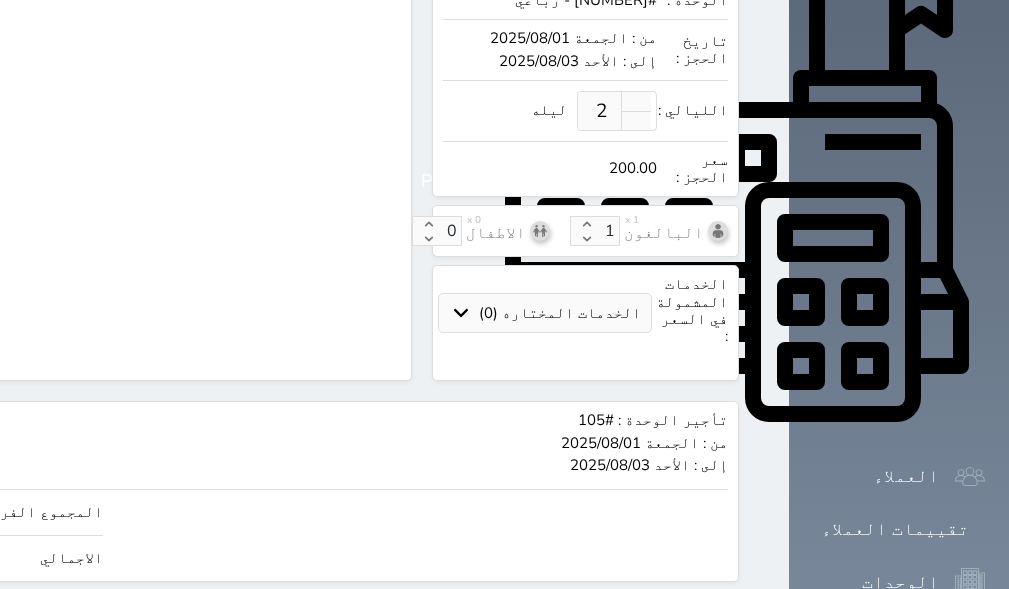 click on "حجز" at bounding box center [-128, 619] 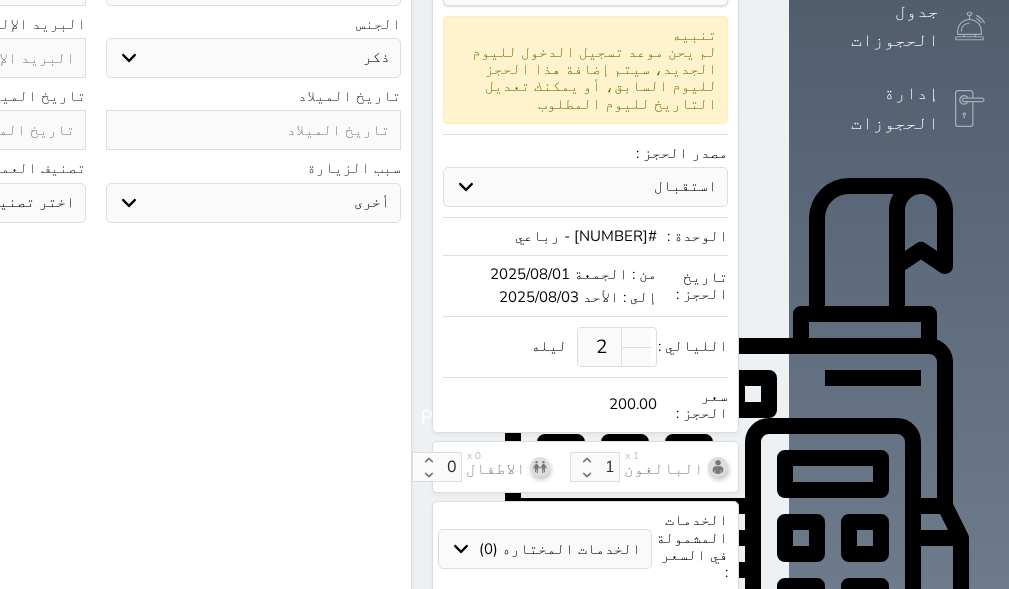 scroll, scrollTop: 701, scrollLeft: 0, axis: vertical 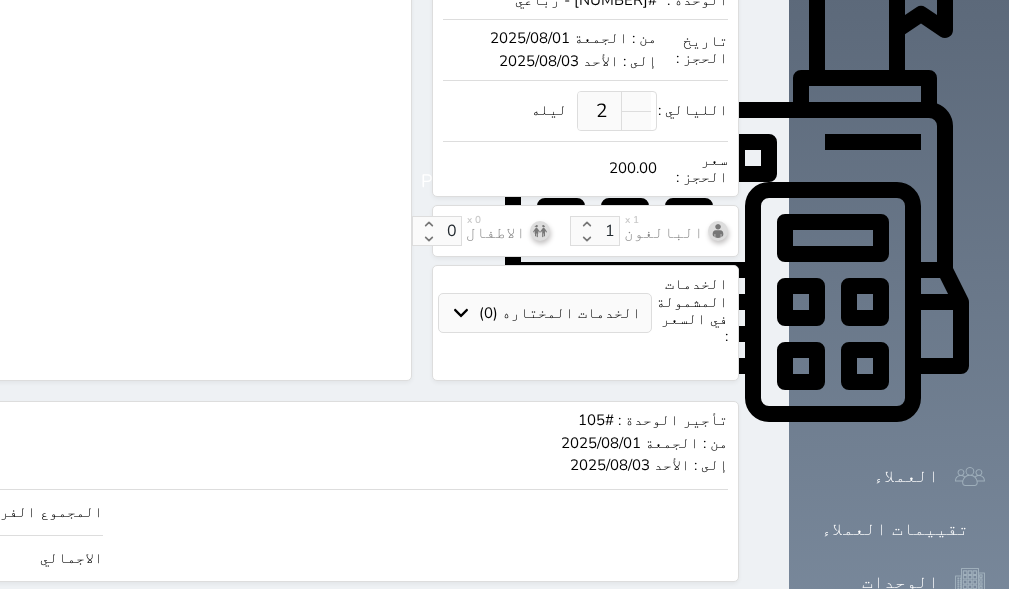 click on "حجز" at bounding box center (-128, 619) 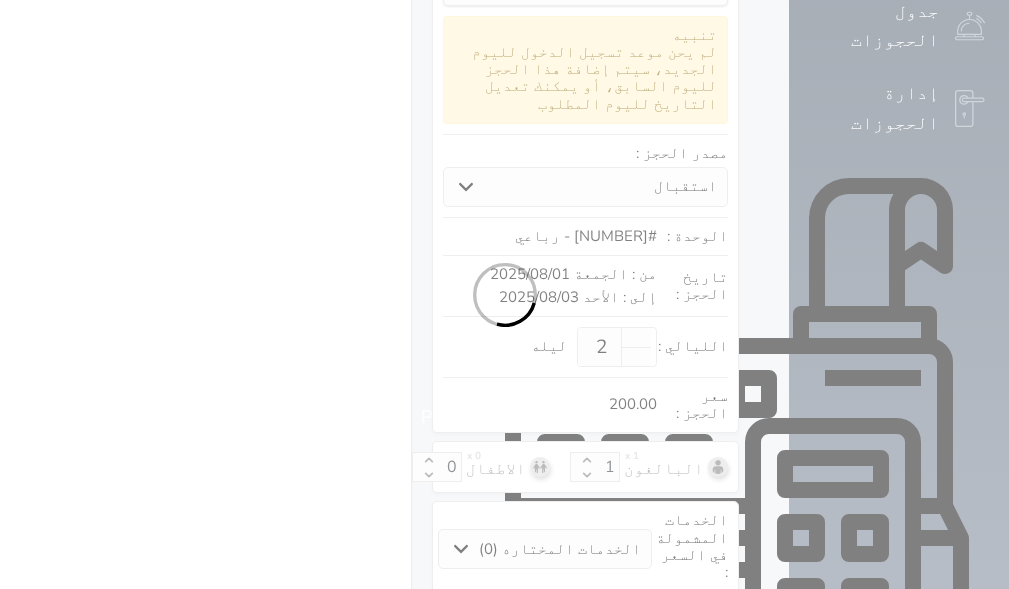 scroll, scrollTop: 701, scrollLeft: 0, axis: vertical 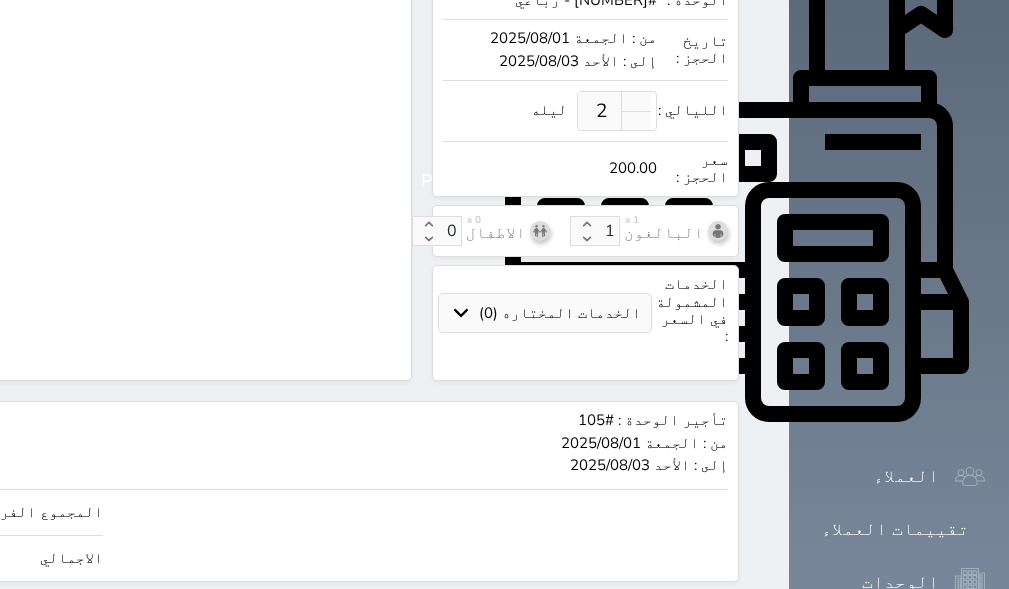 click on "حجز" at bounding box center [-128, 619] 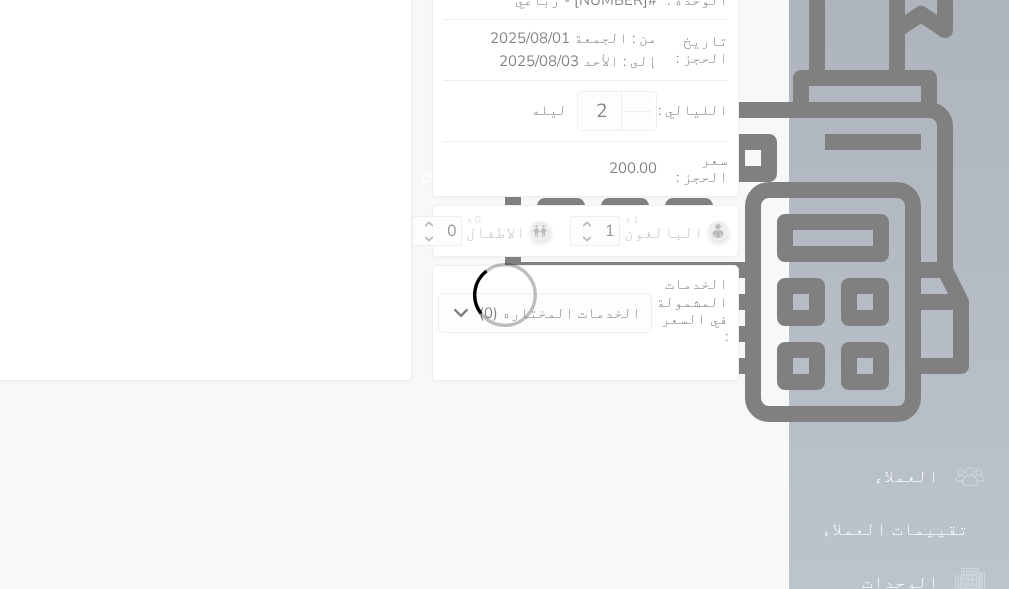 scroll, scrollTop: 465, scrollLeft: 0, axis: vertical 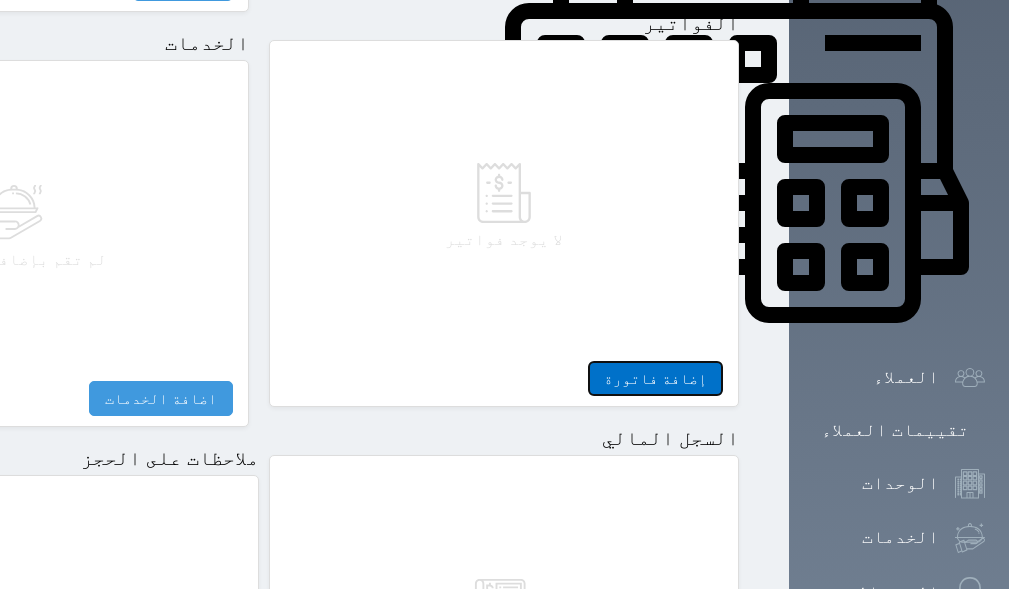 click on "إضافة فاتورة" at bounding box center (655, 378) 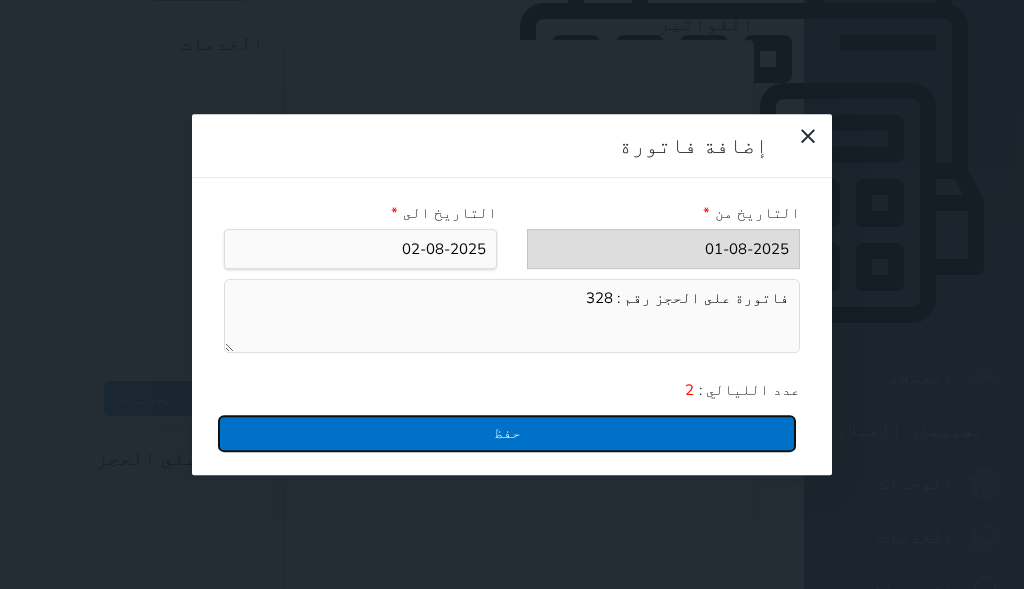 click on "حفظ" at bounding box center [507, 433] 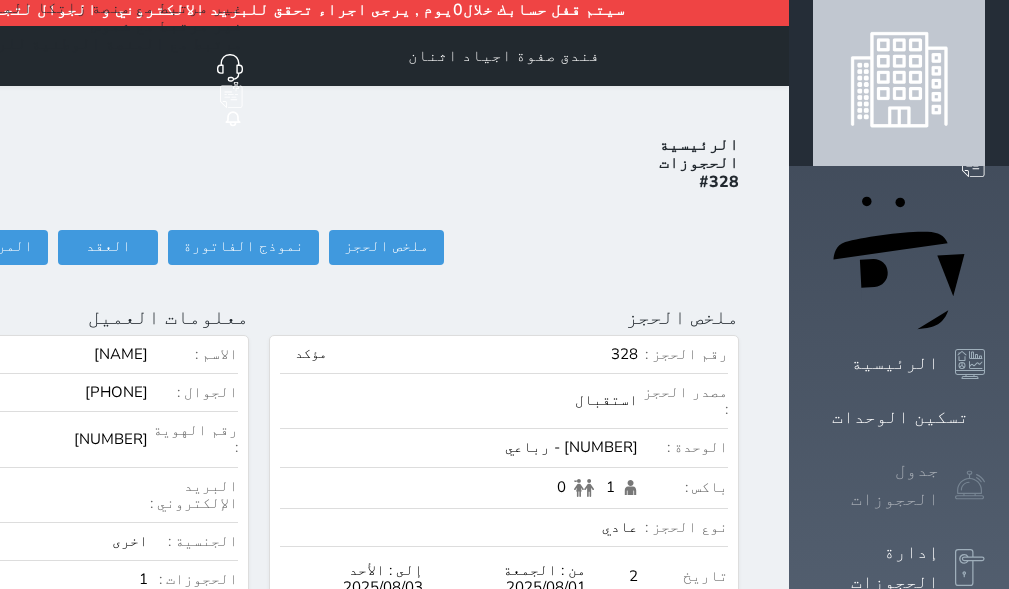 scroll, scrollTop: 0, scrollLeft: 0, axis: both 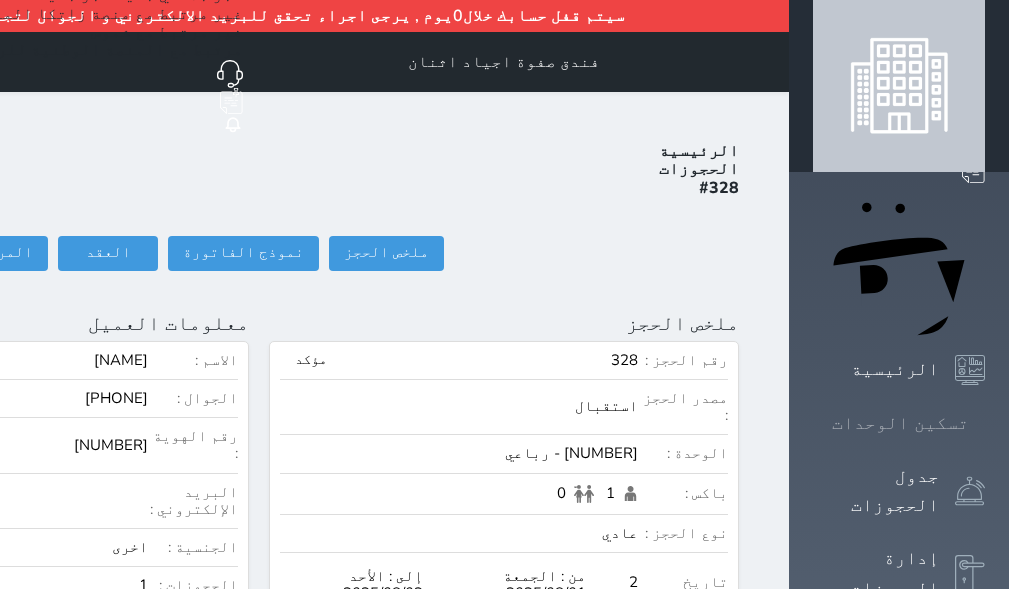 click 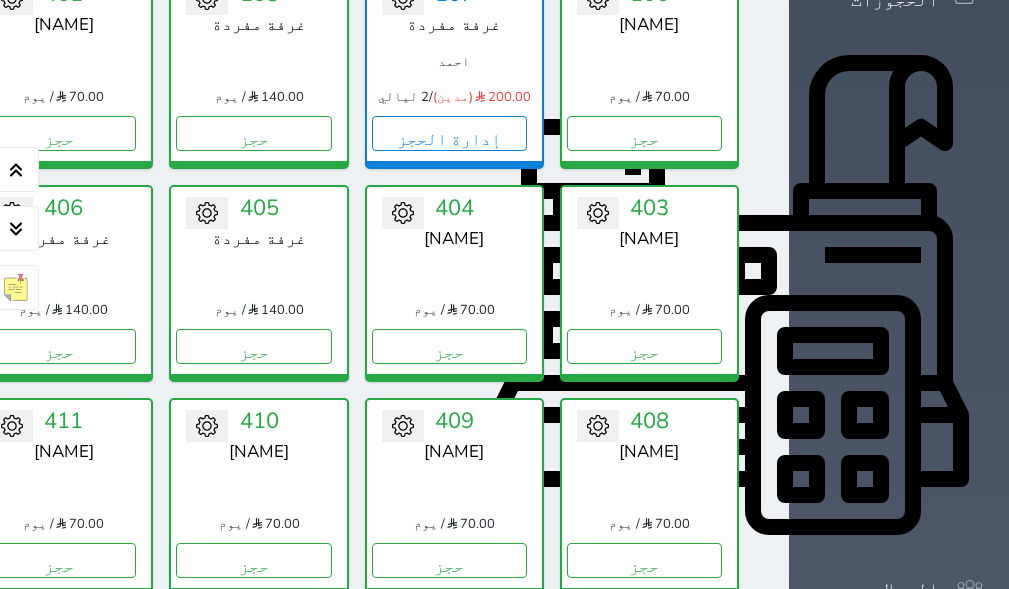 scroll, scrollTop: 610, scrollLeft: 0, axis: vertical 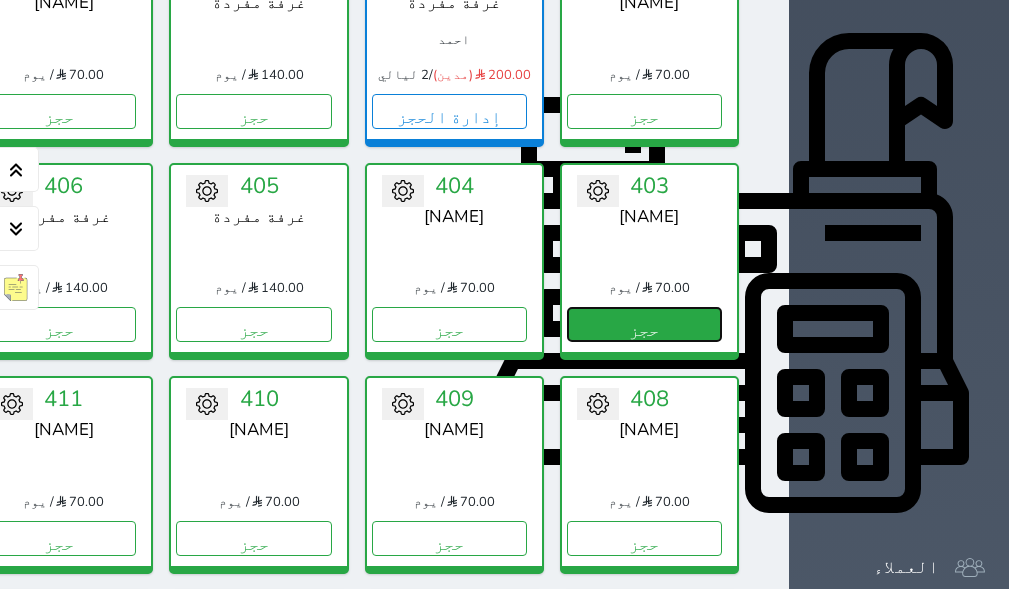 click on "حجز" at bounding box center [644, 324] 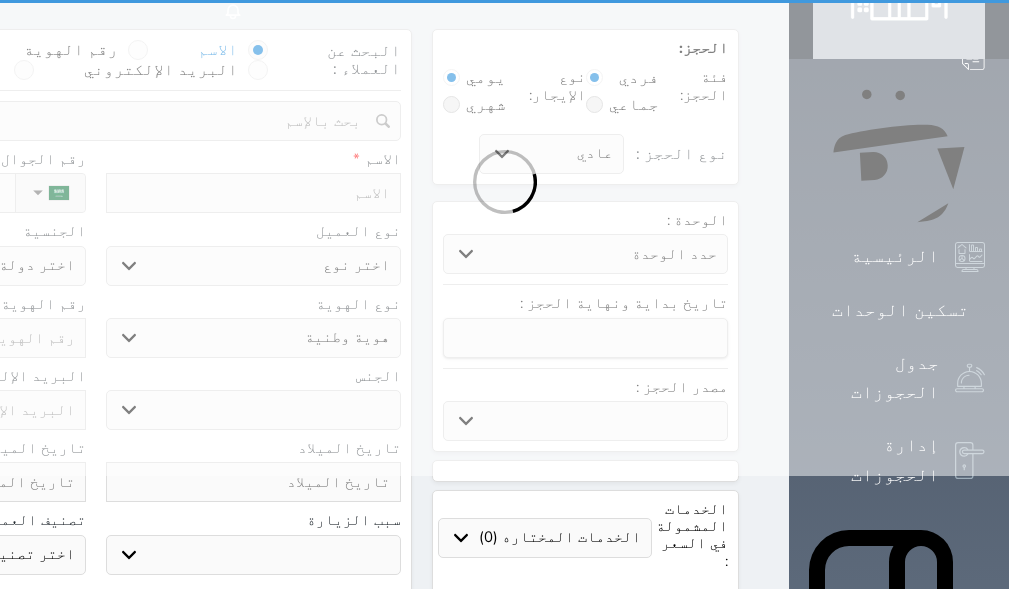 scroll, scrollTop: 0, scrollLeft: 0, axis: both 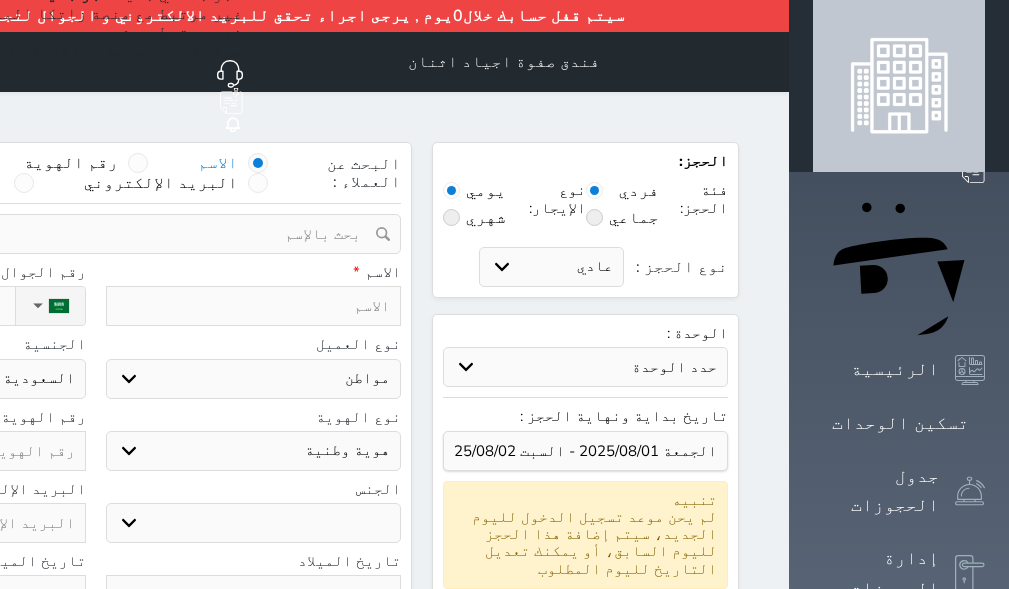 click at bounding box center [254, 306] 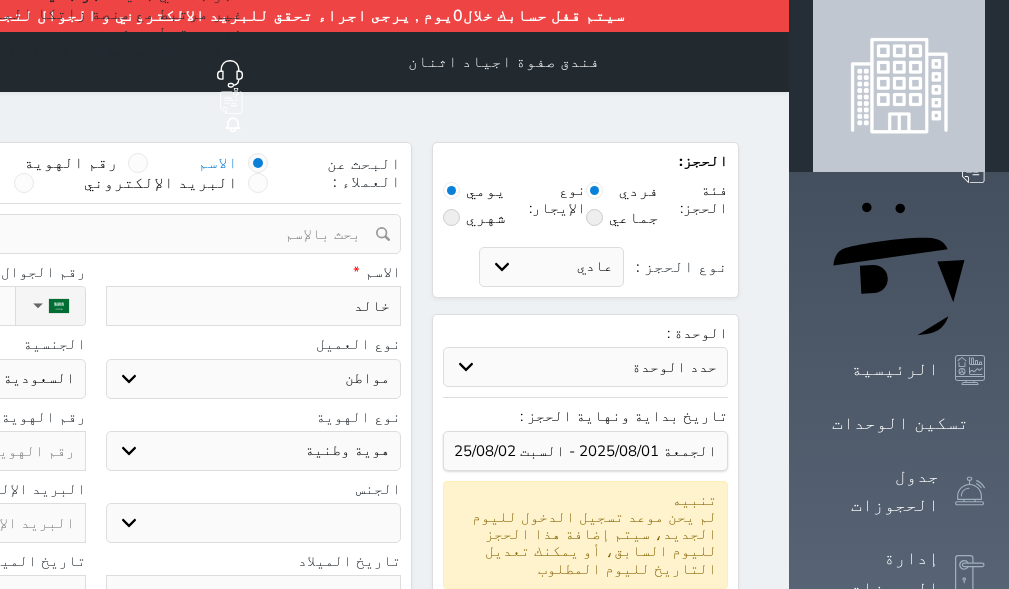 click on "نوع الحجز :" at bounding box center [-98, 306] 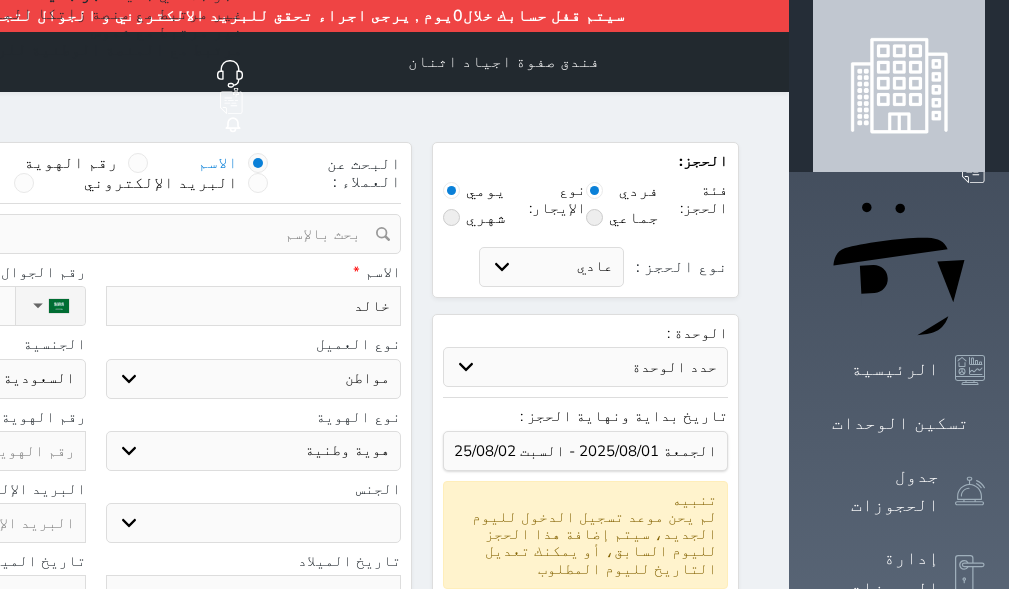 click on "اختر نوع   هوية وطنية هوية عائلية جواز السفر" at bounding box center [254, 451] 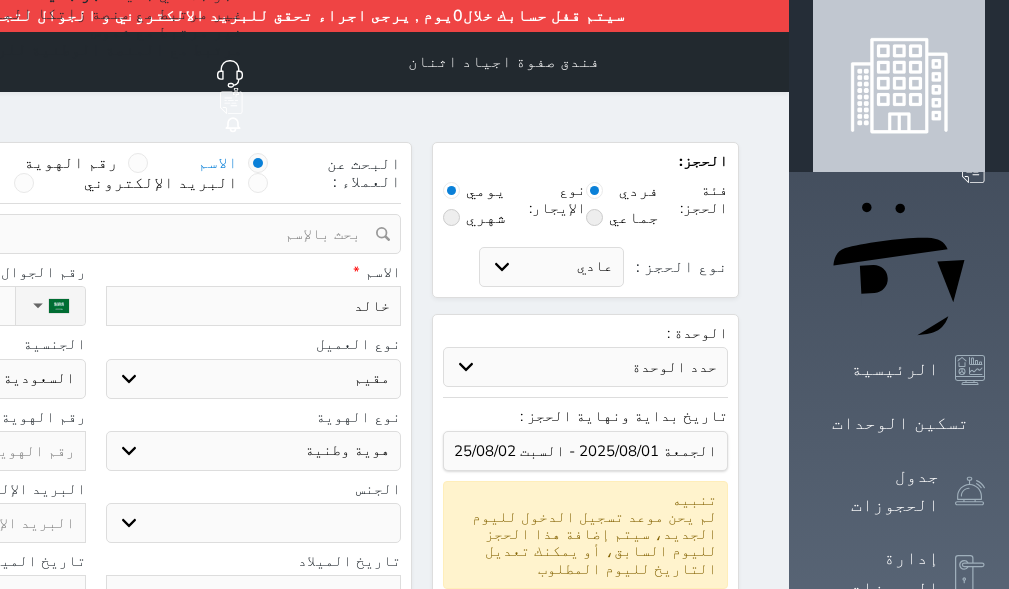 click on "اختر نوع   مواطن مواطن خليجي زائر مقيم" at bounding box center (254, 379) 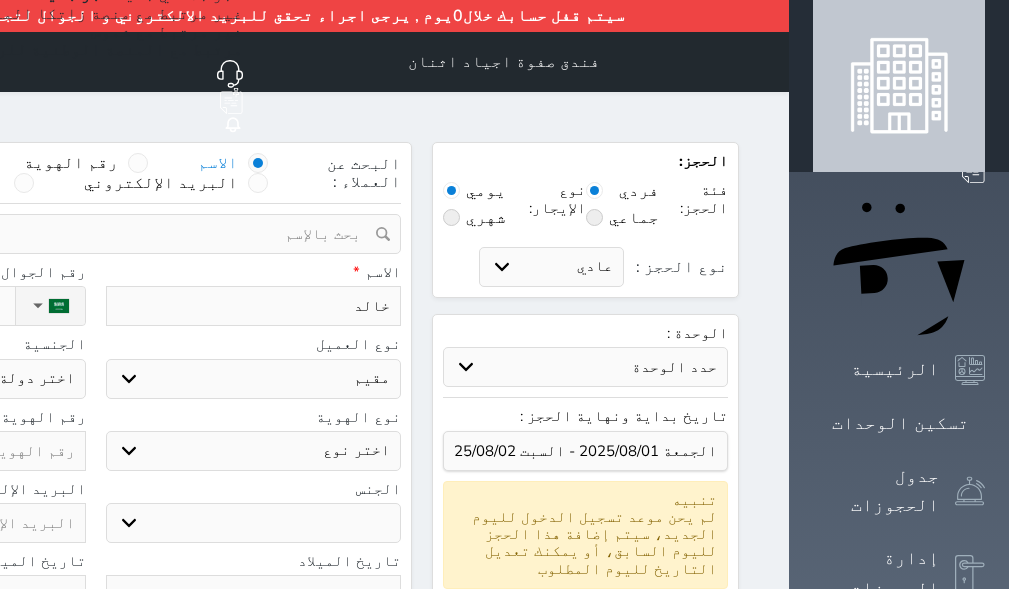 click on "اختر نوع   مقيم جواز السفر" at bounding box center (254, 451) 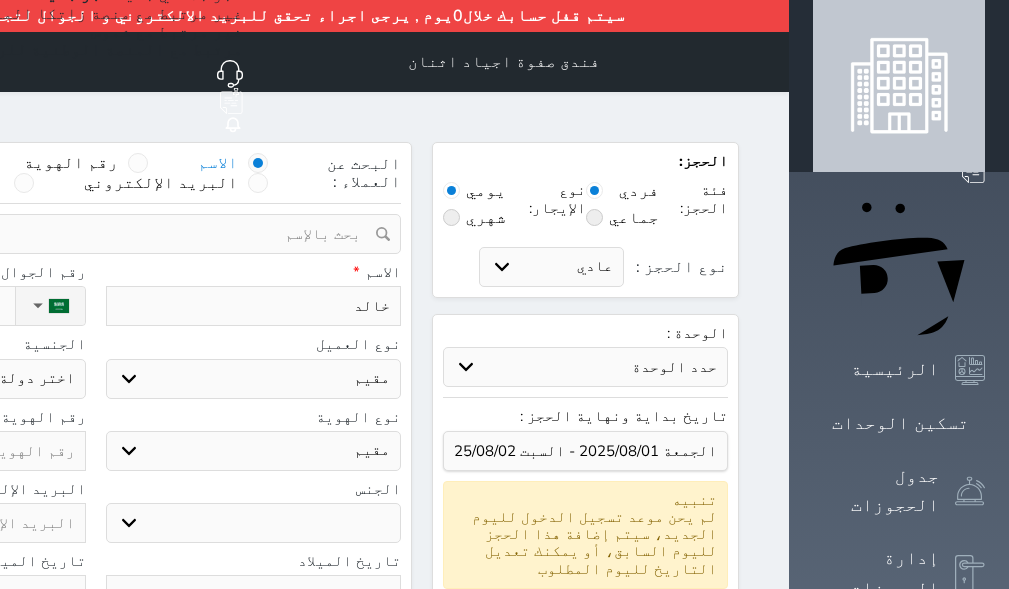 click on "اختر نوع   مقيم جواز السفر" at bounding box center (254, 451) 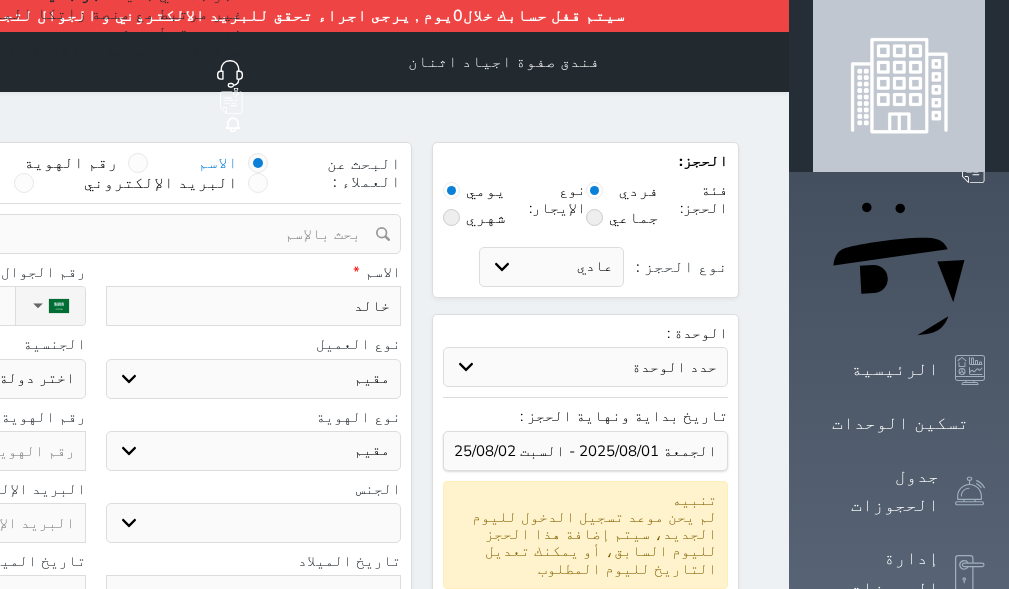 click on "ذكر   انثى" at bounding box center [254, 523] 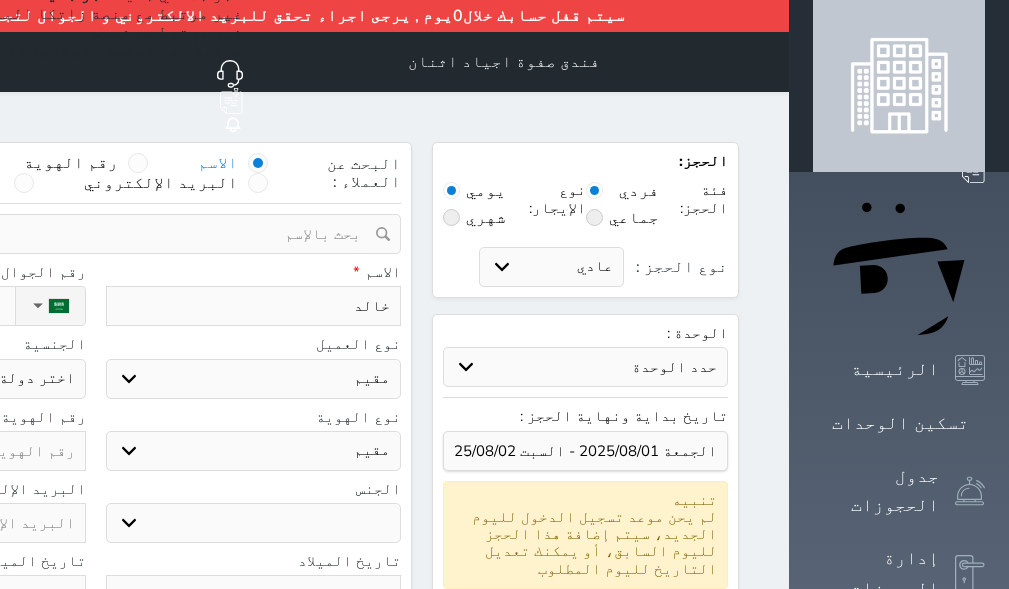 click on "ذكر   انثى" at bounding box center (254, 523) 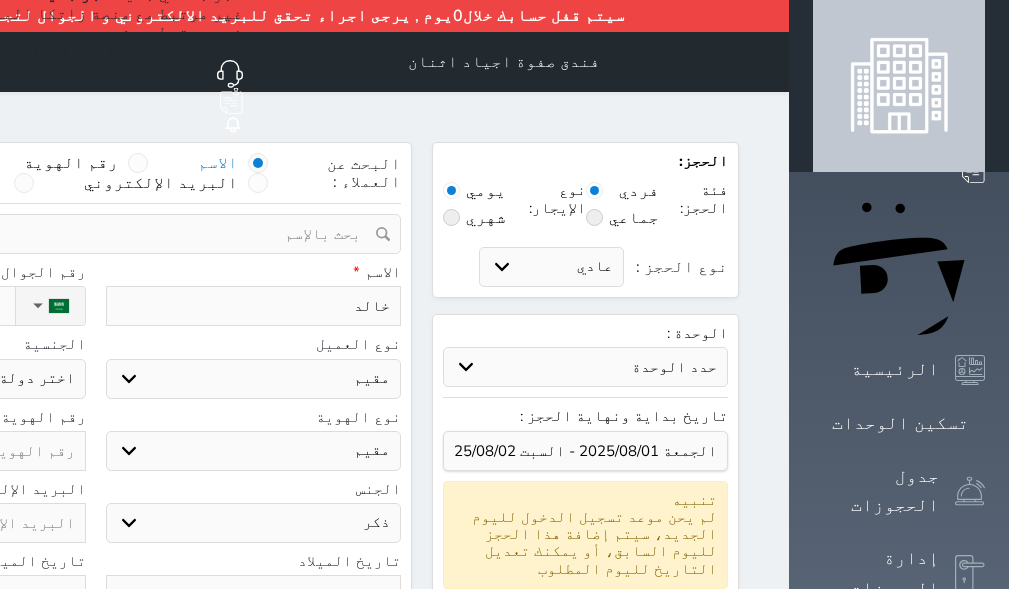 click on "ذكر   انثى" at bounding box center [254, 523] 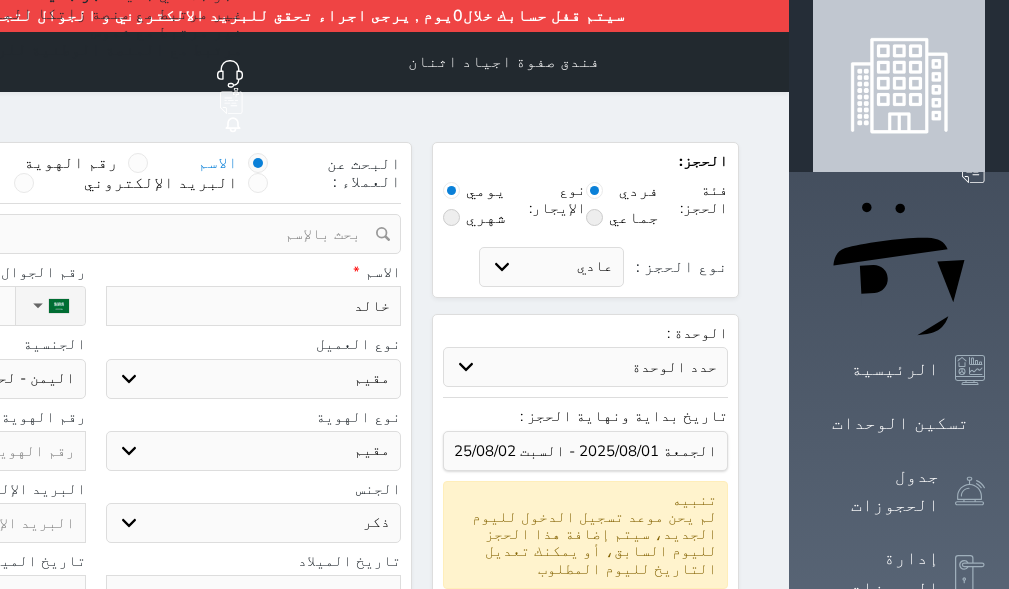 click on "اختر دولة
اثيوبيا
اجنبي بجواز سعودي
اخرى
اذربيجان
ارتيريا
ارمينيا
ازبكستان
اسبانيا
استراليا
استونيا" at bounding box center [-62, 379] 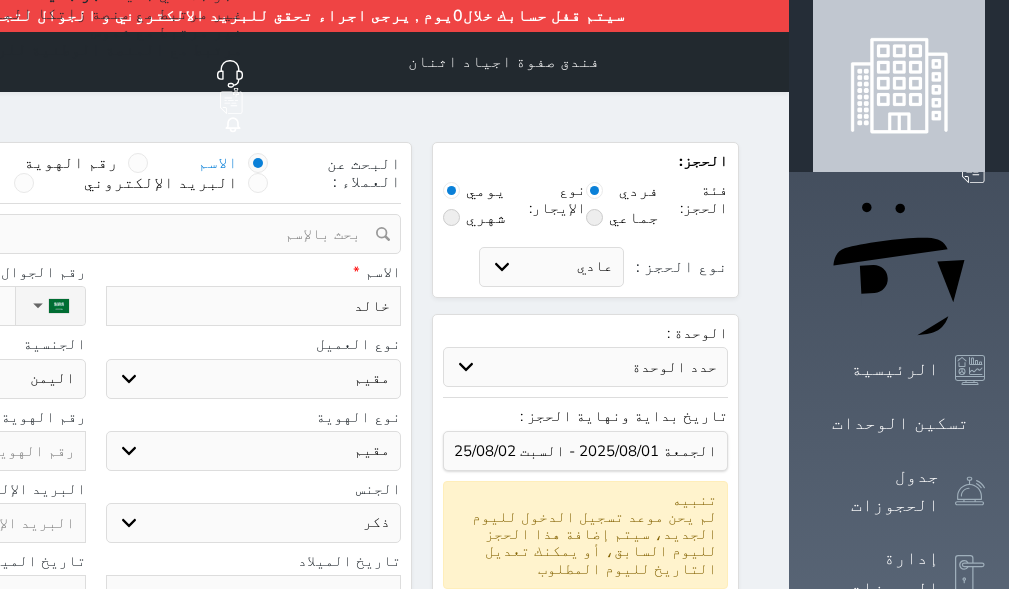 click on "اختر دولة
اثيوبيا
اجنبي بجواز سعودي
اخرى
اذربيجان
ارتيريا
ارمينيا
ازبكستان
اسبانيا
استراليا
استونيا" at bounding box center (-62, 379) 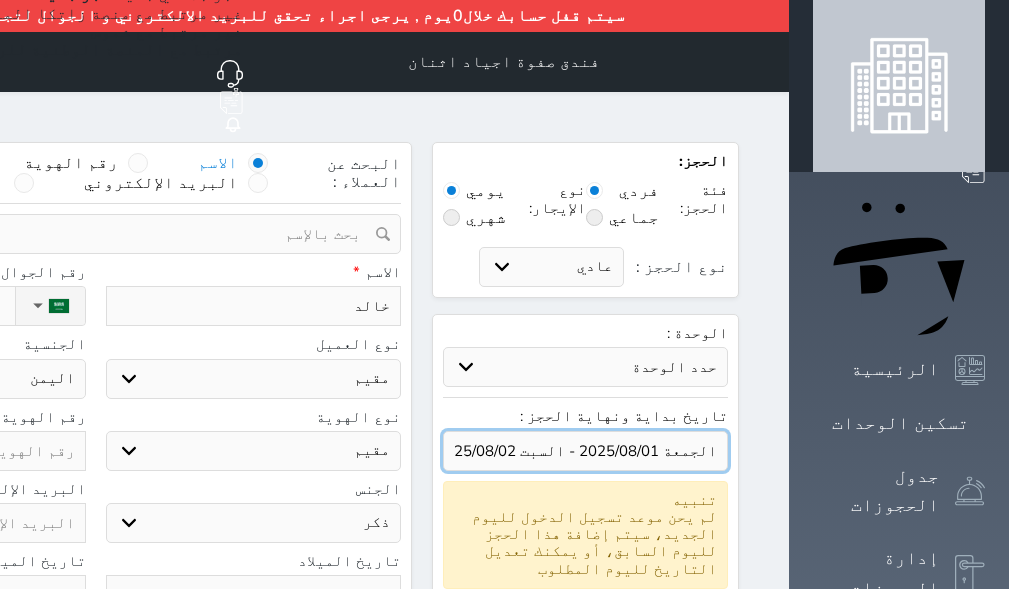 click at bounding box center (585, 451) 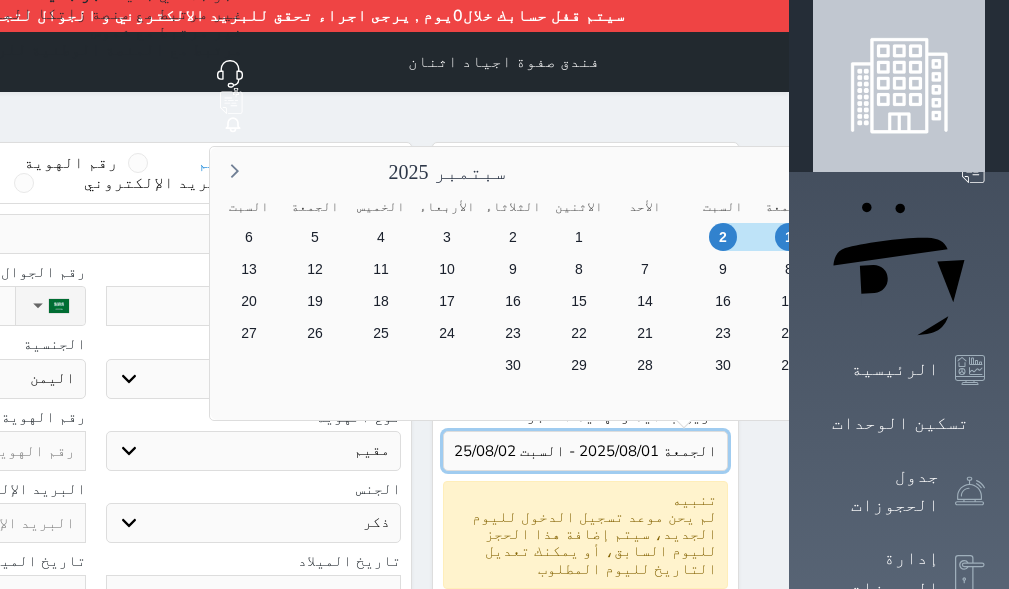scroll, scrollTop: 100, scrollLeft: 0, axis: vertical 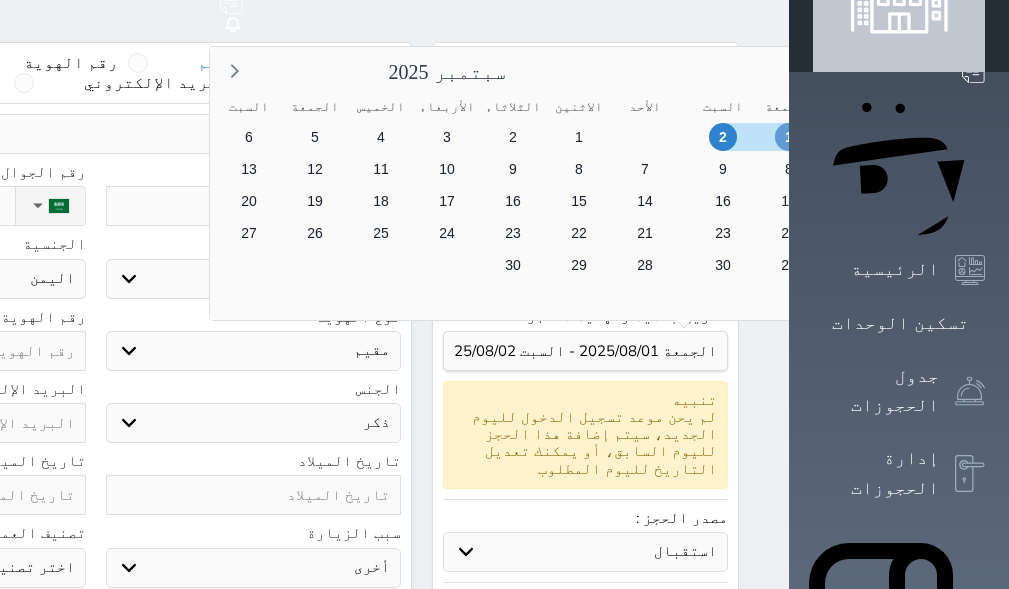 click on "1" at bounding box center [789, 137] 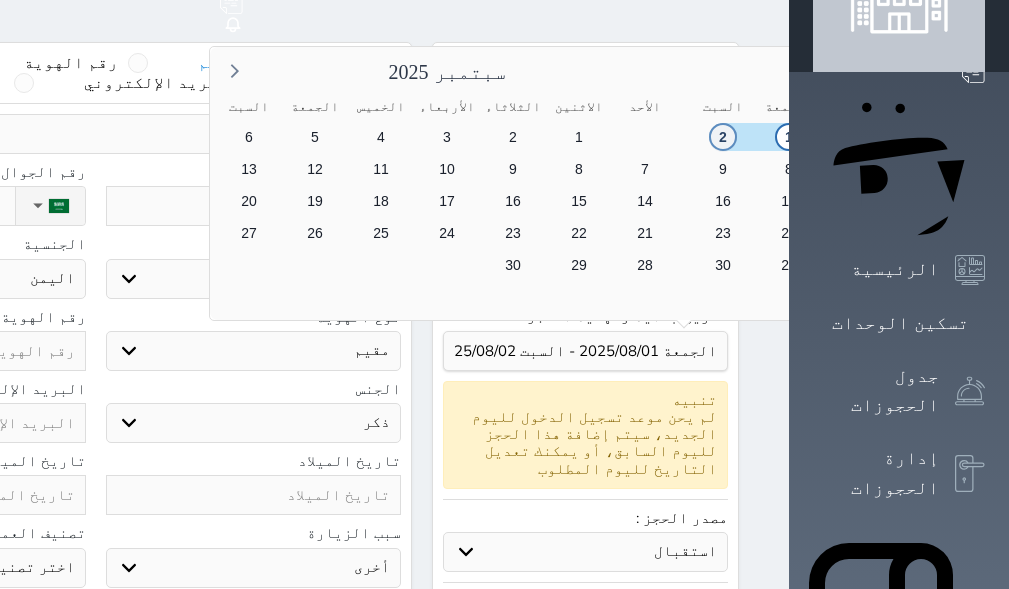 click on "2" at bounding box center [723, 137] 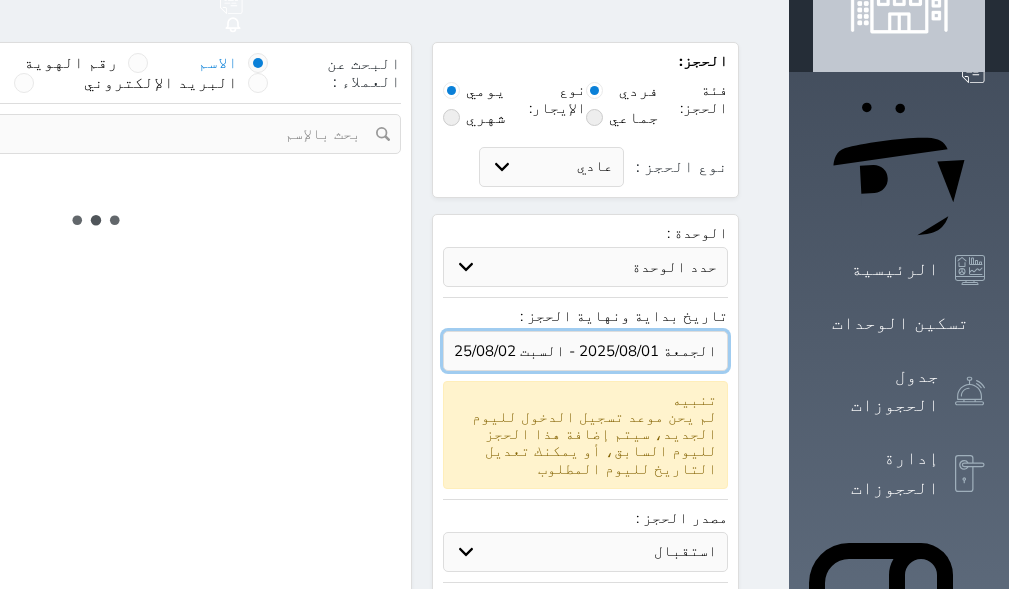 drag, startPoint x: 678, startPoint y: 312, endPoint x: 685, endPoint y: 347, distance: 35.69314 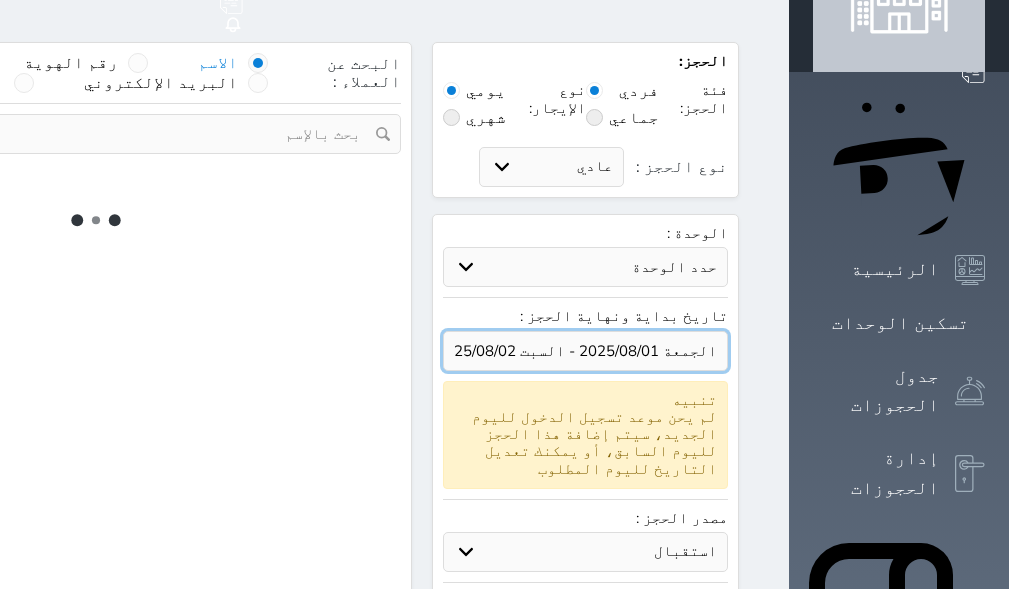 click at bounding box center [585, 351] 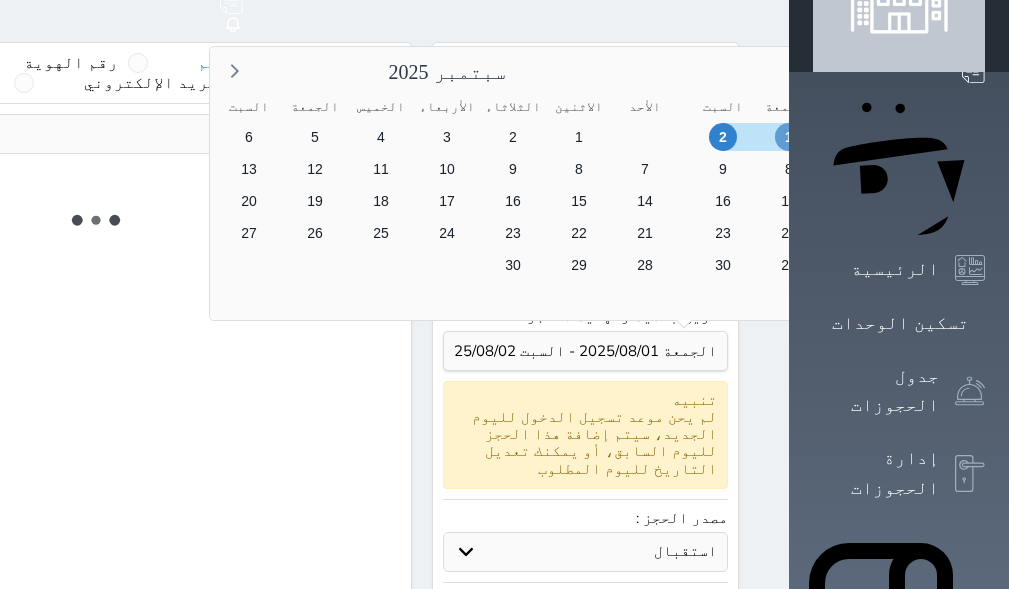 click on "1" at bounding box center [789, 137] 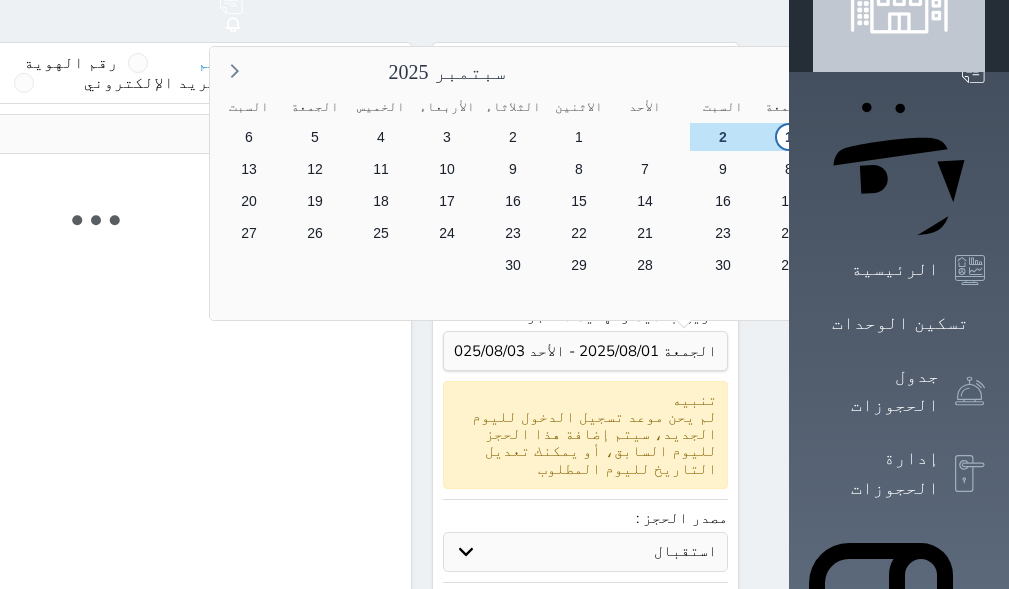 click on "3" at bounding box center (1119, 169) 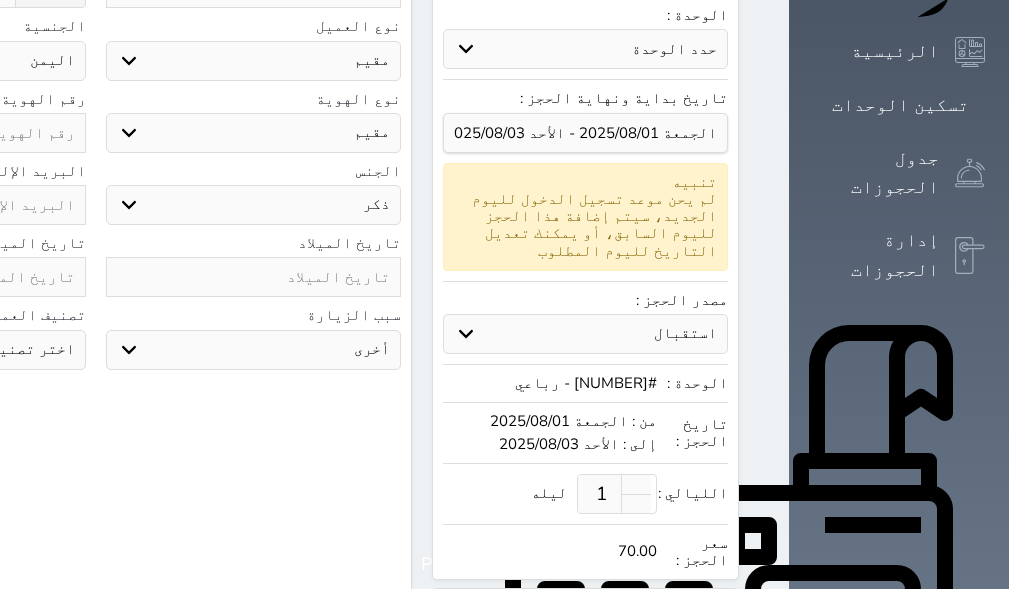 scroll, scrollTop: 301, scrollLeft: 0, axis: vertical 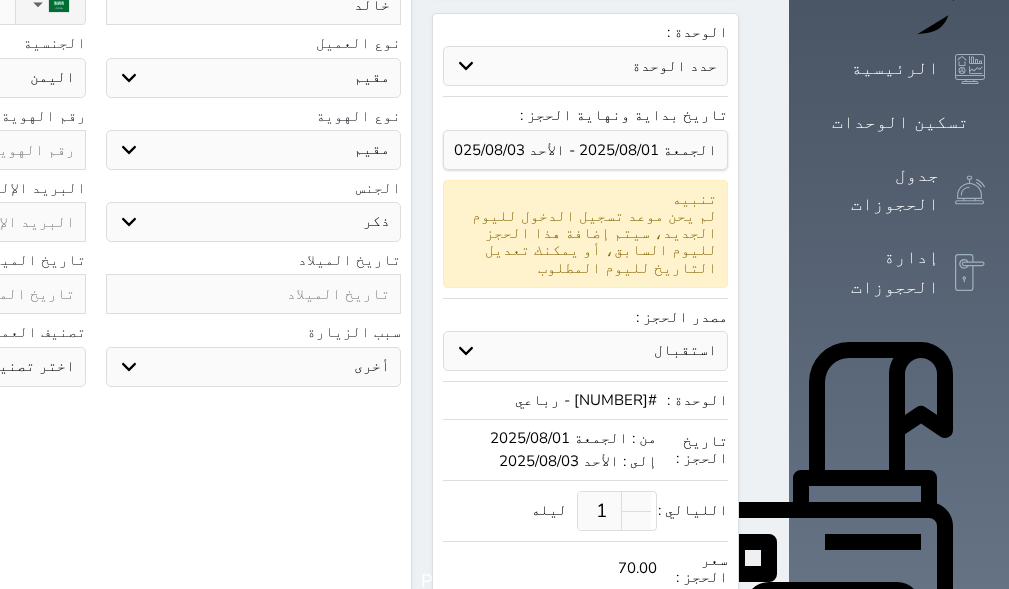 click at bounding box center [254, 294] 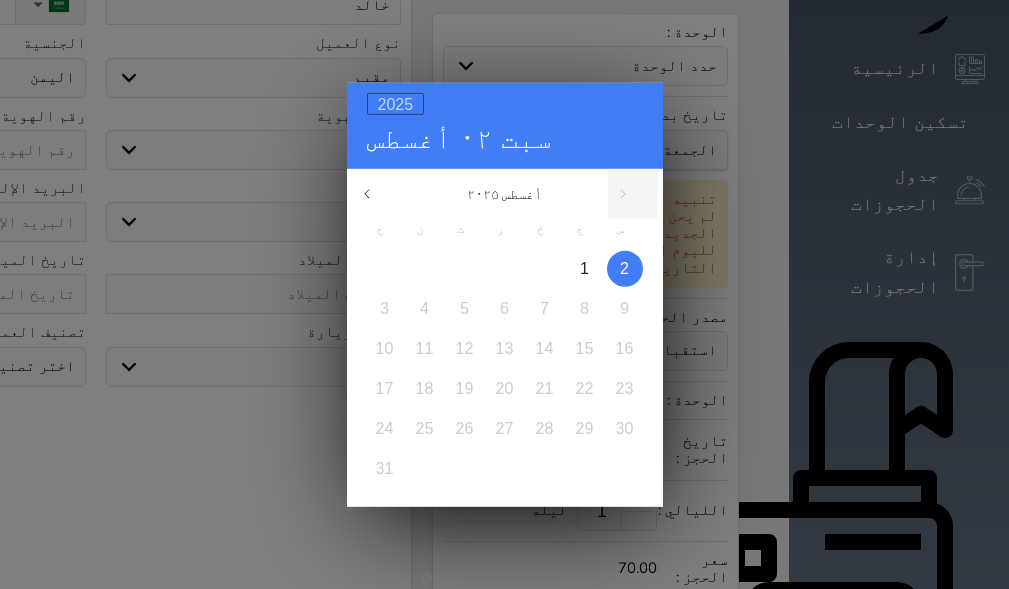 click on "2025" at bounding box center (396, 103) 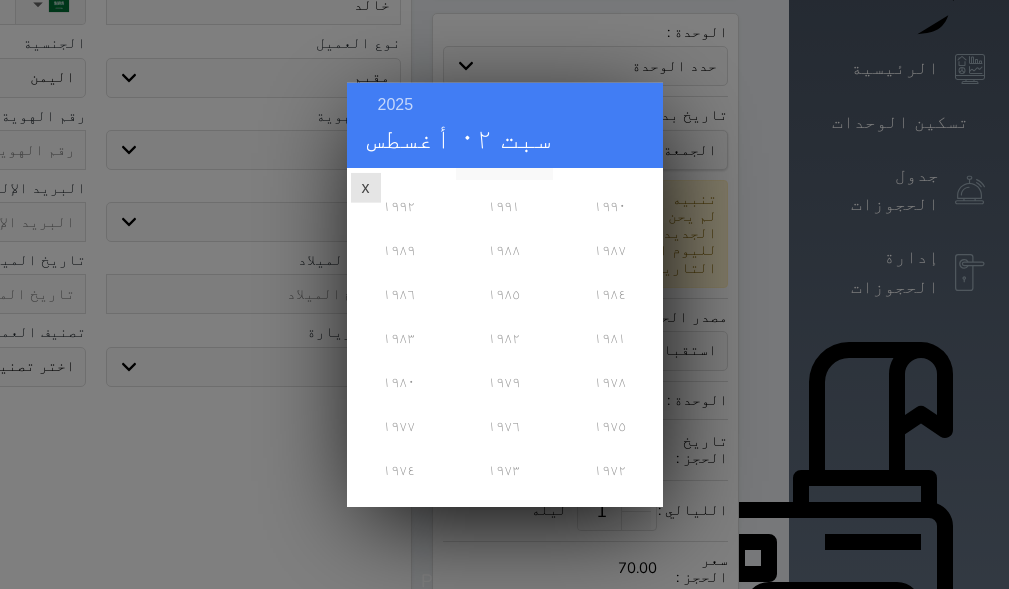 scroll, scrollTop: 500, scrollLeft: 0, axis: vertical 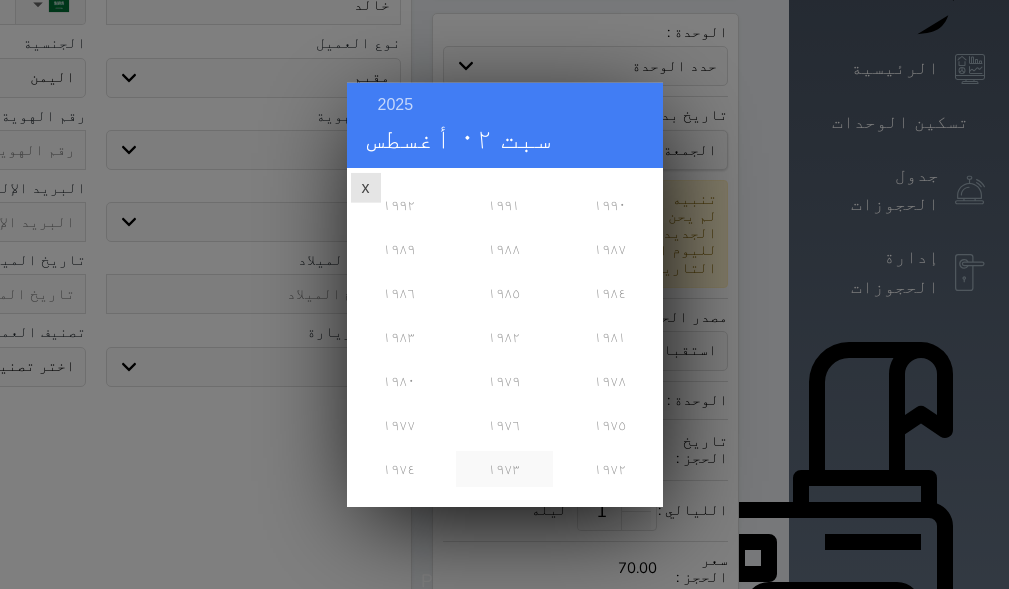click on "١٩٧٣" at bounding box center (504, 468) 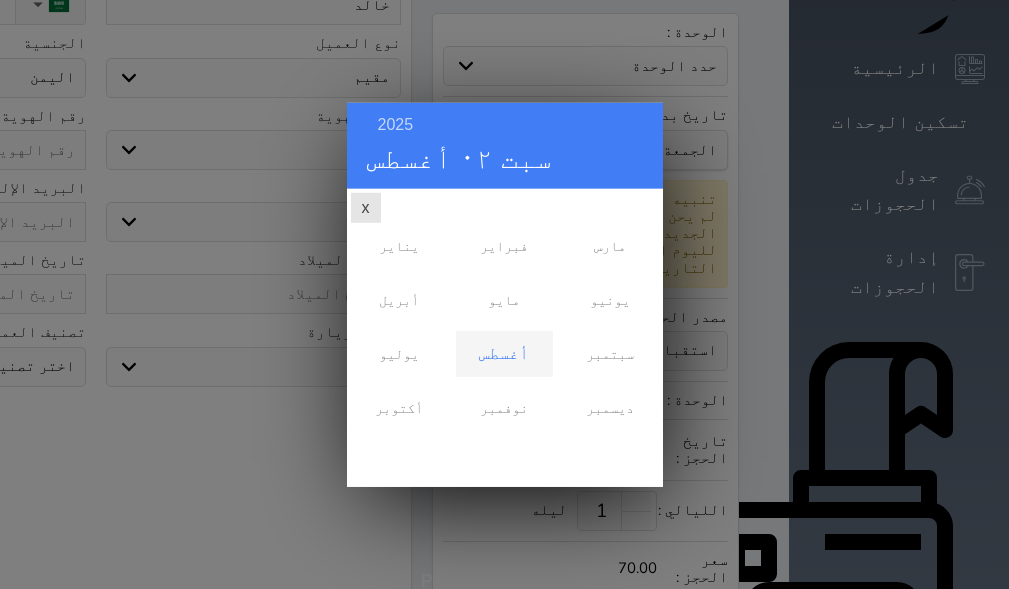 click on "يناير
فبراير
مارس
أبريل
مايو
يونيو
يوليو
أغسطس
سبتمبر
أكتوبر
نوفمبر
ديسمبر" at bounding box center [505, 337] 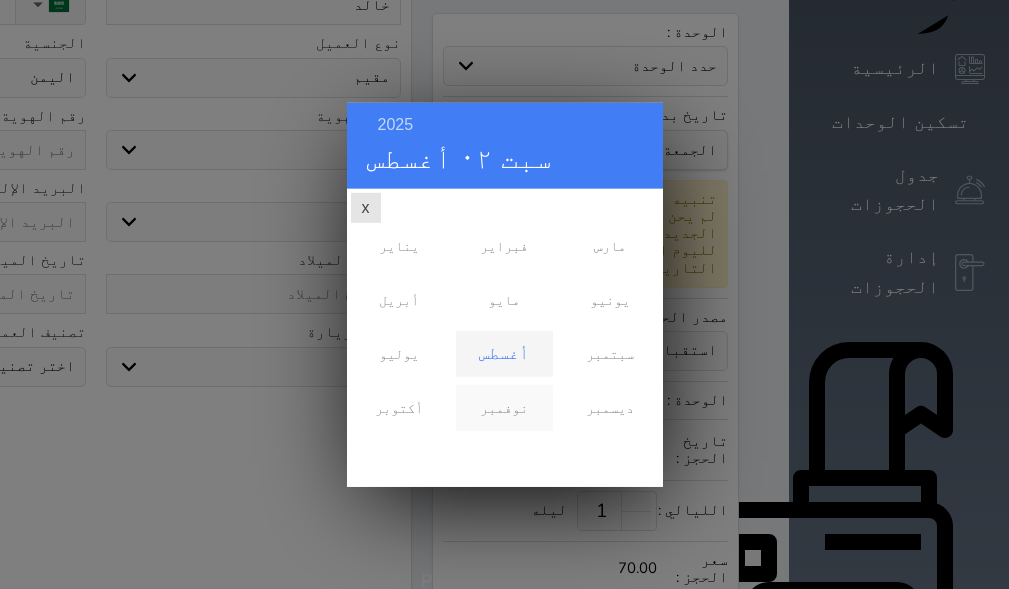 click on "نوفمبر" at bounding box center (504, 407) 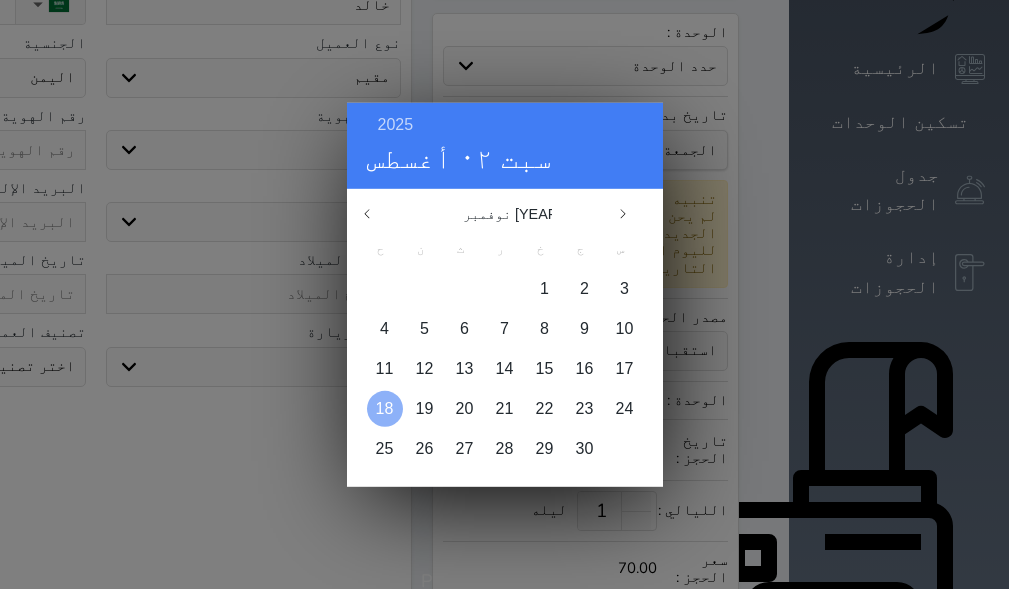 click on "18" at bounding box center (385, 408) 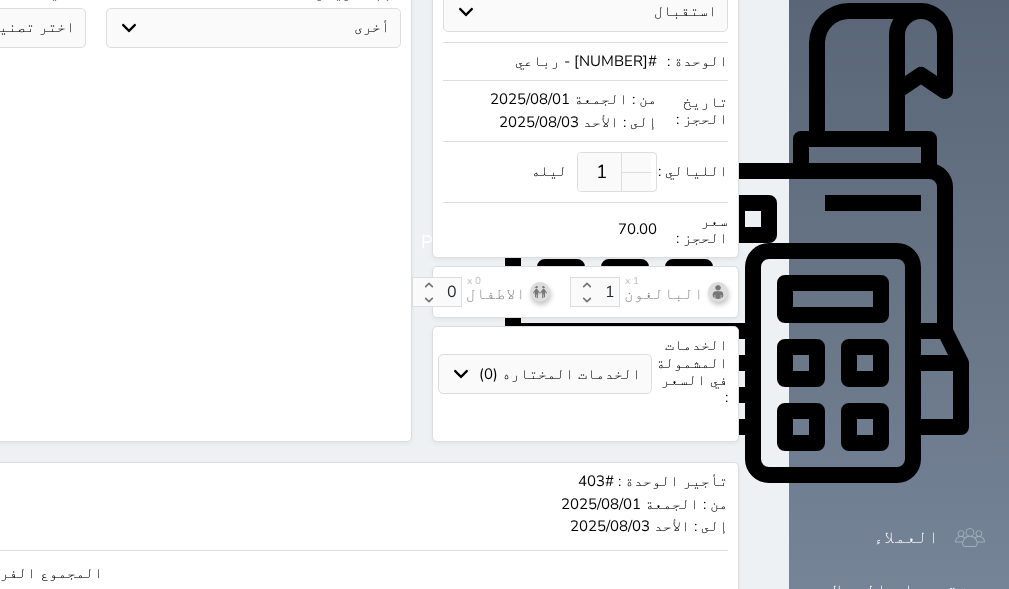 scroll, scrollTop: 701, scrollLeft: 0, axis: vertical 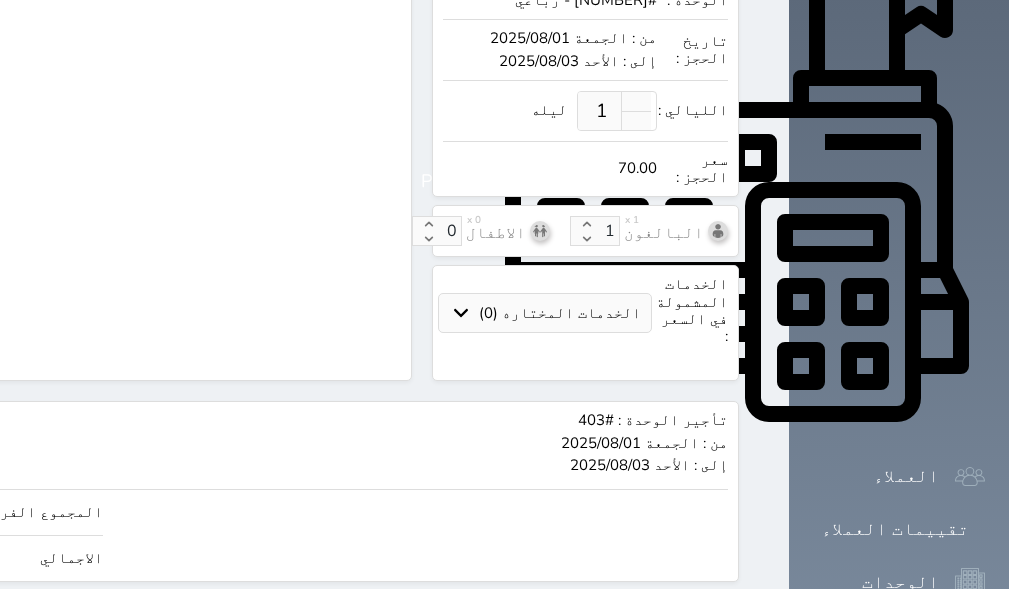 click on "70" at bounding box center [-145, 512] 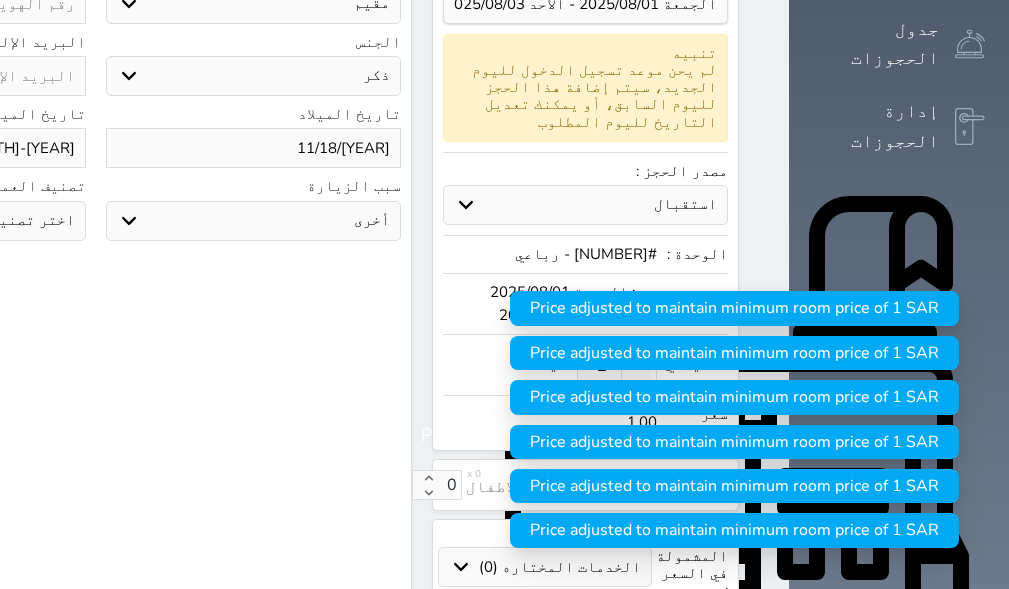 scroll, scrollTop: 301, scrollLeft: 0, axis: vertical 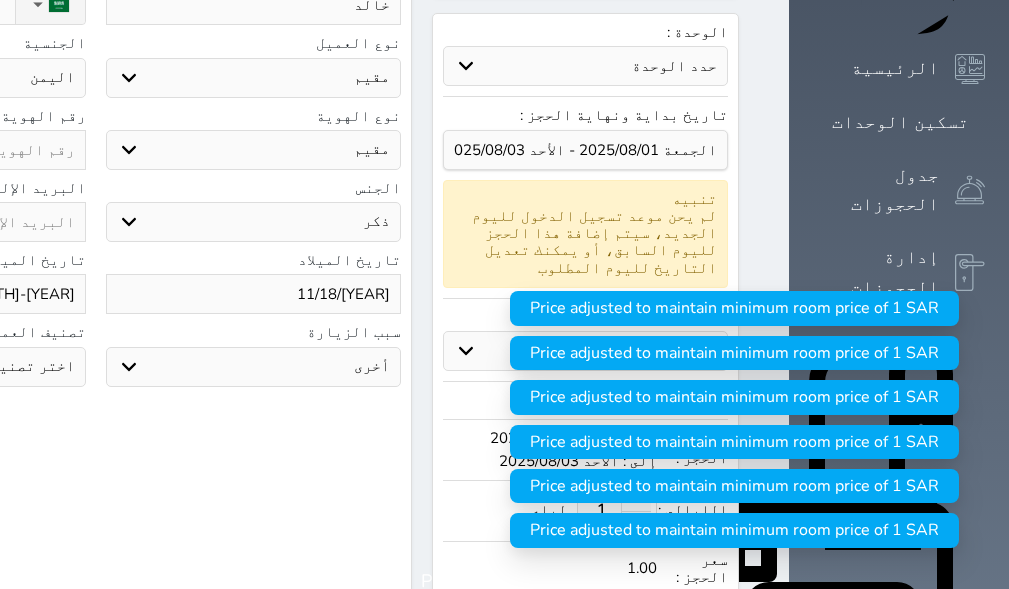 click on "البحث عن العملاء :        الاسم       رقم الهوية       البريد الإلكتروني       الجوال           تغيير العميل                      ملاحظات                           سجل حجوزات العميل [NAME]                    إجمالى رصيد العميل : 0 ريال     رقم الحجز   الوحدة   من   إلى   نوع الحجز   الرصيد   الاجرائات         النتائج  : من (  ) - إلى  (  )   العدد  :              سجل الكمبيالات الغير محصلة على العميل [NAME]                  رقم الحجز   المبلغ الكلى    المبلغ المحصل    المبلغ المتبقى    تاريخ الإستحقاق         النتائج  : من (  ) - إلى  (  )   العدد  :      الاسم *   [NAME]   رقم الجوال *       ▼     Afghanistan (‫افغانستان‬‎)   +93   Albania (Shqipëri)   +355   Algeria (‫الجزائر‬‎)   +213" at bounding box center (95, 311) 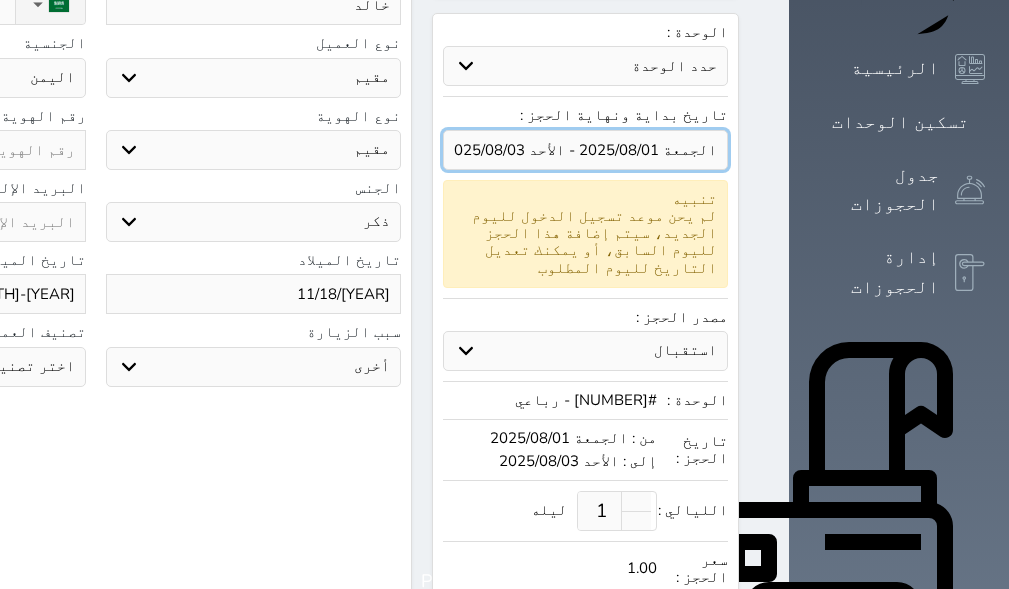click at bounding box center (585, 150) 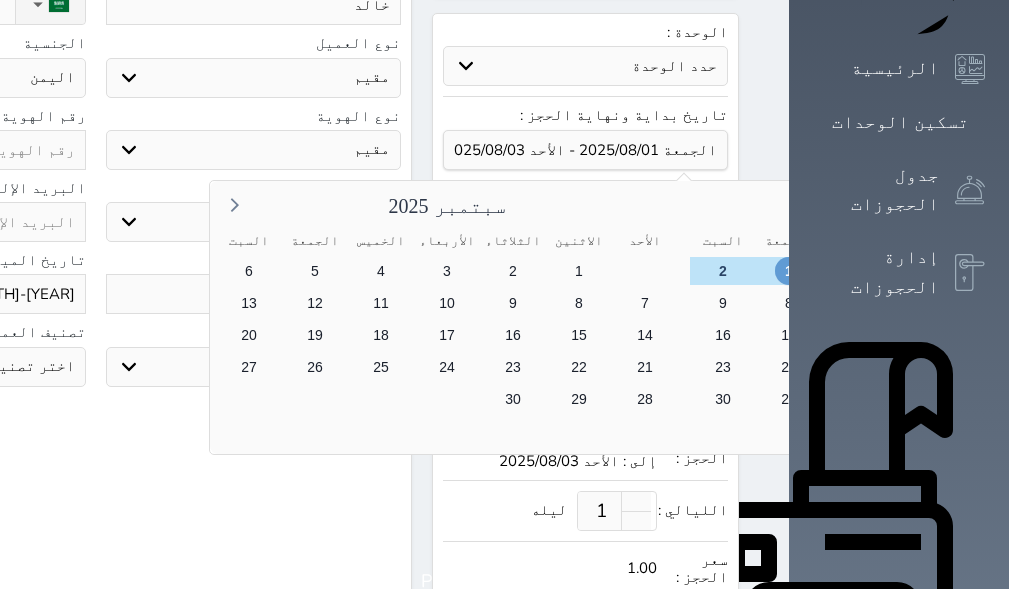 click on "1" at bounding box center [789, 271] 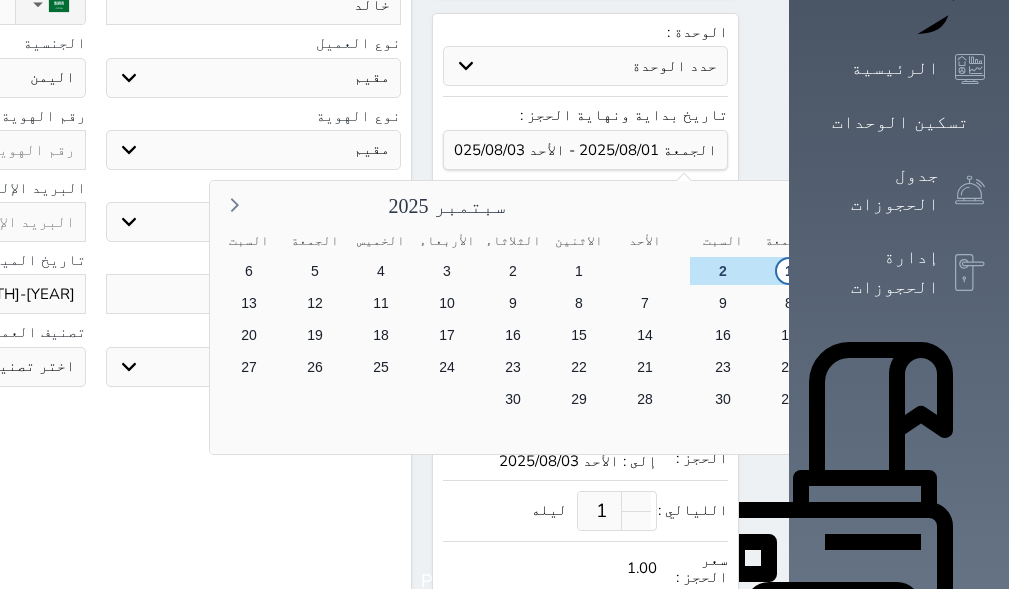 click on "3" at bounding box center (1119, 303) 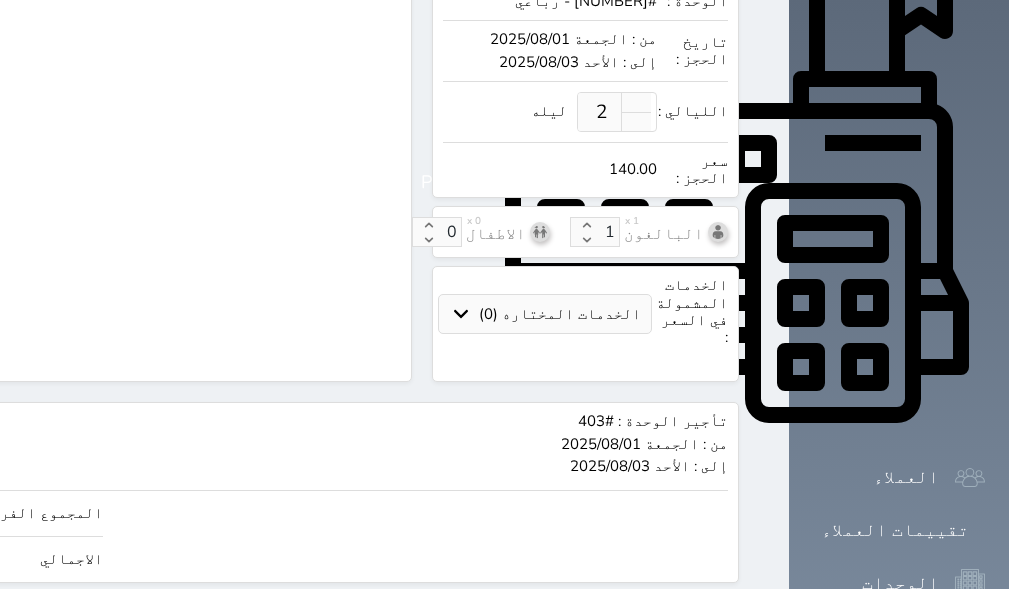 scroll, scrollTop: 701, scrollLeft: 0, axis: vertical 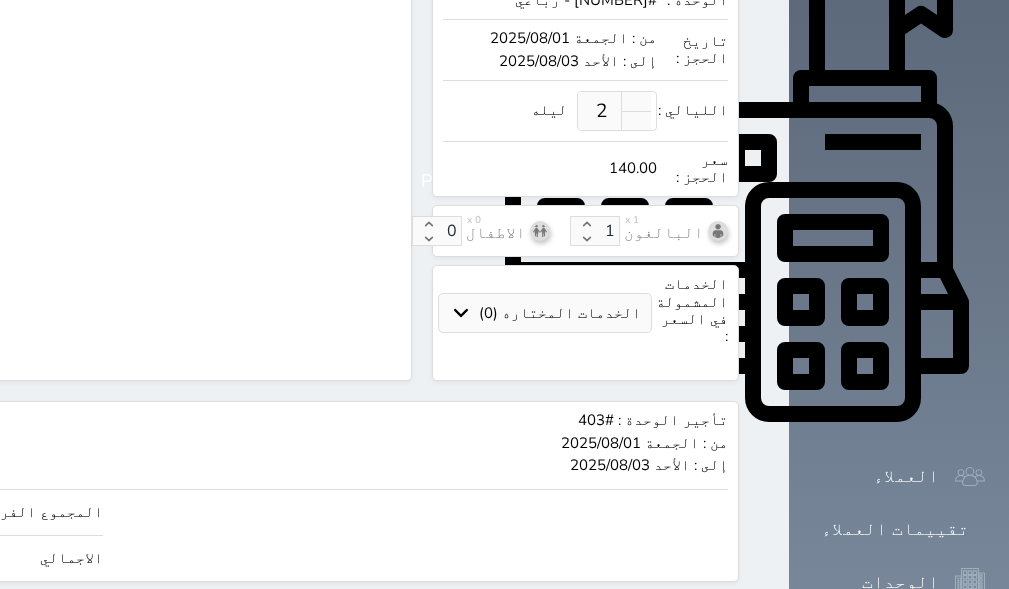 click on "140" at bounding box center (-145, 512) 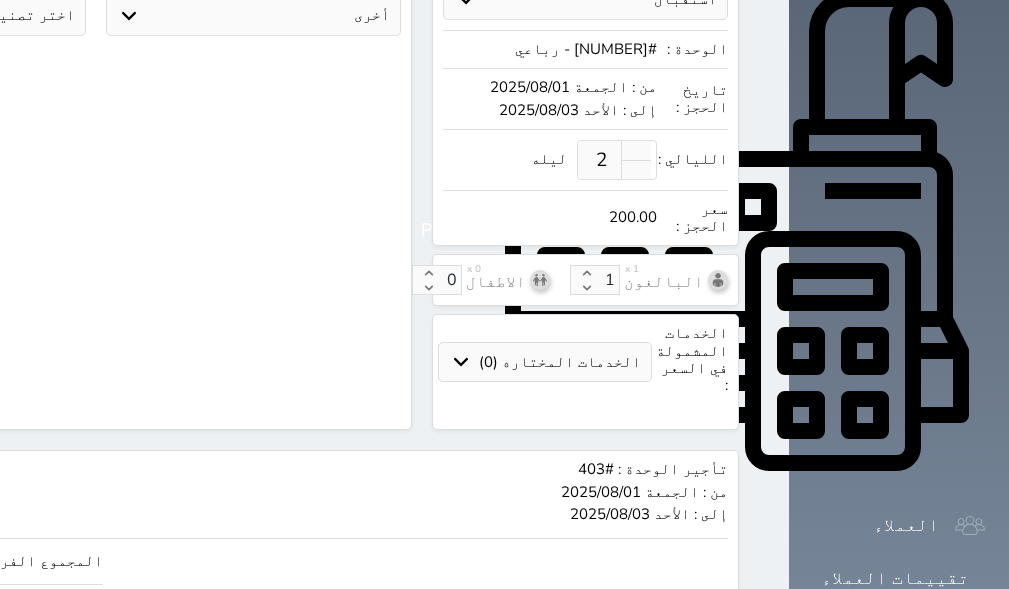 scroll, scrollTop: 701, scrollLeft: 0, axis: vertical 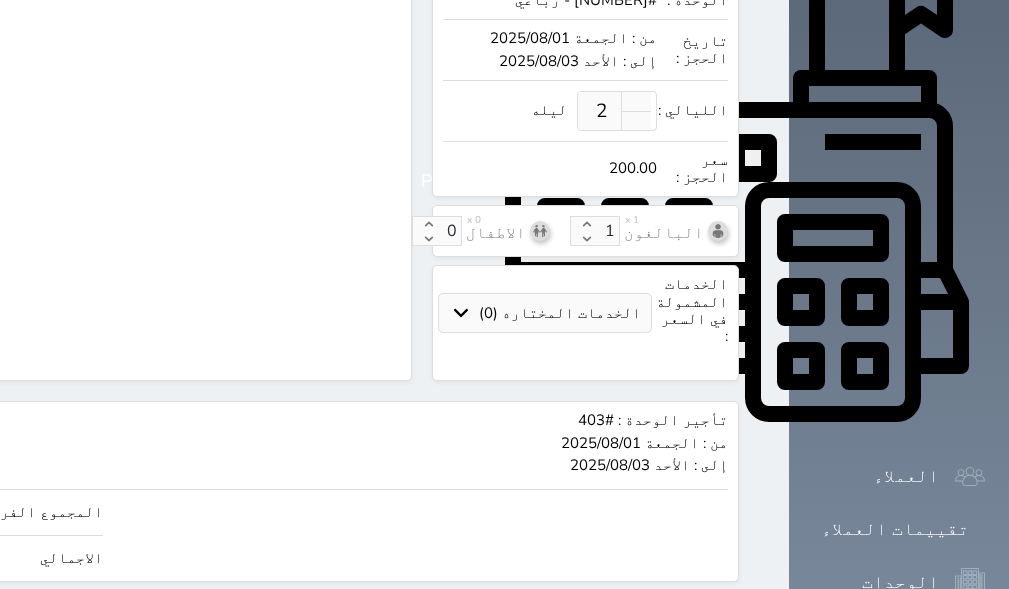 click on "حجز" at bounding box center [-128, 619] 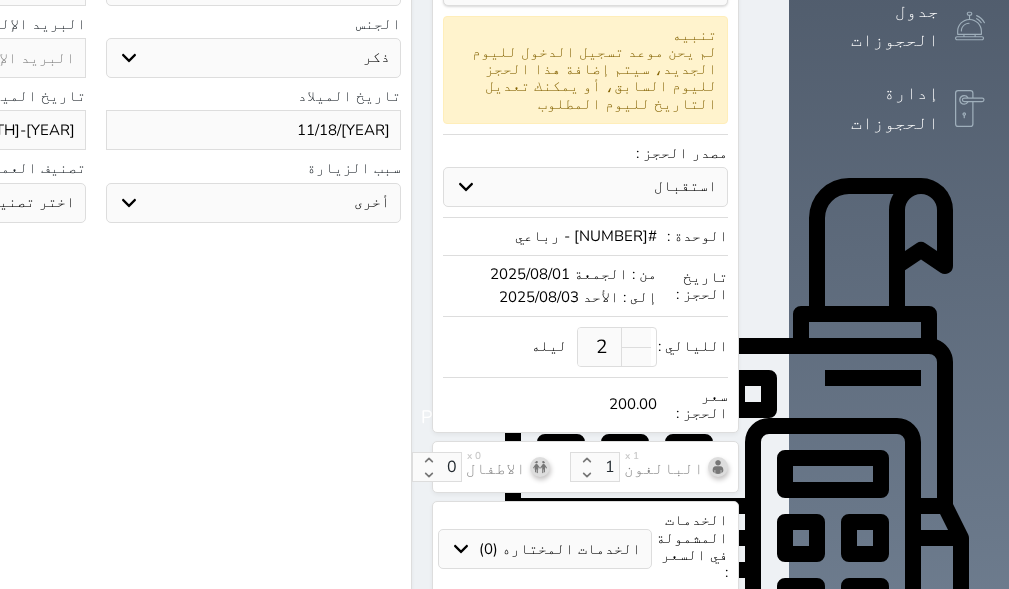scroll, scrollTop: 701, scrollLeft: 0, axis: vertical 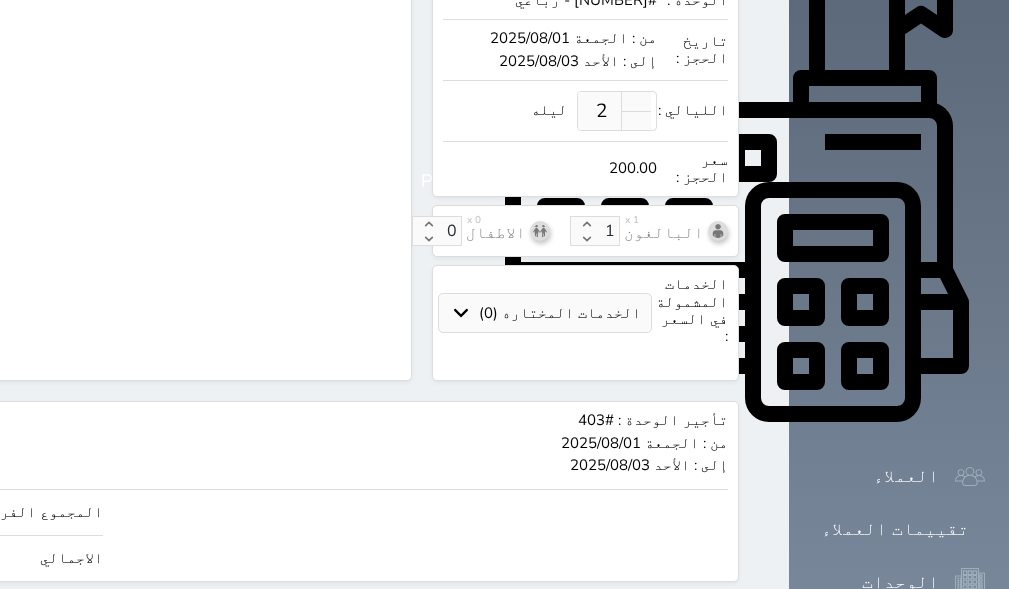 click on "حجز" at bounding box center (-128, 619) 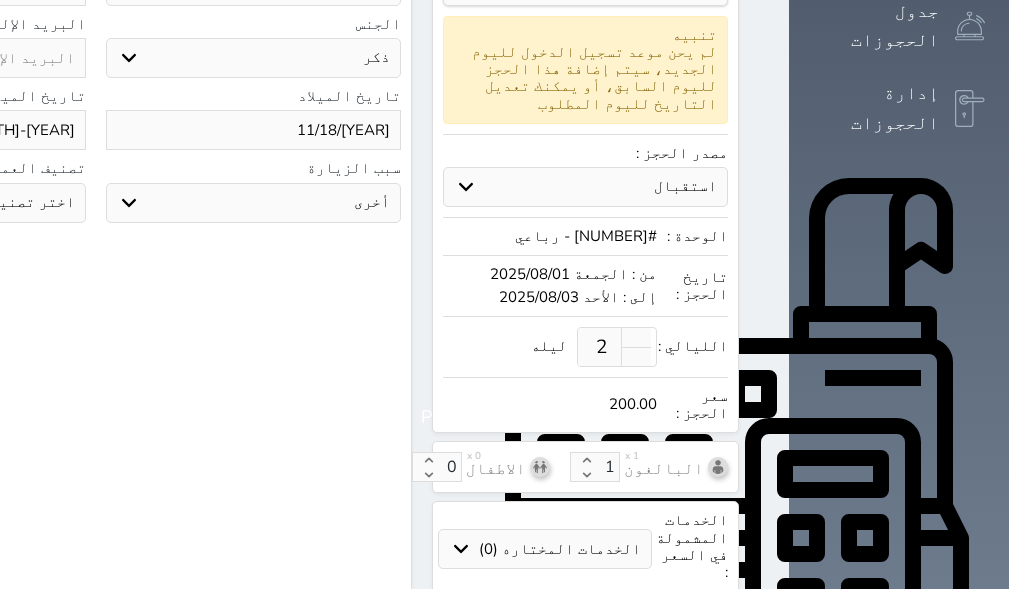 scroll, scrollTop: 701, scrollLeft: 0, axis: vertical 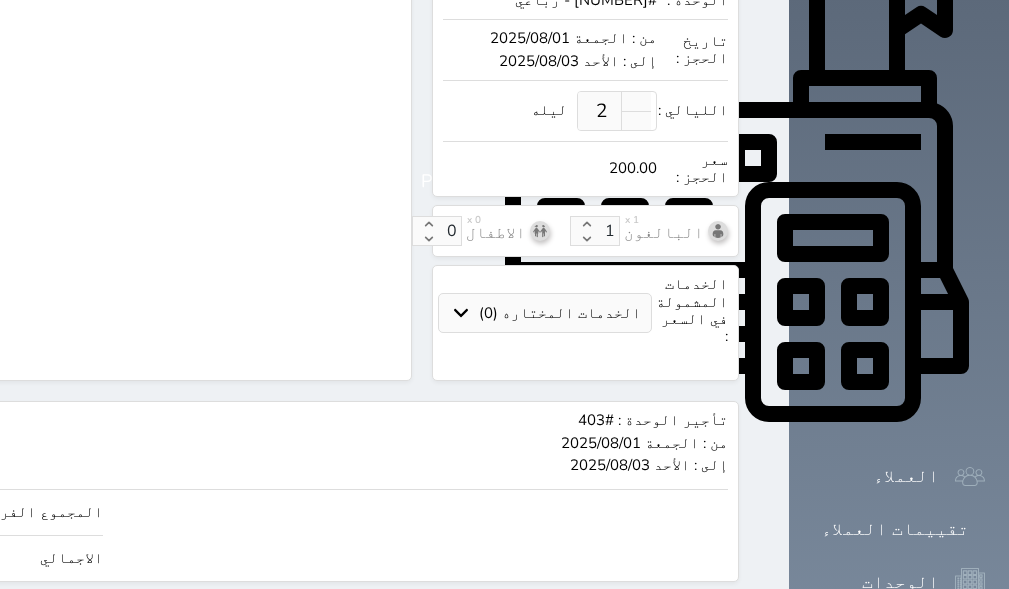 click on "حجز" at bounding box center (-128, 619) 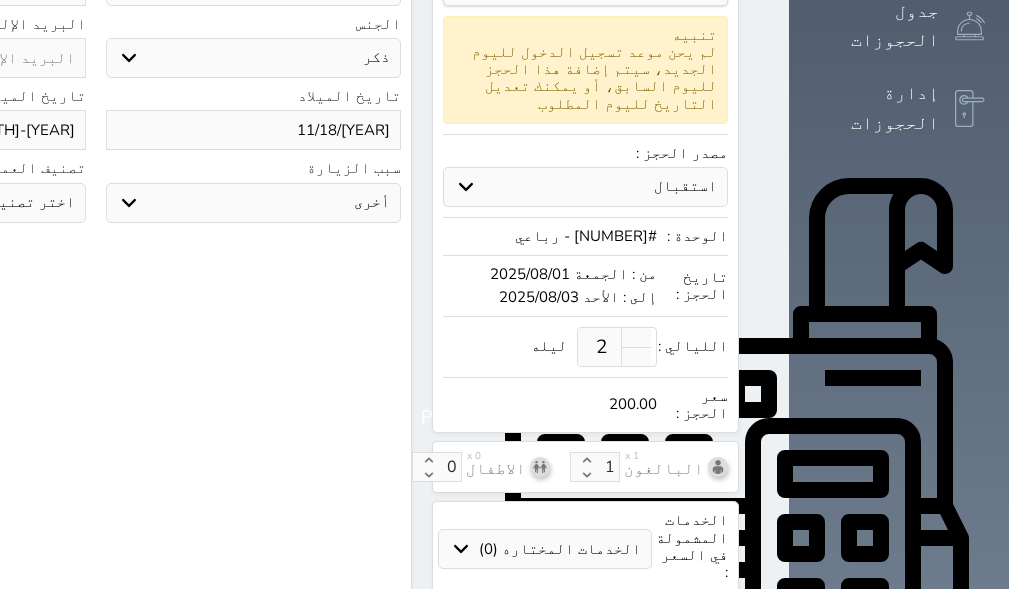 scroll, scrollTop: 701, scrollLeft: 0, axis: vertical 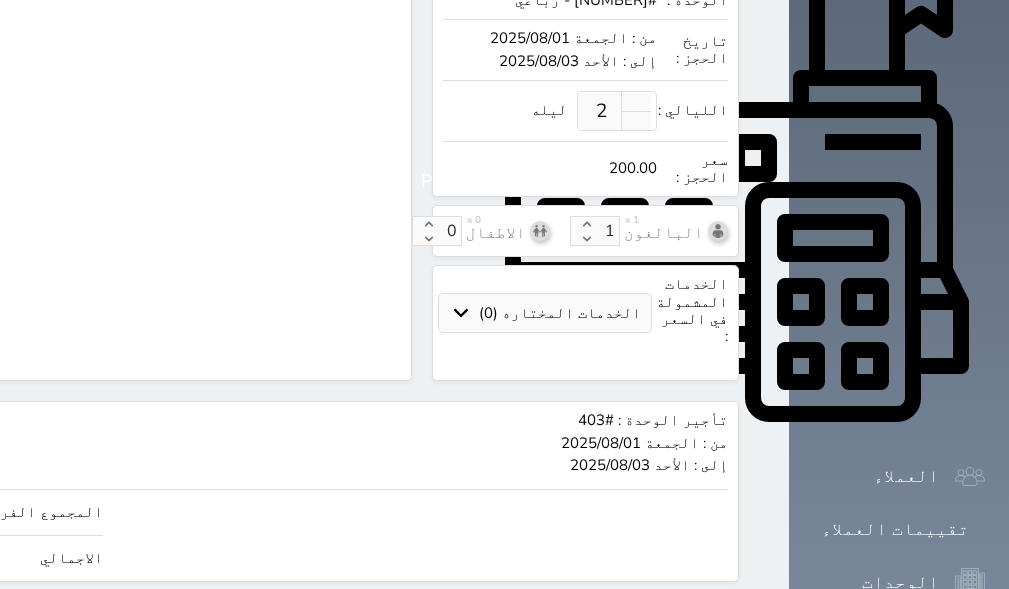 click on "حجز" at bounding box center (-128, 619) 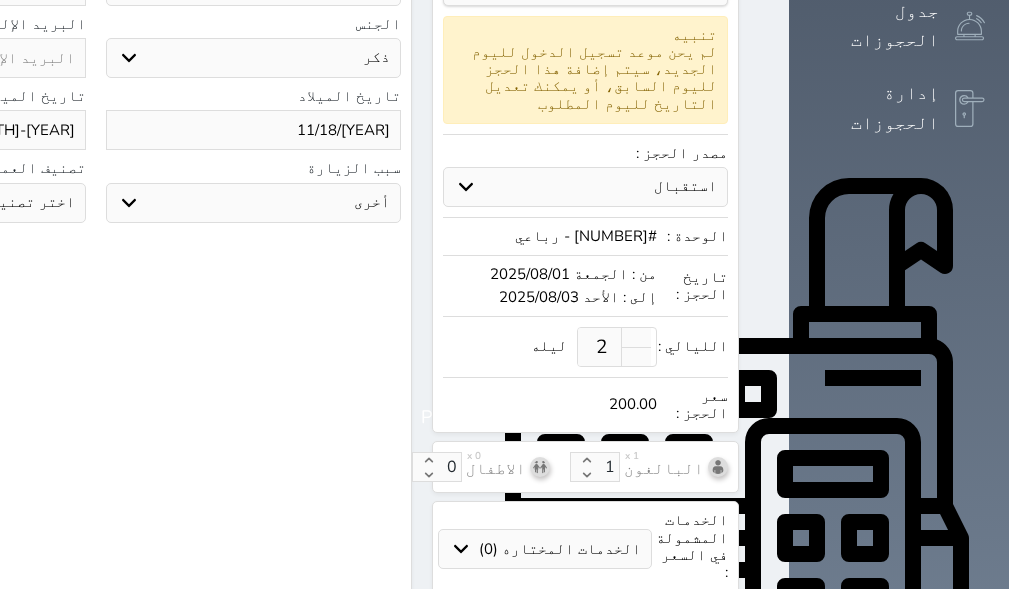 scroll, scrollTop: 701, scrollLeft: 0, axis: vertical 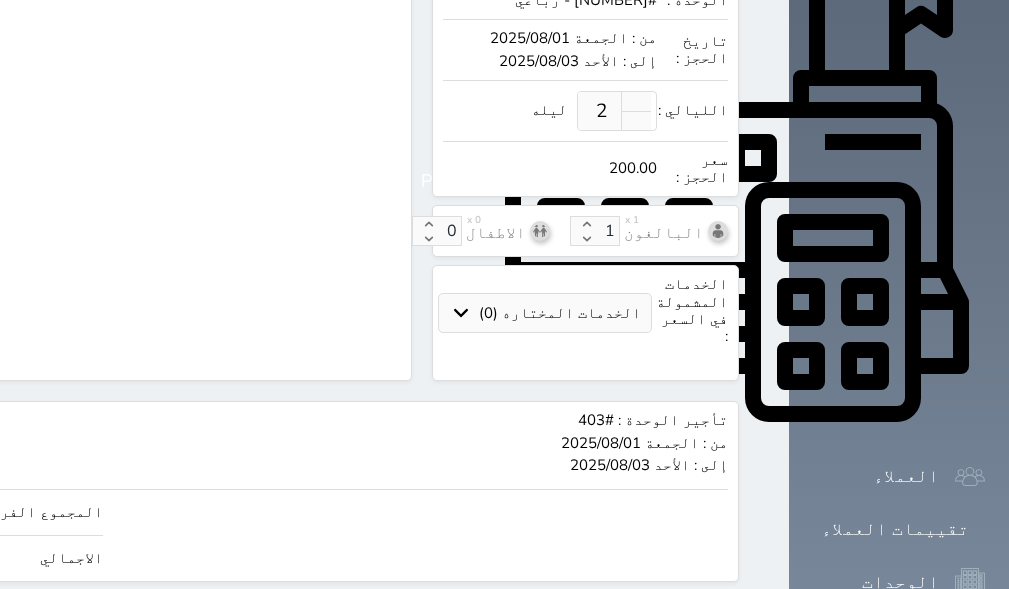 click on "حجز" at bounding box center (-128, 619) 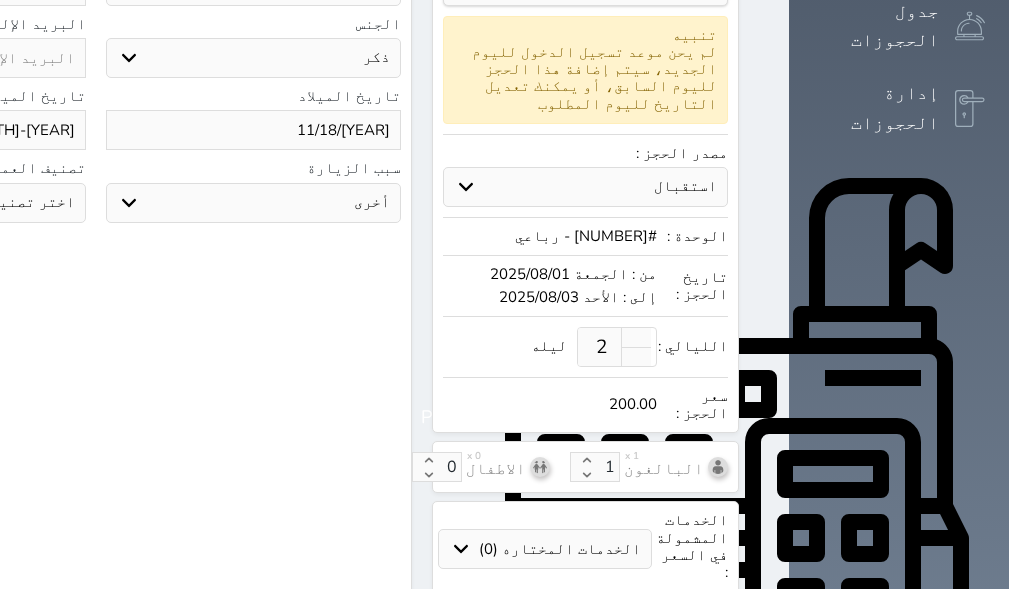 scroll, scrollTop: 701, scrollLeft: 0, axis: vertical 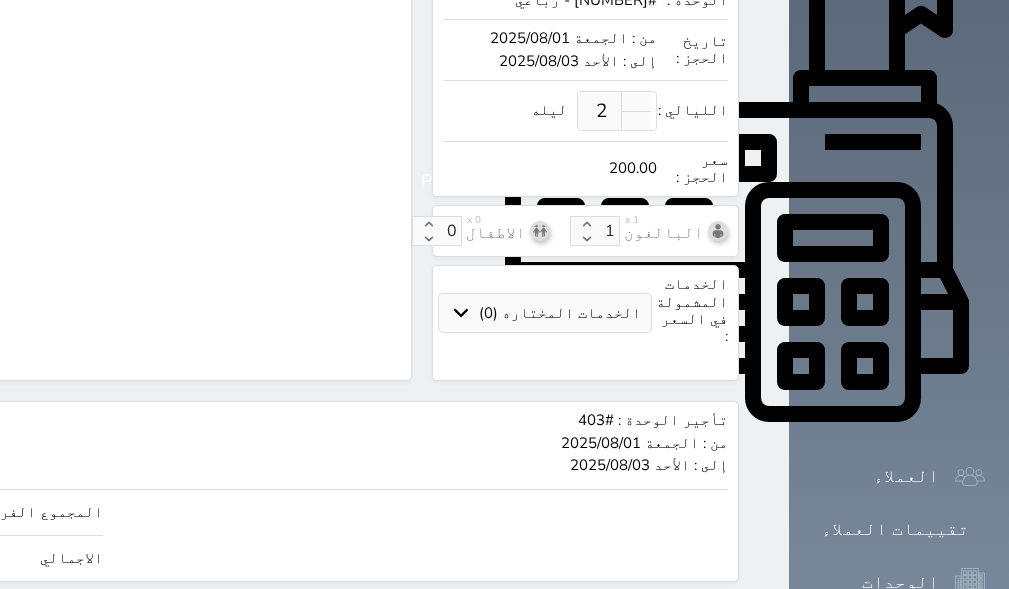 click on "حجز" at bounding box center [-128, 619] 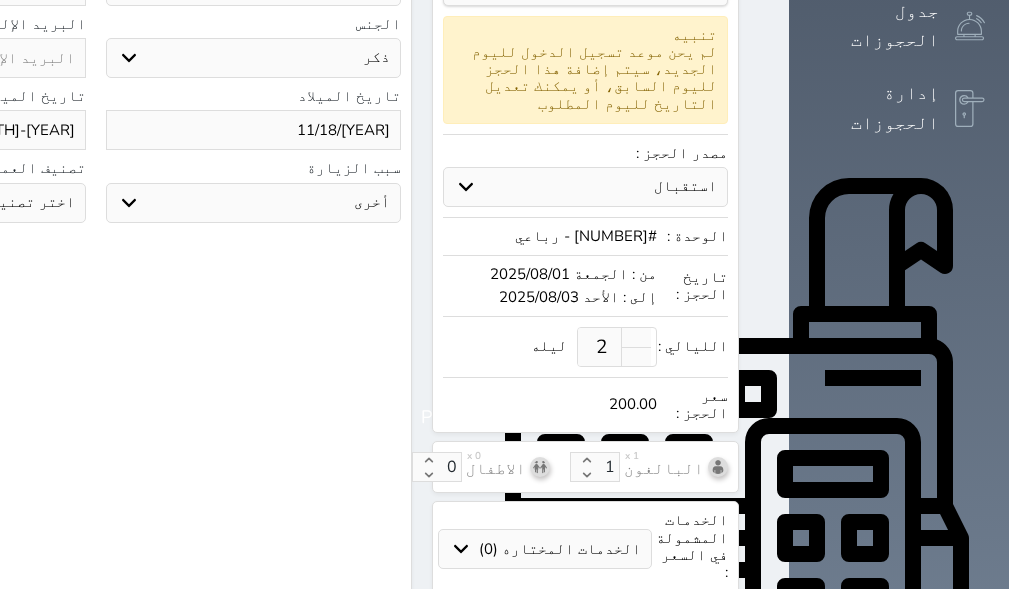 scroll, scrollTop: 701, scrollLeft: 0, axis: vertical 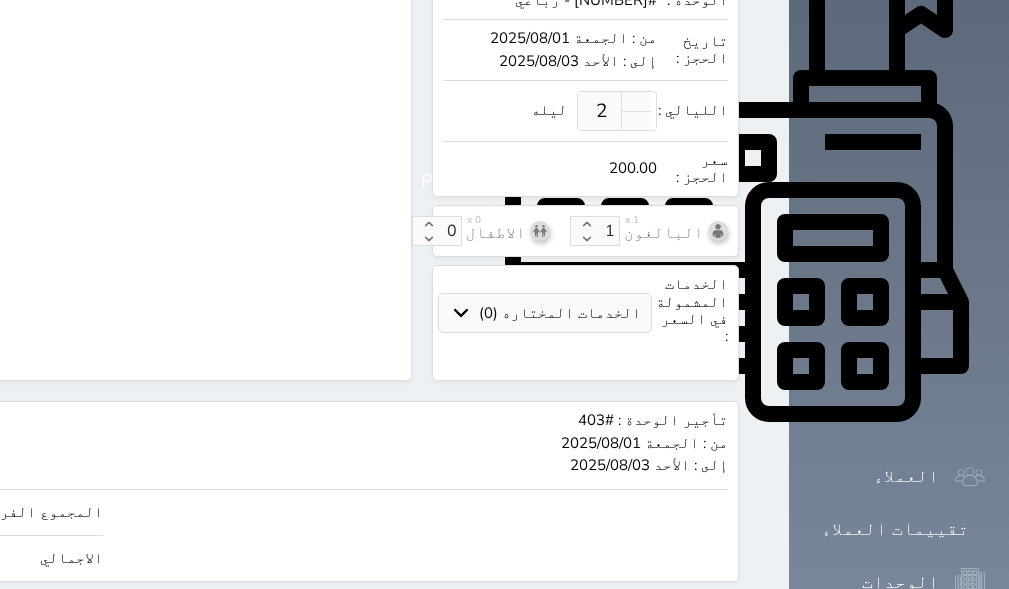 click on "حجز" at bounding box center [-128, 619] 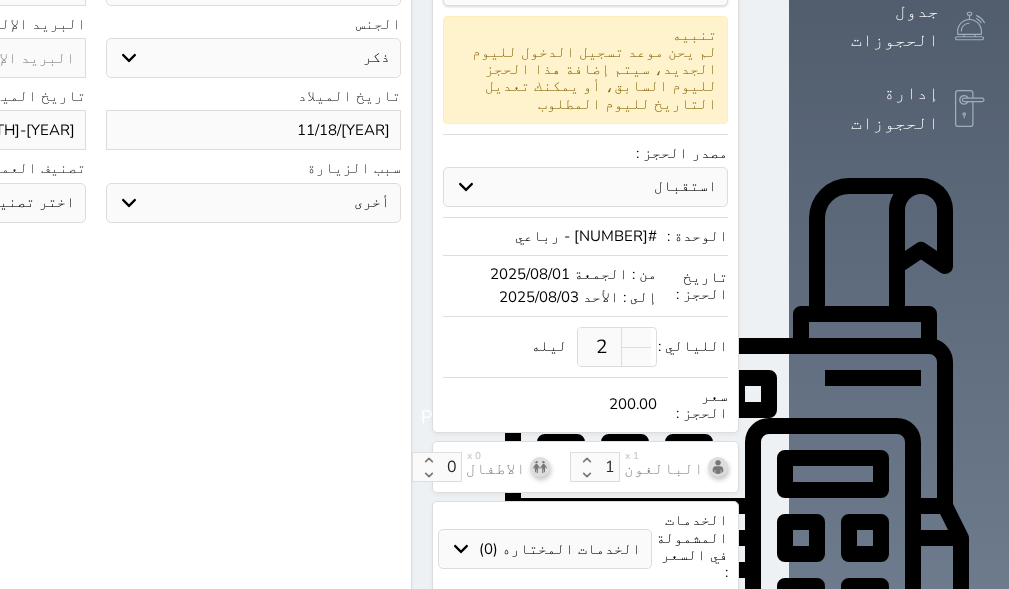 scroll, scrollTop: 701, scrollLeft: 0, axis: vertical 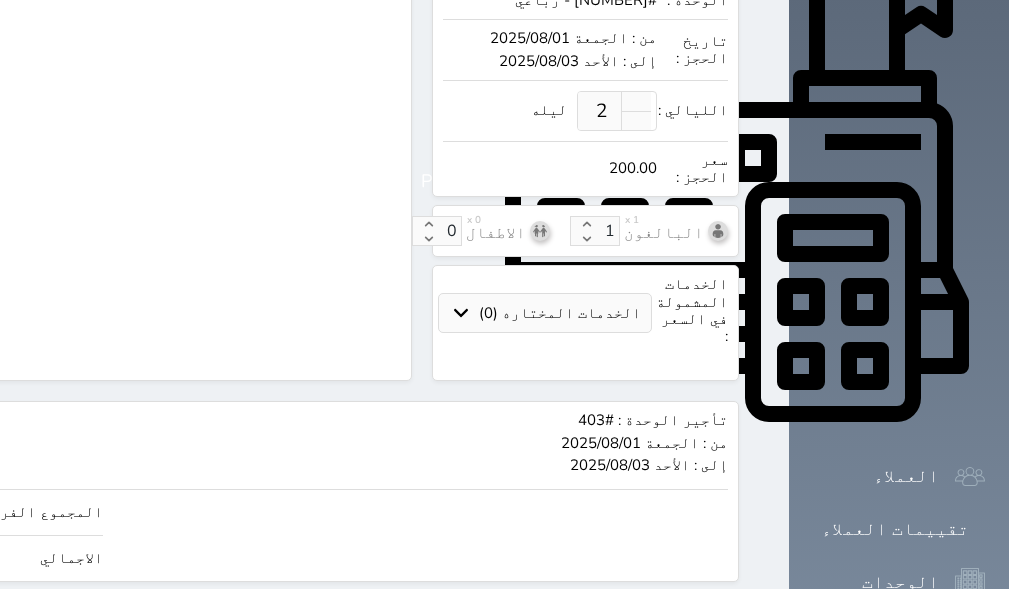 click on "حجز" at bounding box center (-128, 619) 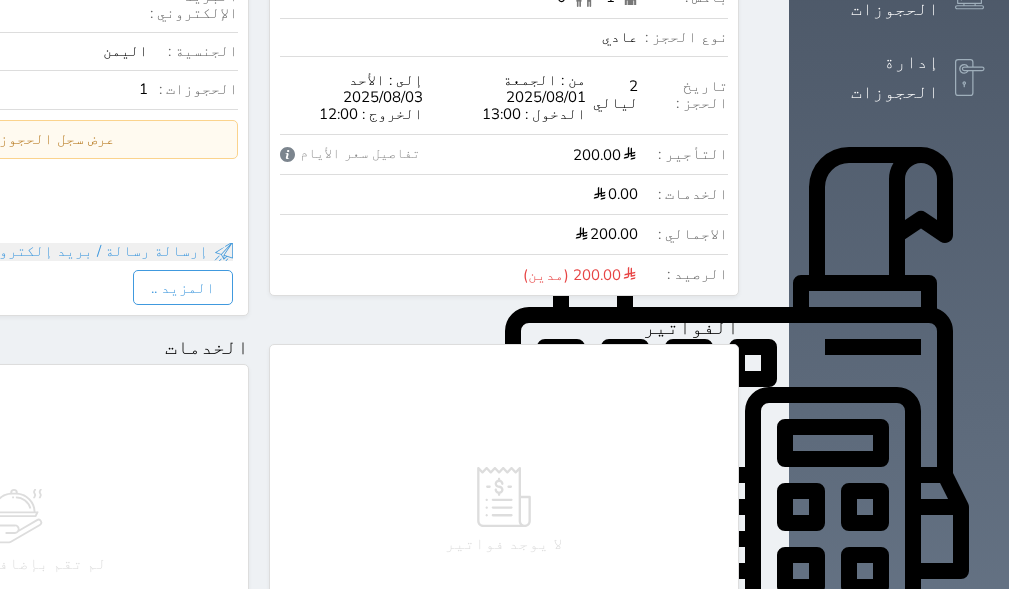 scroll, scrollTop: 700, scrollLeft: 0, axis: vertical 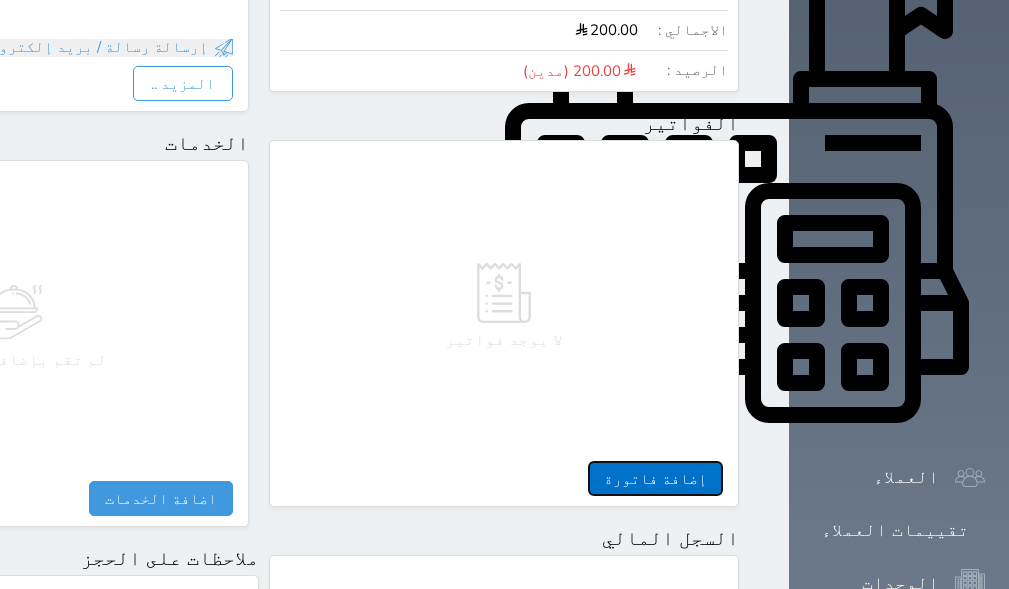 click on "إضافة فاتورة" at bounding box center (655, 478) 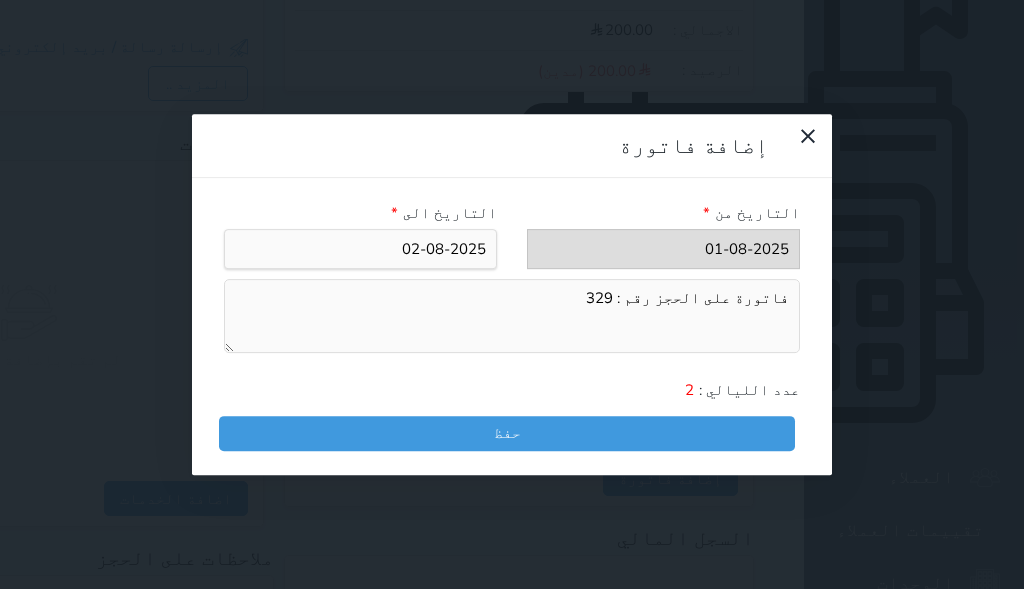 click on "التاريخ من  *     التاريخ الى  *     فاتورة على الحجز رقم : [NUMBER]   عدد الليالي :  2     حفظ" at bounding box center [512, 327] 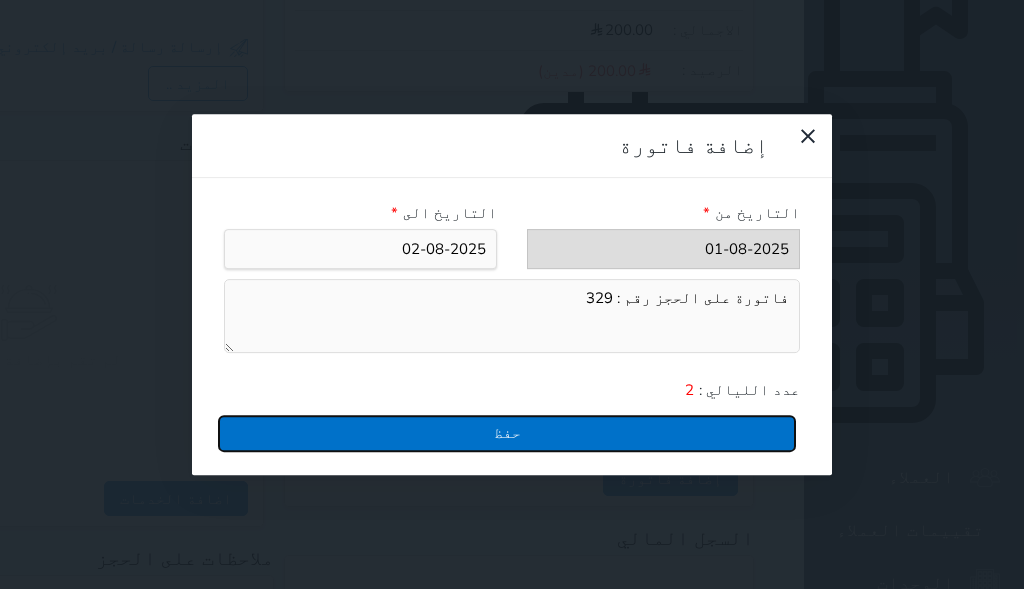 click on "حفظ" at bounding box center (507, 433) 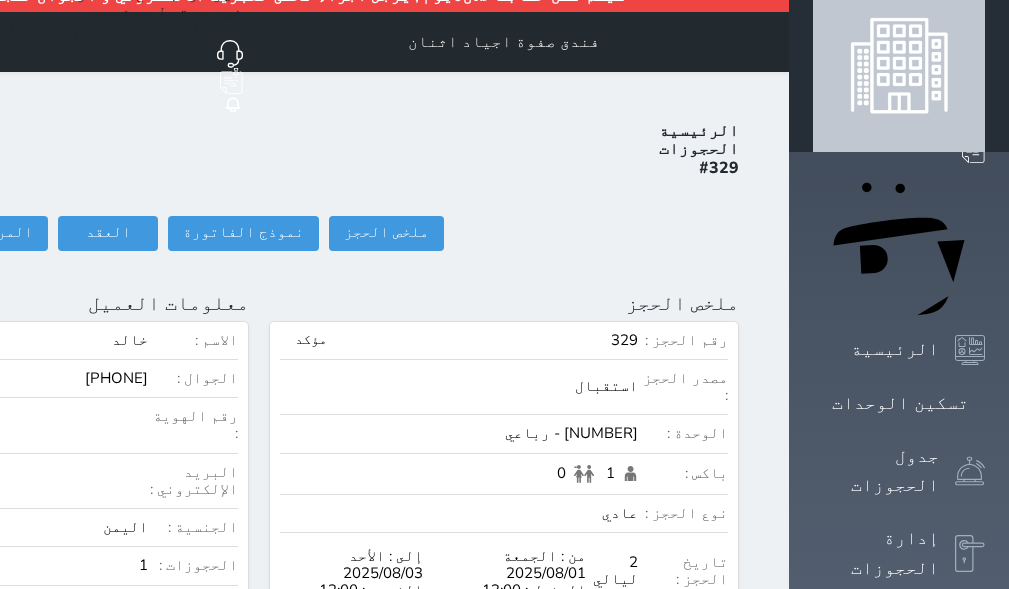 scroll, scrollTop: 0, scrollLeft: 0, axis: both 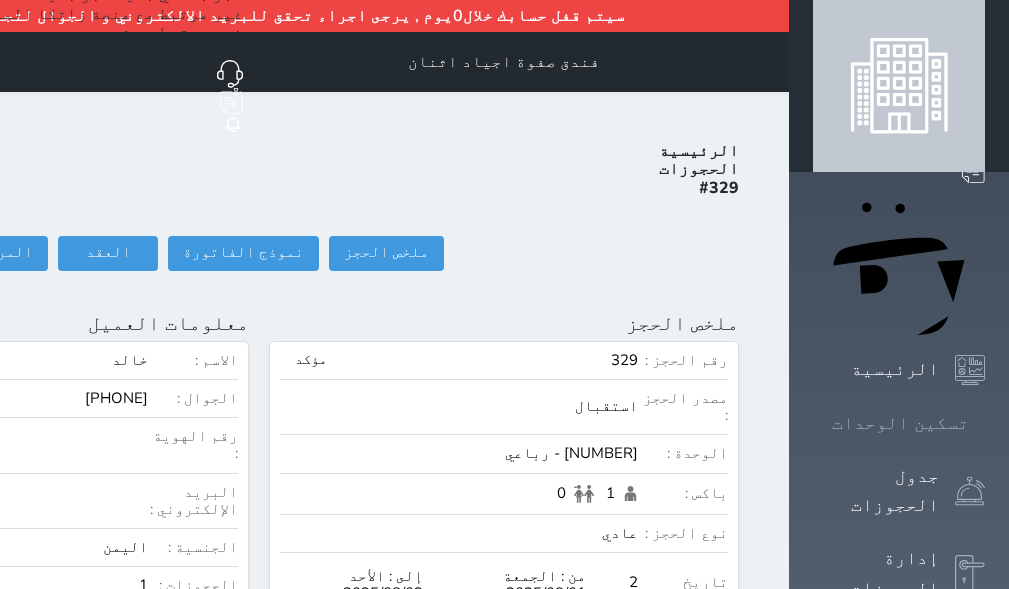 click on "تسكين الوحدات" at bounding box center [900, 423] 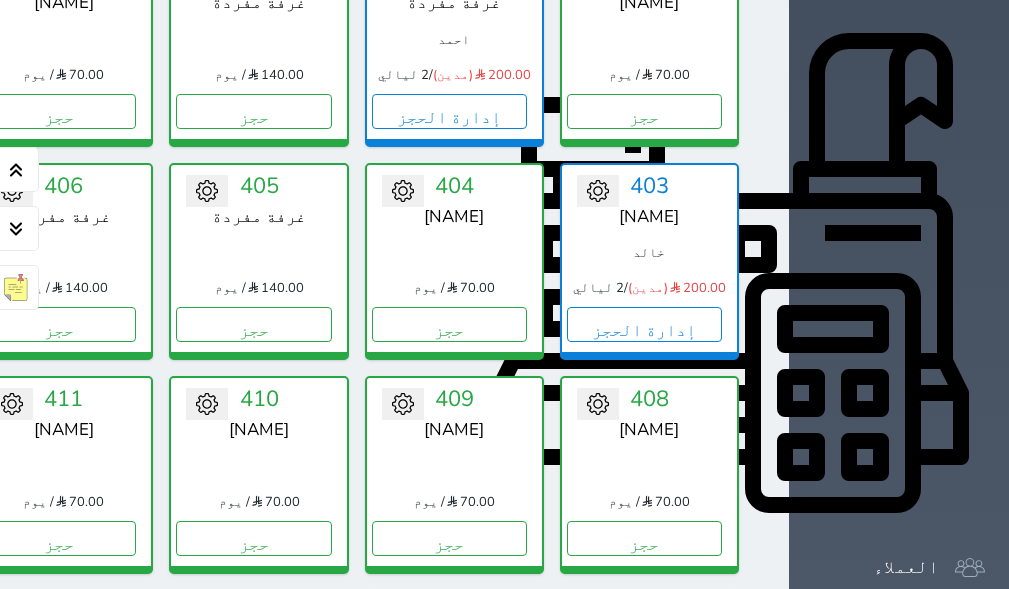 scroll, scrollTop: 710, scrollLeft: 0, axis: vertical 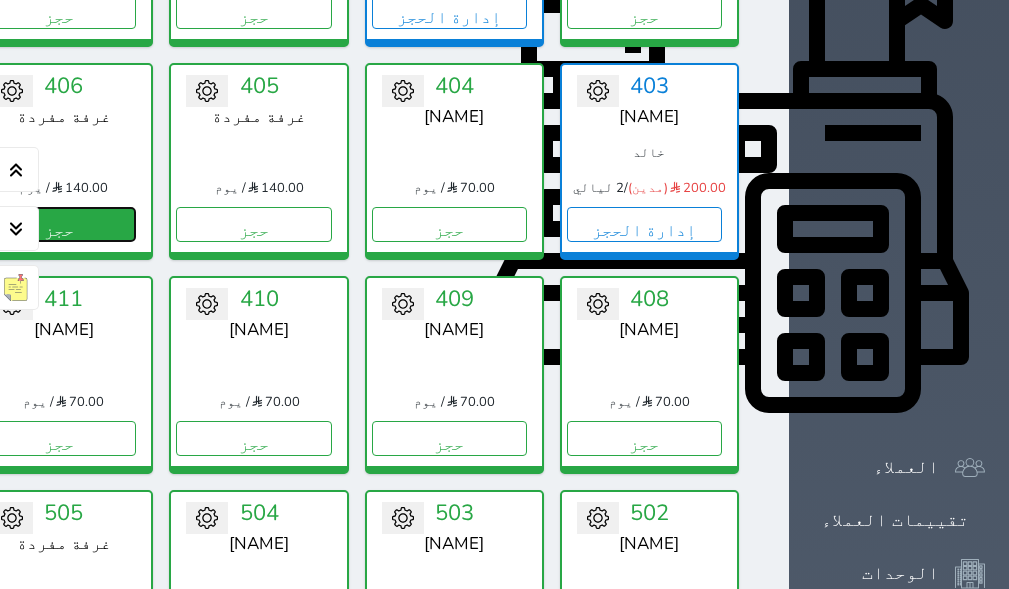 click on "حجز" at bounding box center [58, 224] 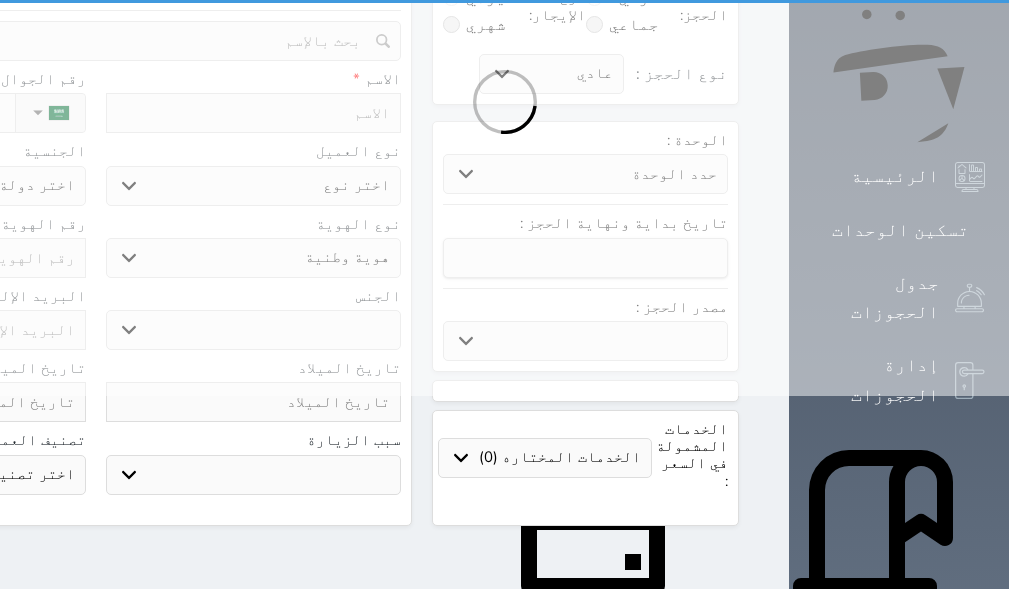 scroll, scrollTop: 0, scrollLeft: 0, axis: both 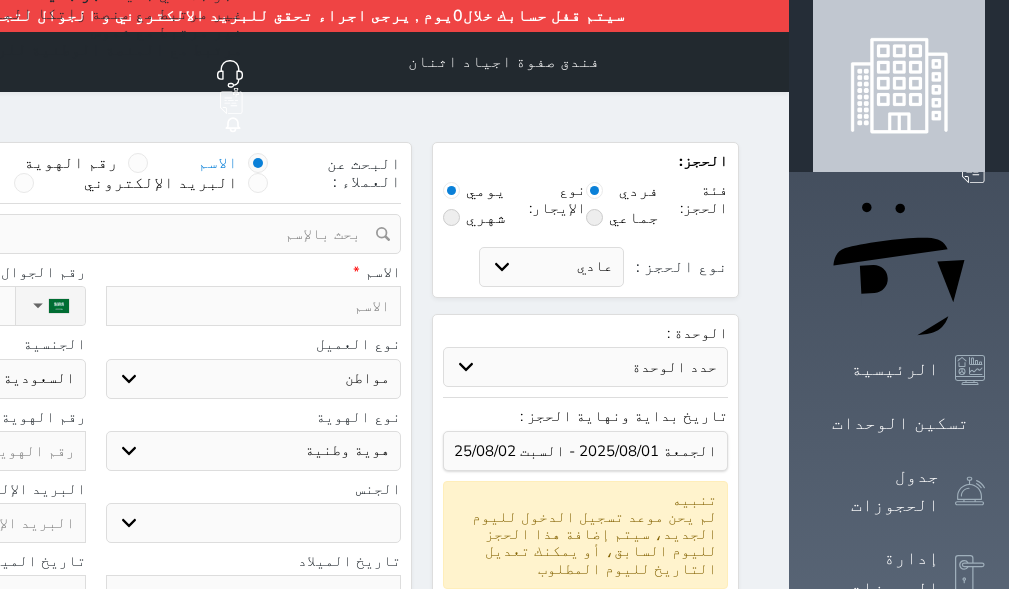 click on "نوع الحجز :" at bounding box center (-98, 306) 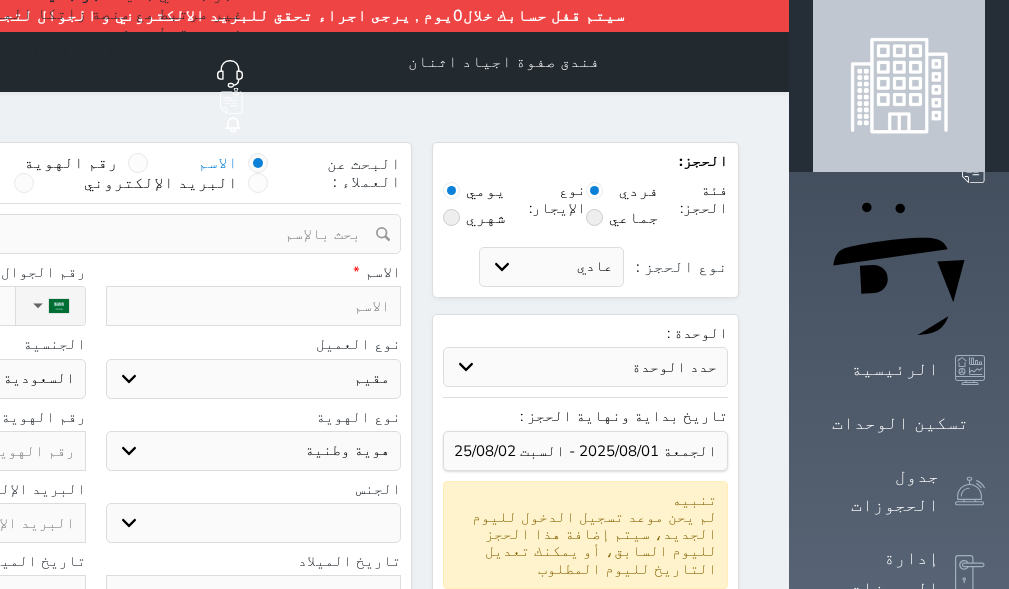 click on "اختر نوع   مواطن مواطن خليجي زائر مقيم" at bounding box center [254, 379] 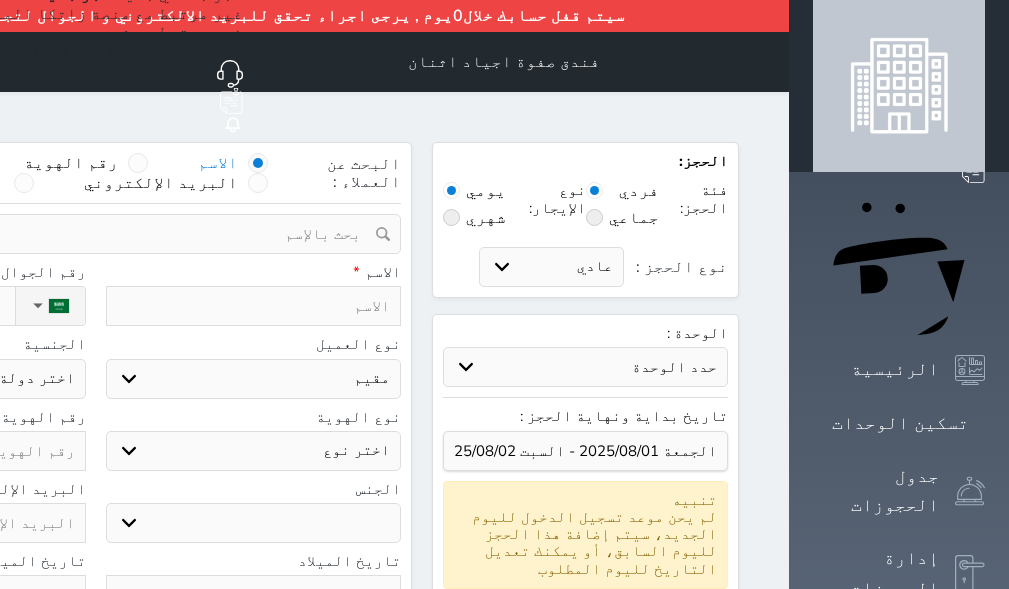 click on "اختر نوع   مقيم جواز السفر" at bounding box center [254, 451] 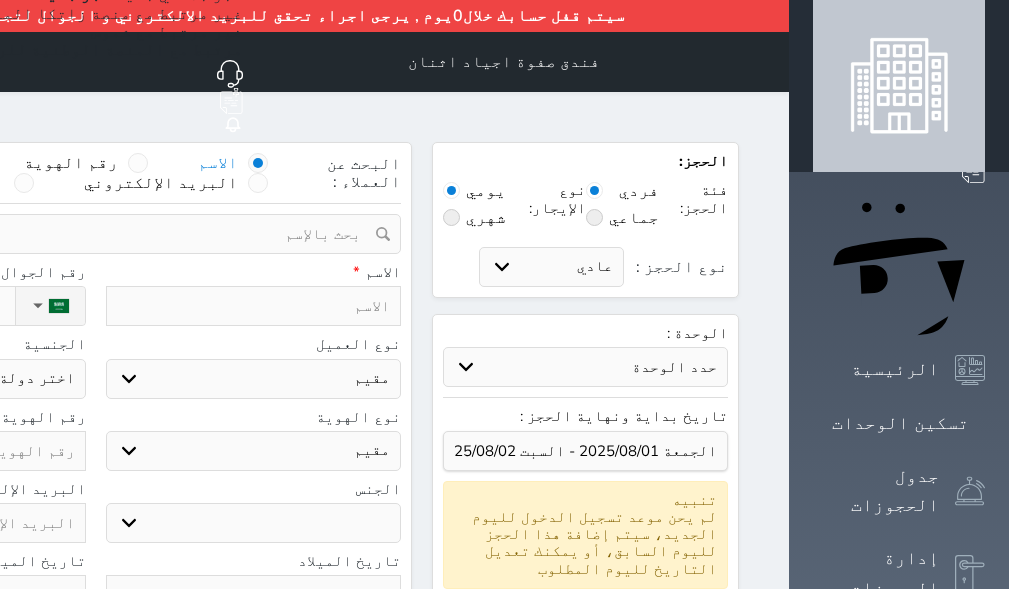 click on "اختر نوع   مقيم جواز السفر" at bounding box center [254, 451] 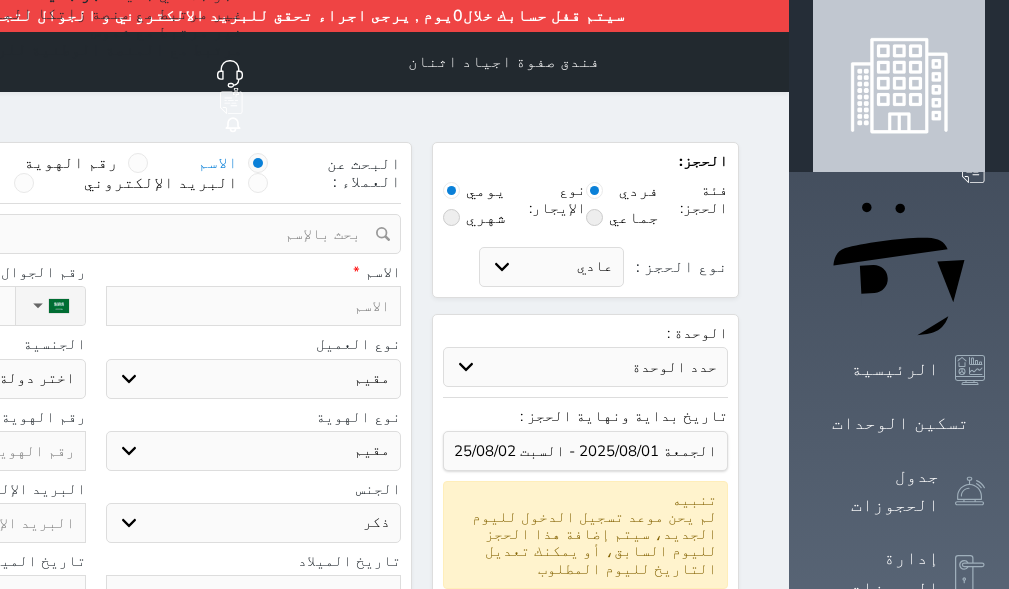 click on "ذكر   انثى" at bounding box center (254, 523) 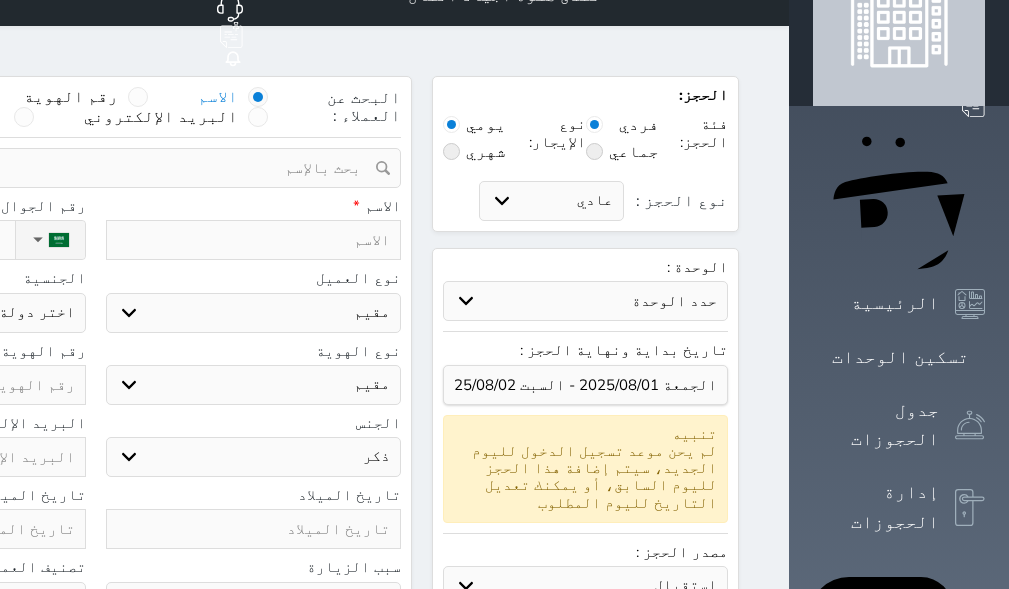 scroll, scrollTop: 100, scrollLeft: 0, axis: vertical 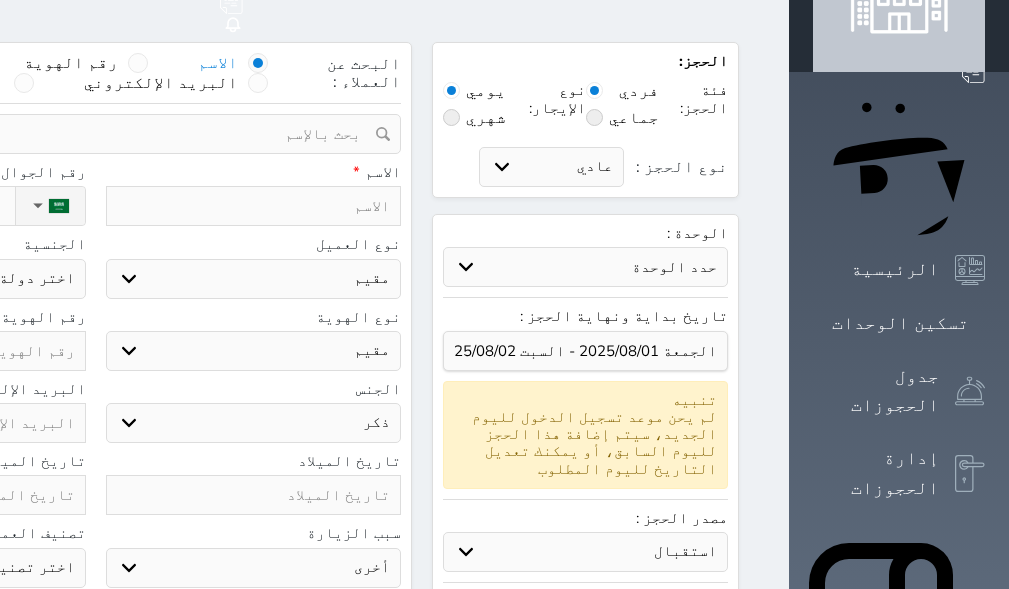 click at bounding box center [254, 495] 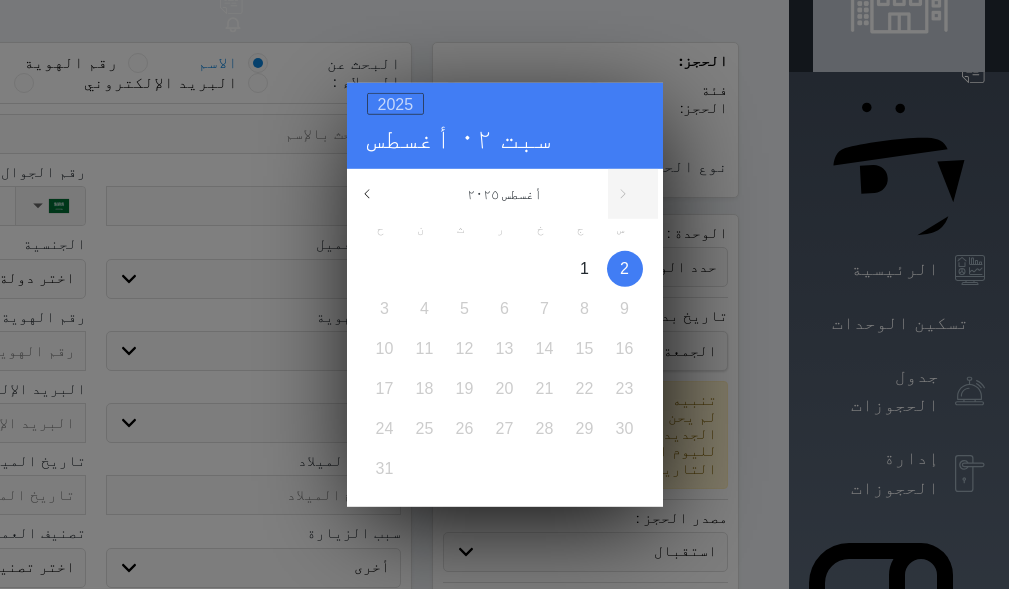 click on "2025" at bounding box center [396, 103] 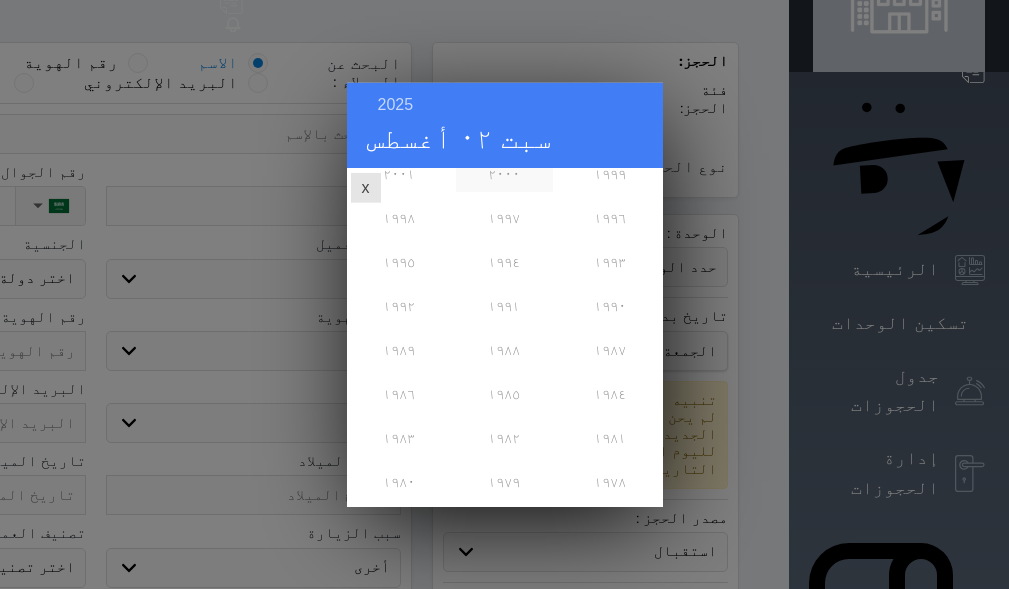 scroll, scrollTop: 400, scrollLeft: 0, axis: vertical 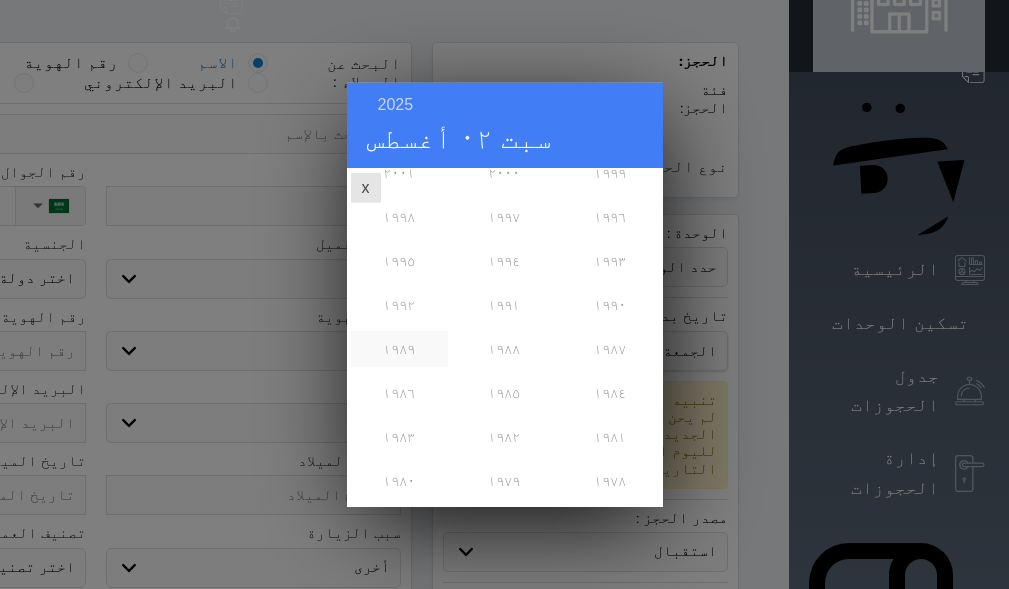 click on "١٩٨٩" at bounding box center (399, 348) 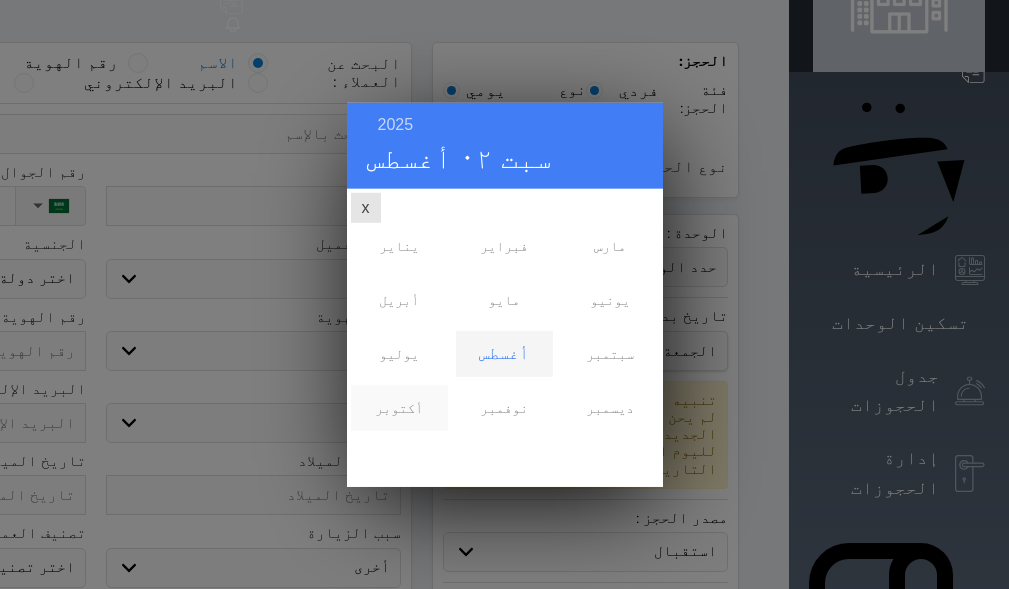 scroll, scrollTop: 0, scrollLeft: 0, axis: both 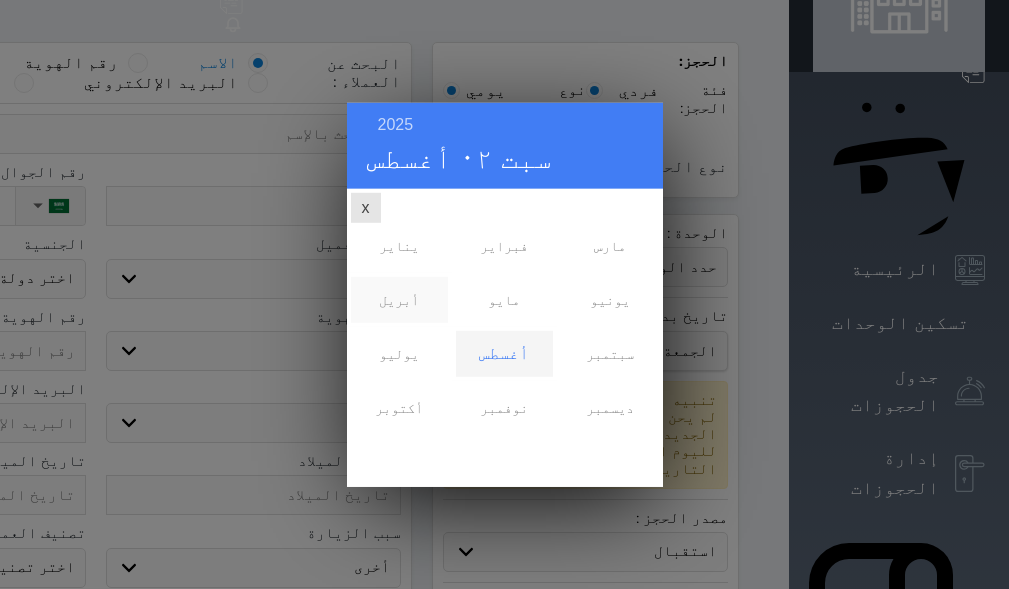 click on "أبريل" at bounding box center (399, 299) 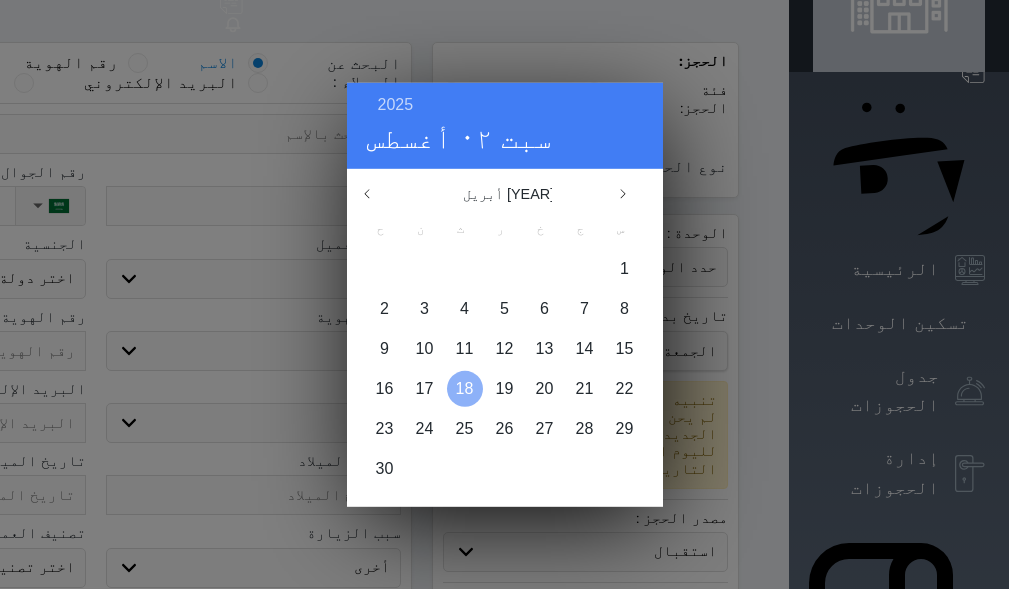 click on "18" at bounding box center (465, 387) 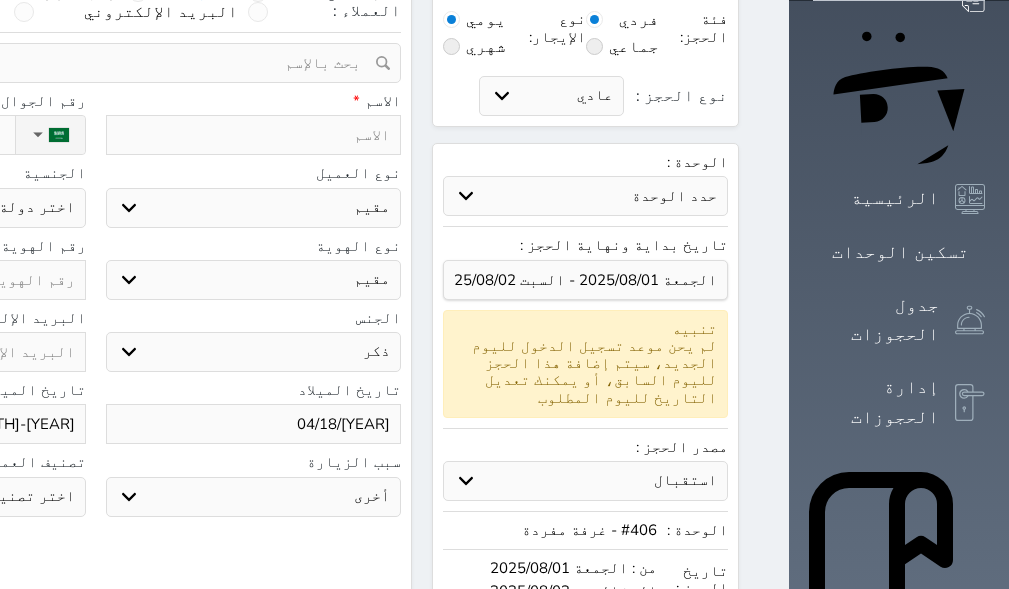 scroll, scrollTop: 200, scrollLeft: 0, axis: vertical 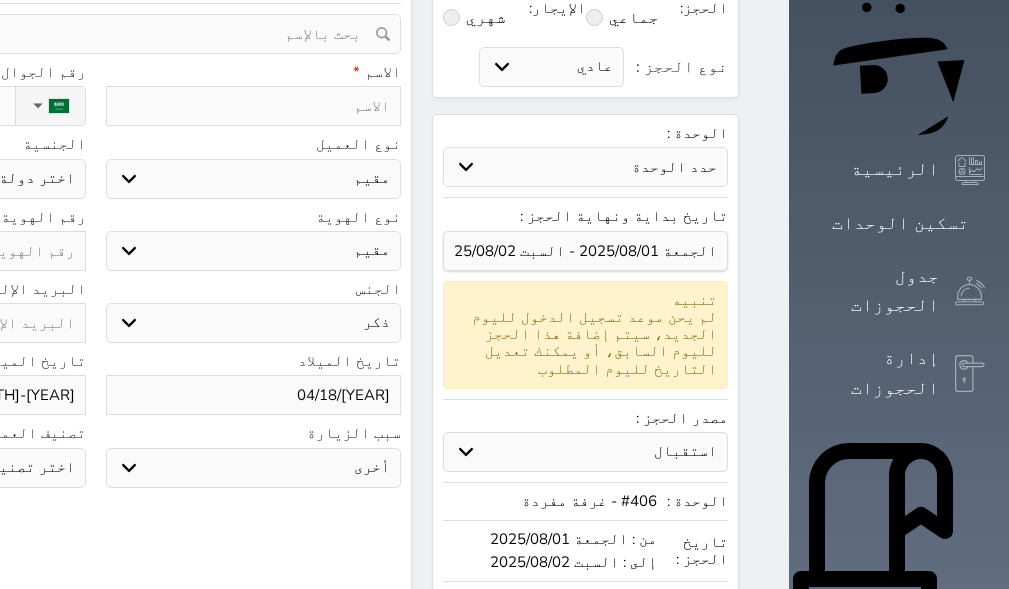 click on "اختر دولة
اثيوبيا
اجنبي بجواز سعودي
اخرى
اذربيجان
ارتيريا
ارمينيا
ازبكستان
اسبانيا
استراليا
استونيا" at bounding box center [-62, 179] 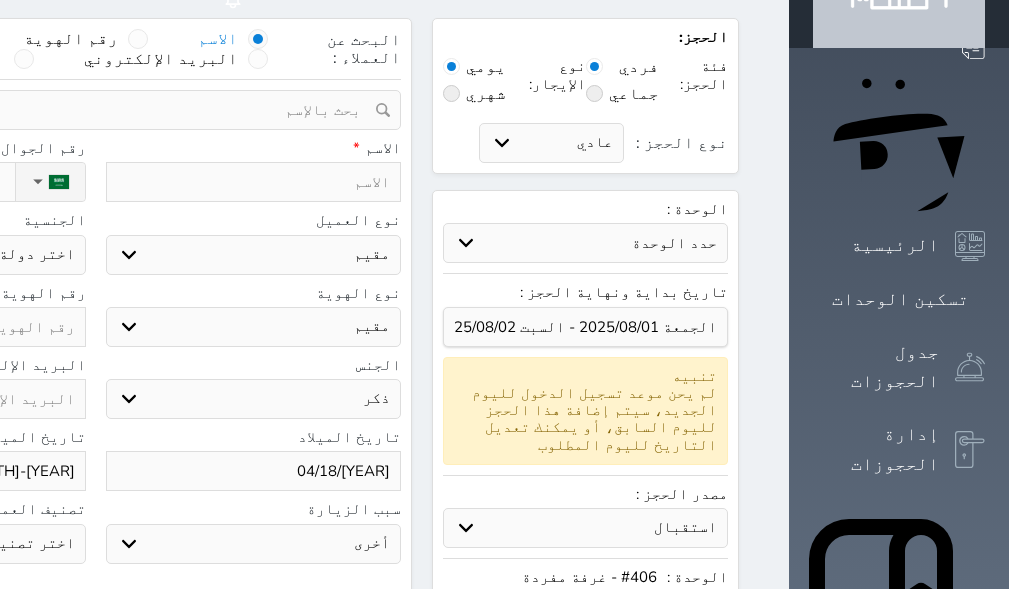 scroll, scrollTop: 100, scrollLeft: 0, axis: vertical 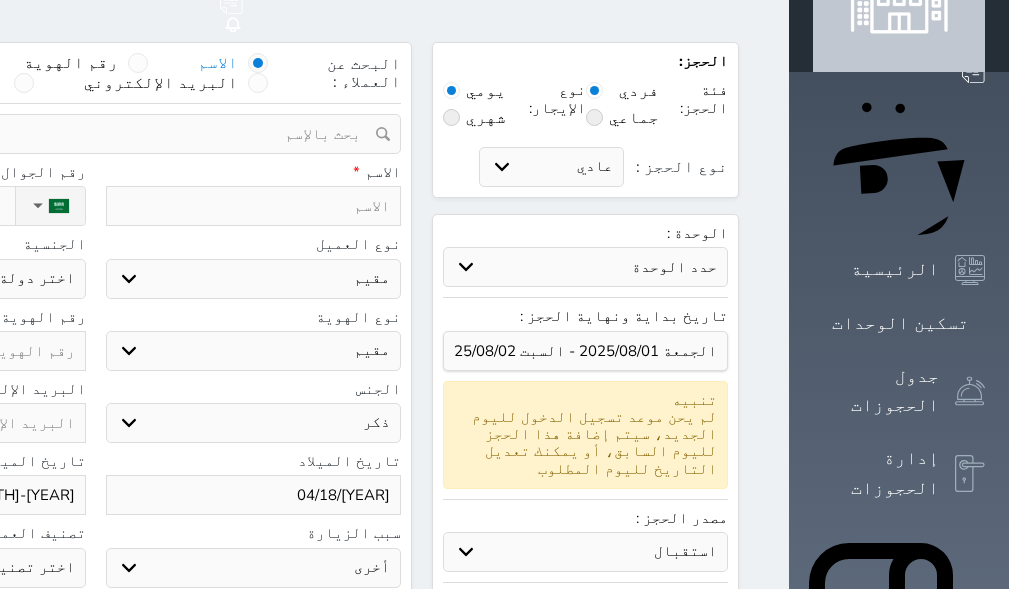 click on "اختر دولة
اثيوبيا
اجنبي بجواز سعودي
اخرى
اذربيجان
ارتيريا
ارمينيا
ازبكستان
اسبانيا
استراليا
استونيا" at bounding box center [-62, 279] 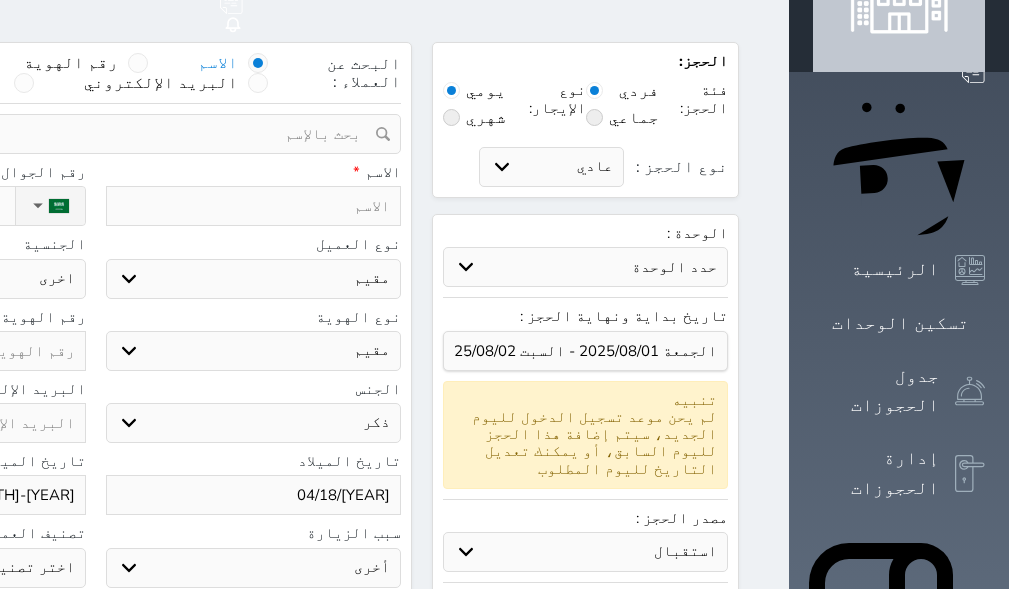 click on "اختر دولة
اثيوبيا
اجنبي بجواز سعودي
اخرى
اذربيجان
ارتيريا
ارمينيا
ازبكستان
اسبانيا
استراليا
استونيا" at bounding box center [-62, 279] 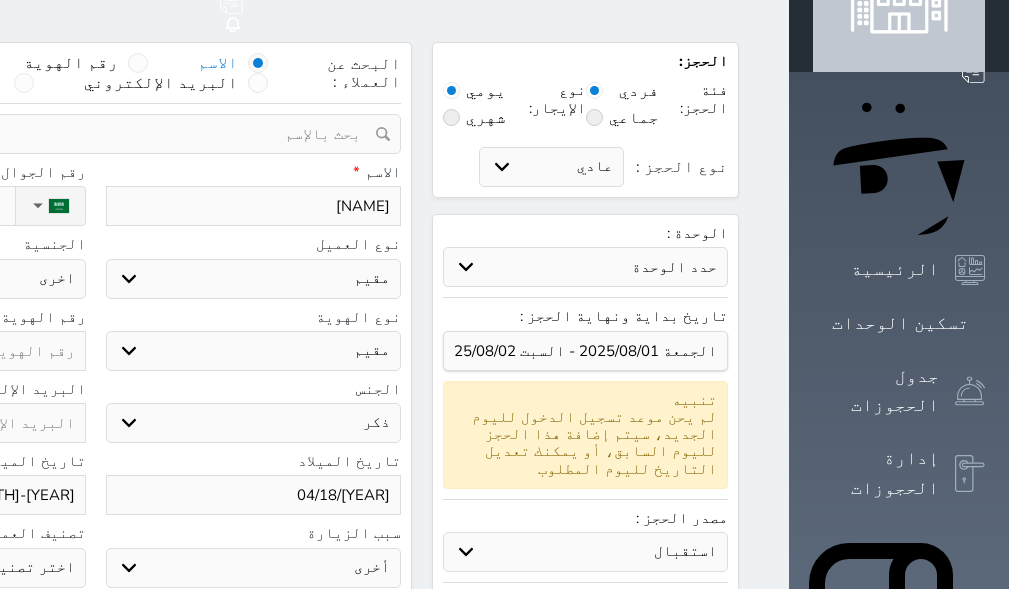 click on "اختر دولة
اثيوبيا
اجنبي بجواز سعودي
اخرى
اذربيجان
ارتيريا
ارمينيا
ازبكستان
اسبانيا
استراليا
استونيا" at bounding box center [-62, 279] 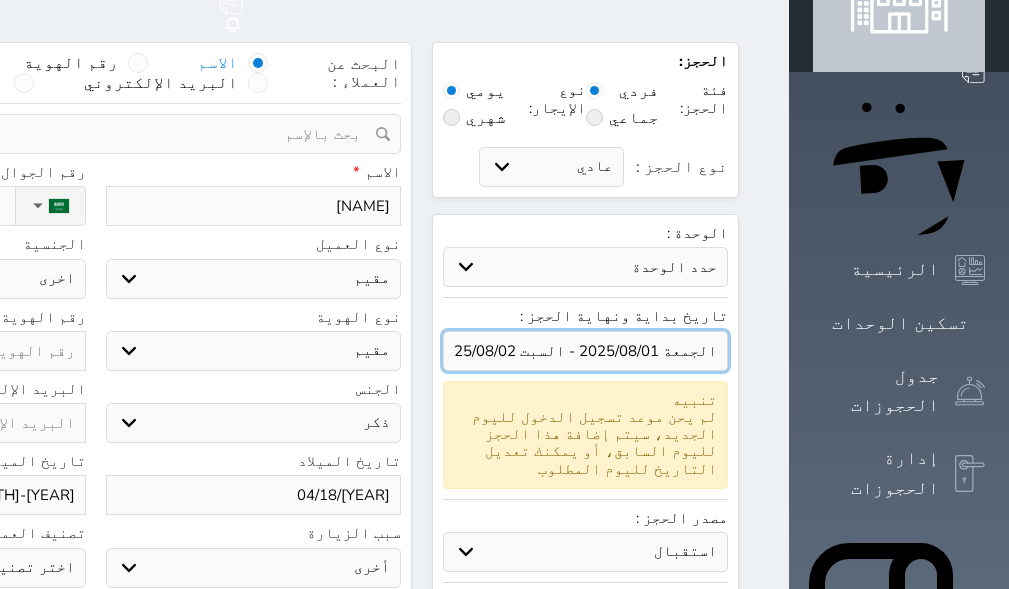 drag, startPoint x: 743, startPoint y: 311, endPoint x: 742, endPoint y: 321, distance: 10.049875 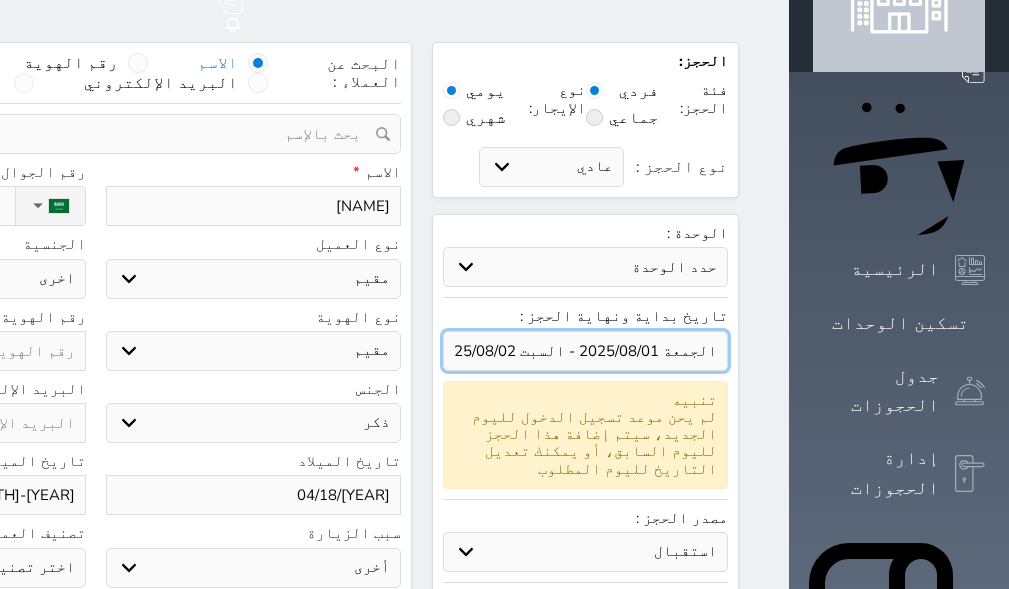 click at bounding box center (585, 351) 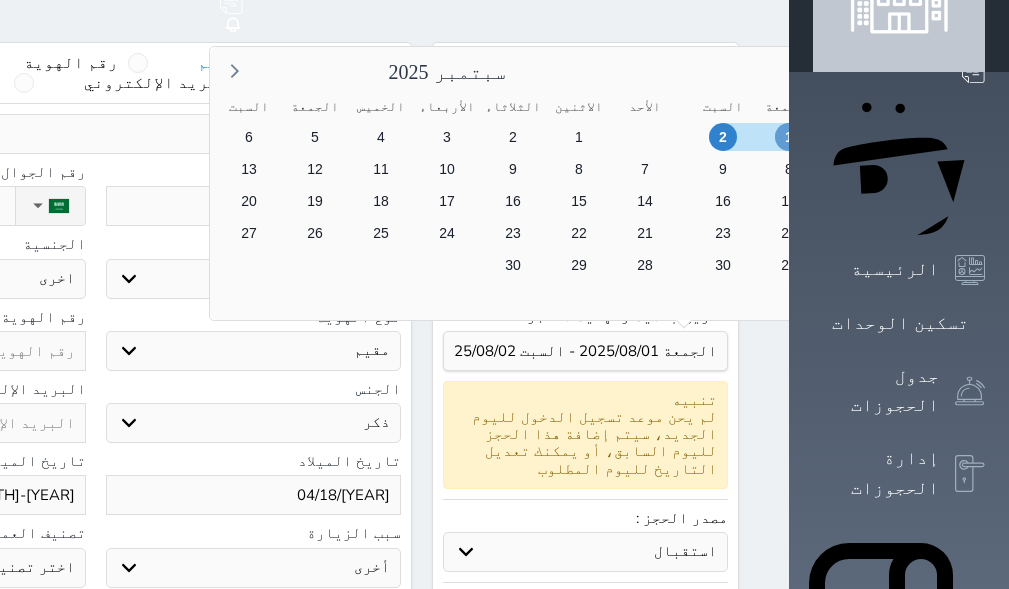 click on "1" at bounding box center (789, 137) 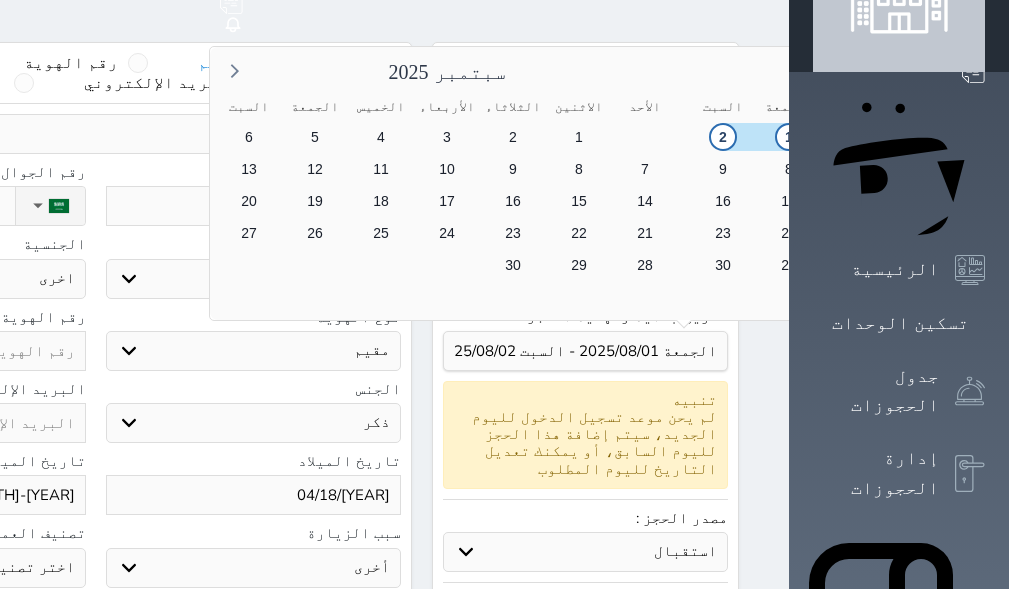 click on "2" at bounding box center (723, 137) 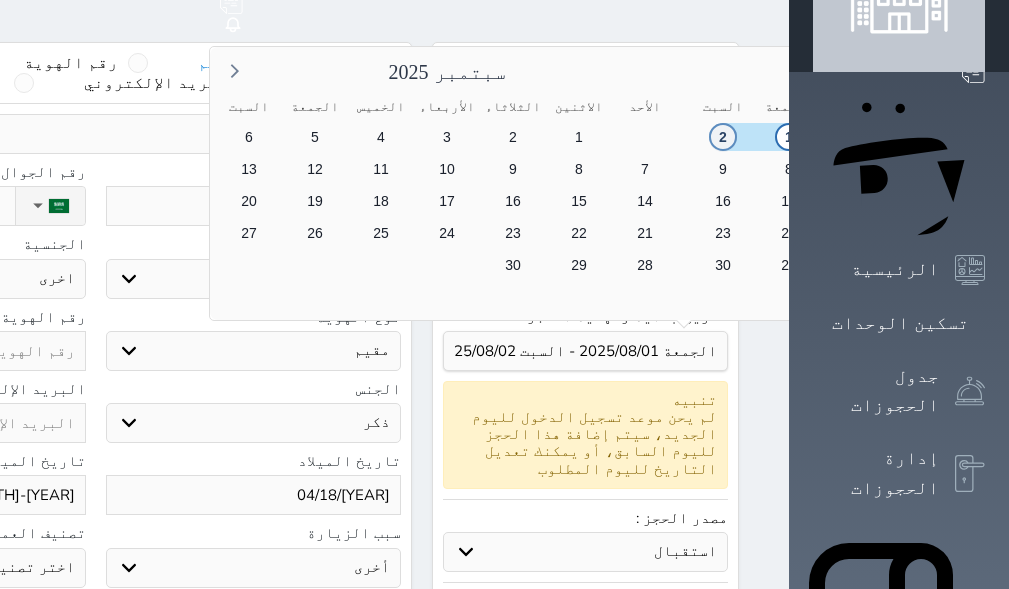 click on "2" at bounding box center [723, 137] 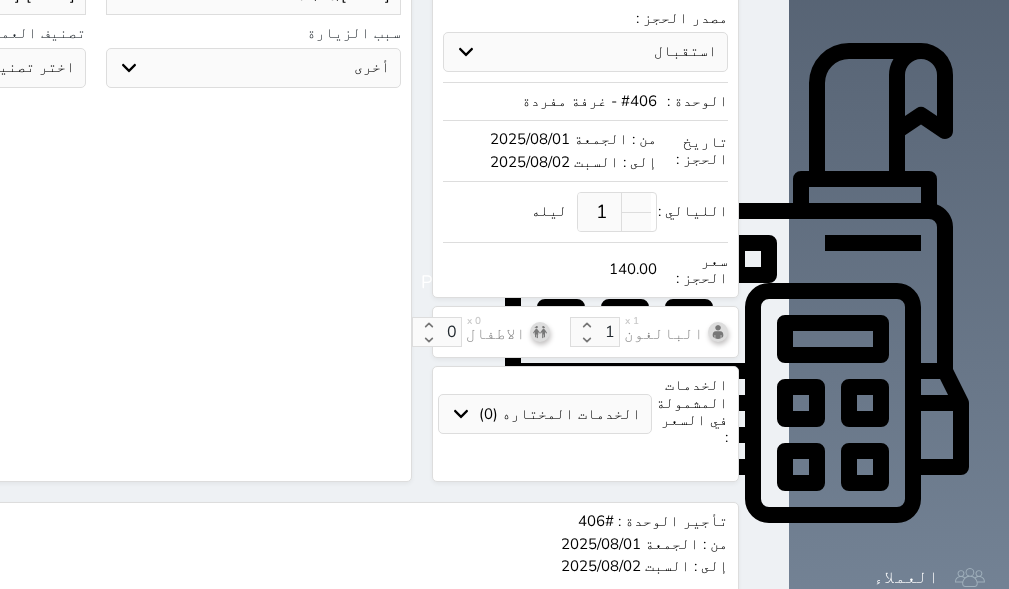 scroll, scrollTop: 701, scrollLeft: 0, axis: vertical 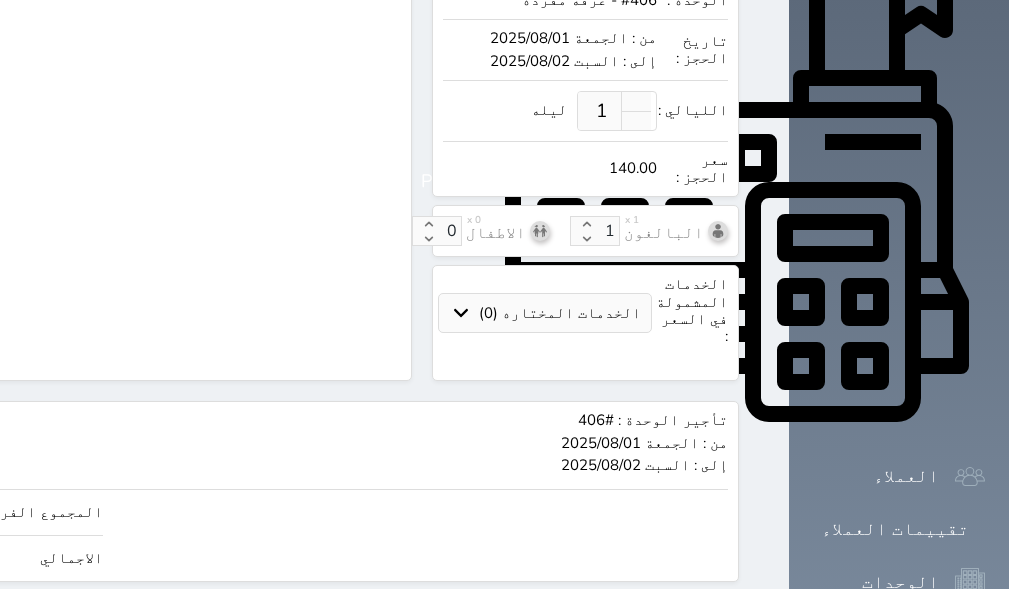 click on "140" at bounding box center [-145, 512] 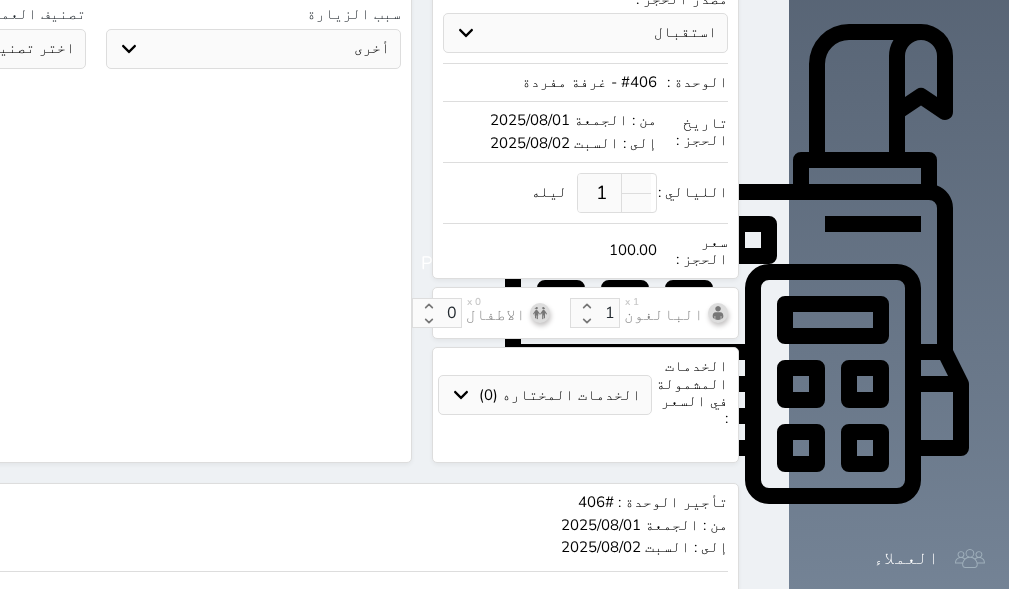 scroll, scrollTop: 701, scrollLeft: 0, axis: vertical 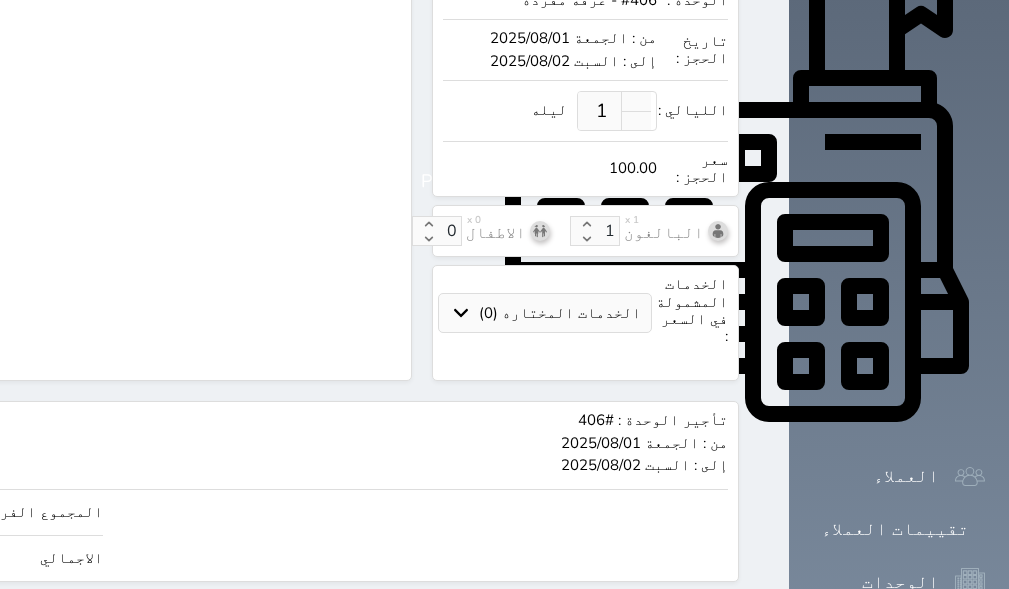 click on "حجز" at bounding box center (-128, 619) 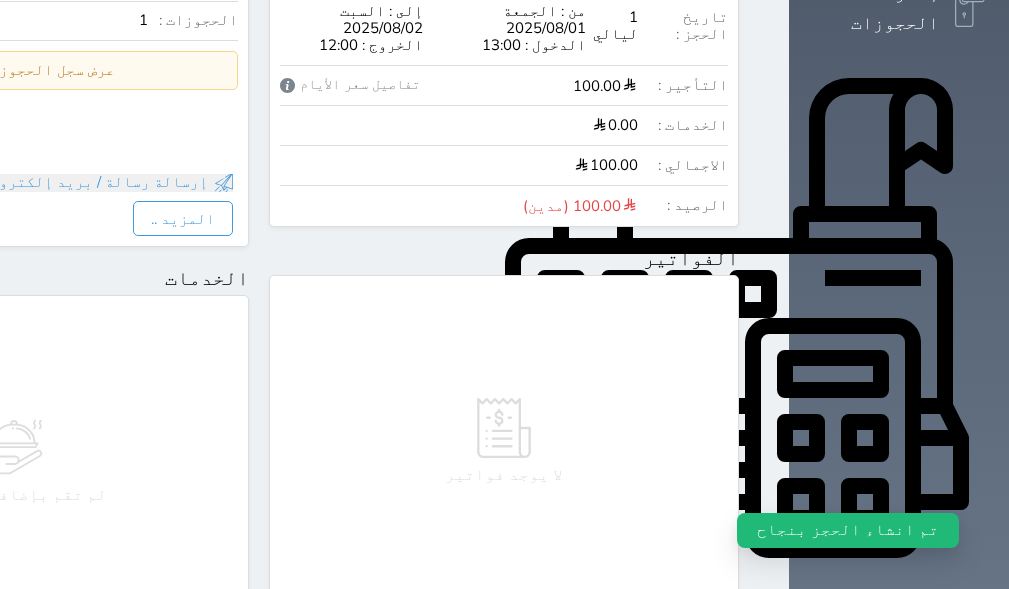 scroll, scrollTop: 600, scrollLeft: 0, axis: vertical 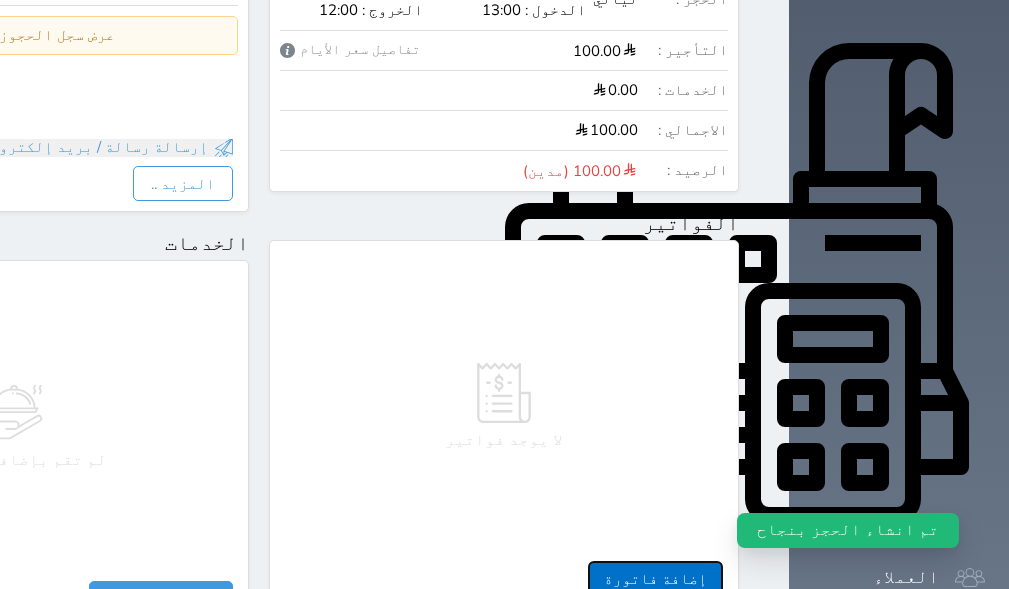 click on "إضافة فاتورة" at bounding box center [655, 578] 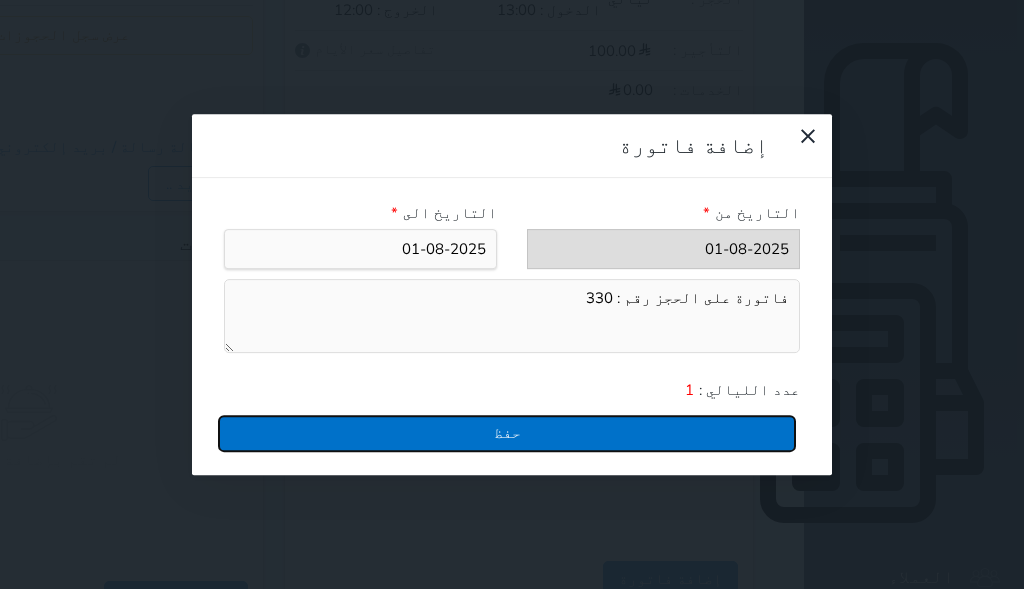 click on "حفظ" at bounding box center (507, 433) 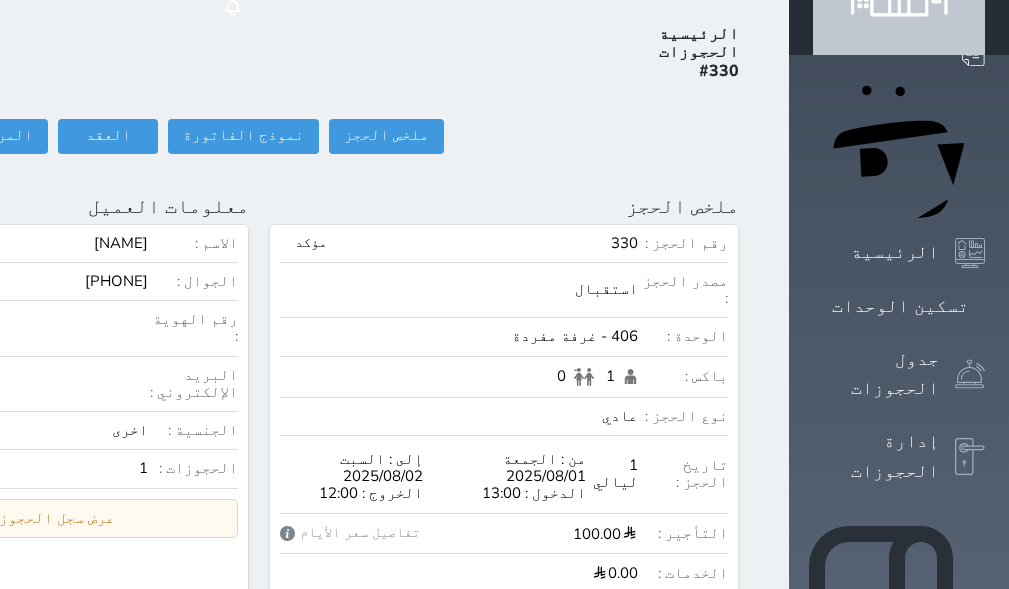 scroll, scrollTop: 100, scrollLeft: 0, axis: vertical 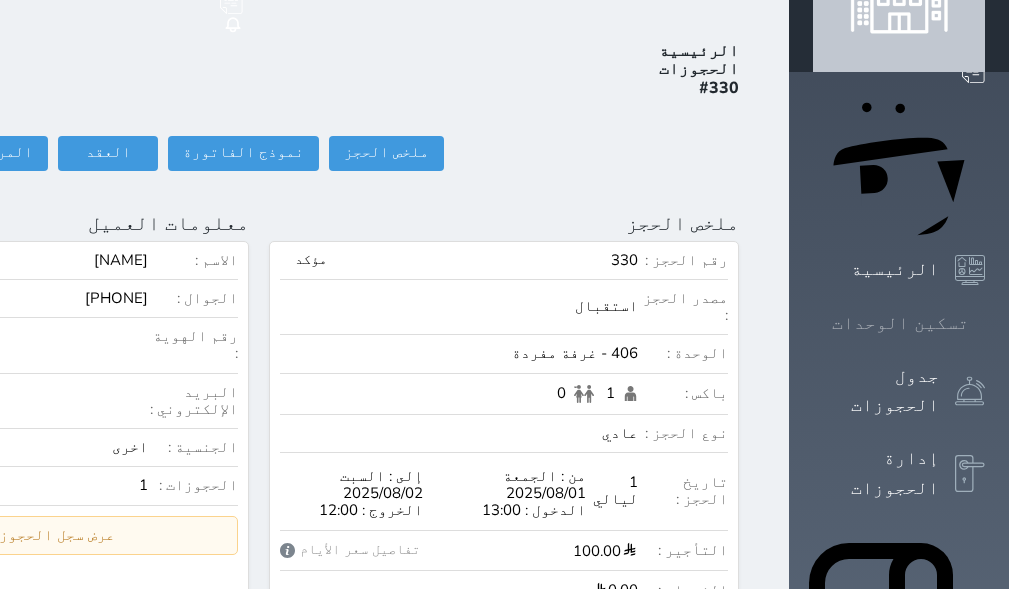 click on "تسكين الوحدات" at bounding box center (900, 323) 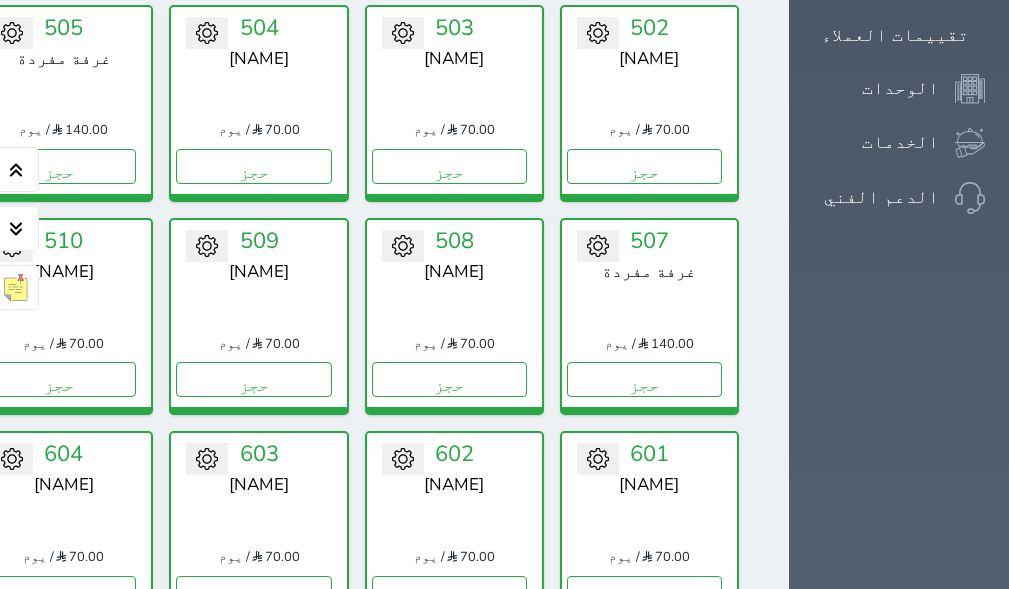 scroll, scrollTop: 1210, scrollLeft: 0, axis: vertical 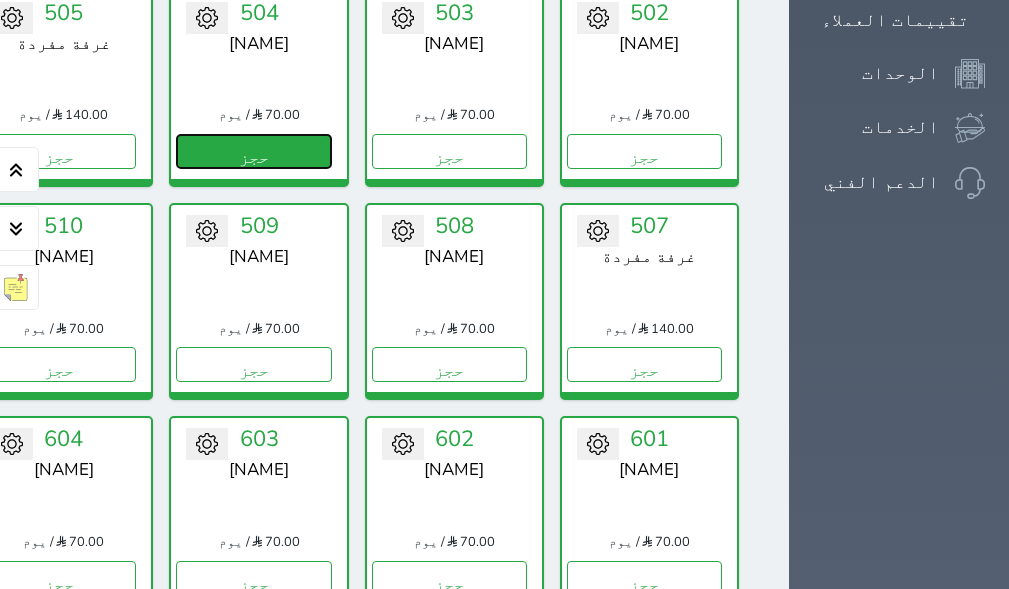 click on "حجز" at bounding box center (253, 151) 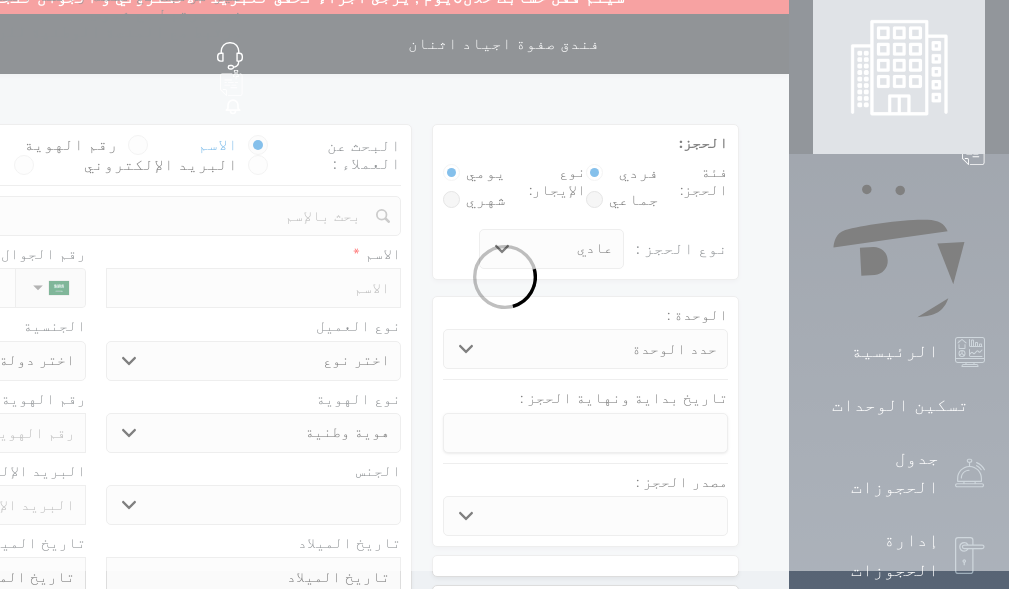 scroll, scrollTop: 0, scrollLeft: 0, axis: both 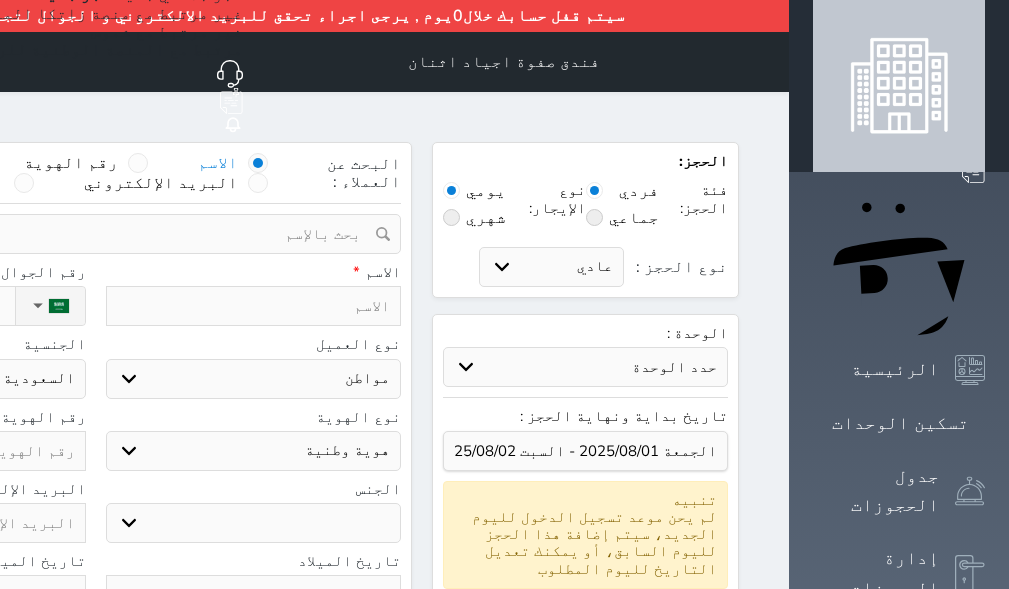 click at bounding box center [254, 306] 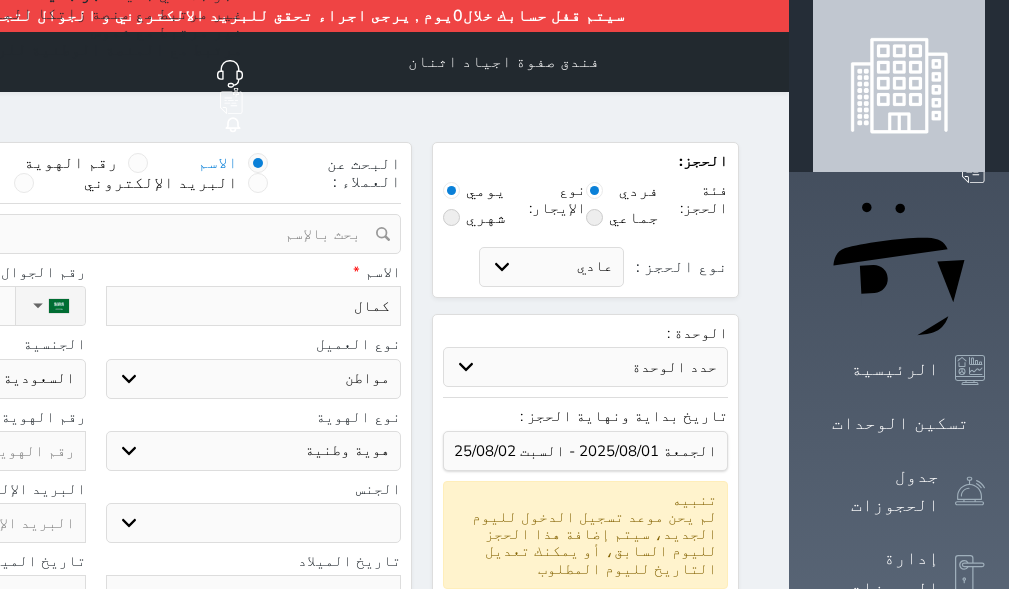 drag, startPoint x: 184, startPoint y: 277, endPoint x: 194, endPoint y: 285, distance: 12.806249 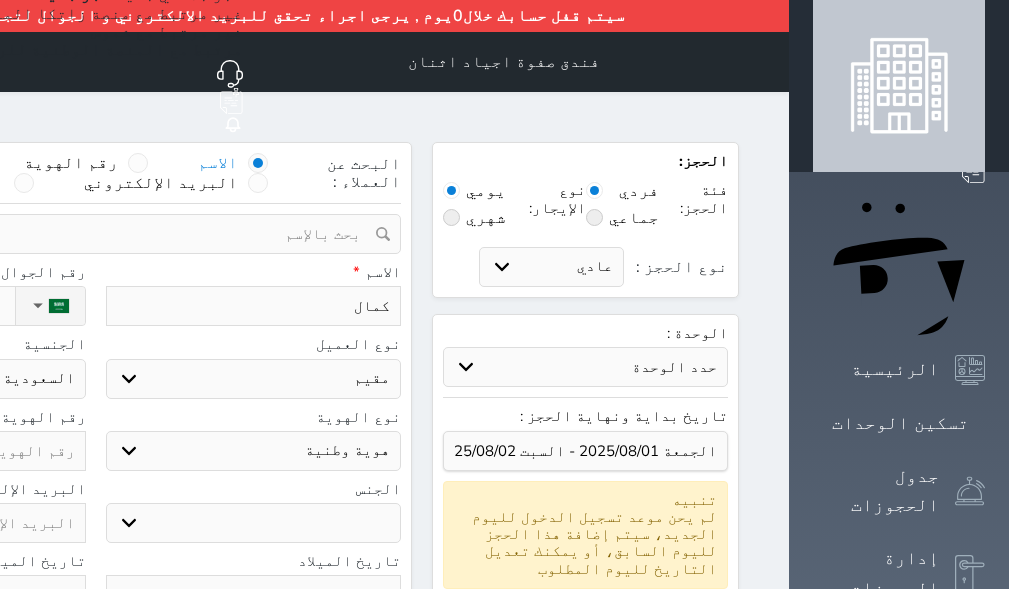 click on "اختر نوع   مواطن مواطن خليجي زائر مقيم" at bounding box center (254, 379) 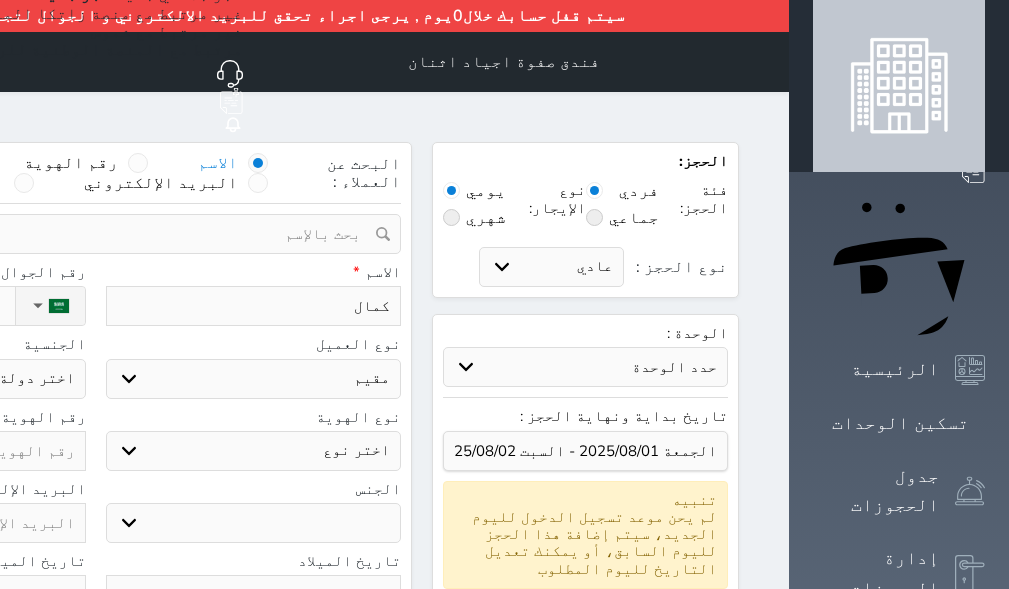 click on "اختر نوع   مقيم جواز السفر" at bounding box center (254, 451) 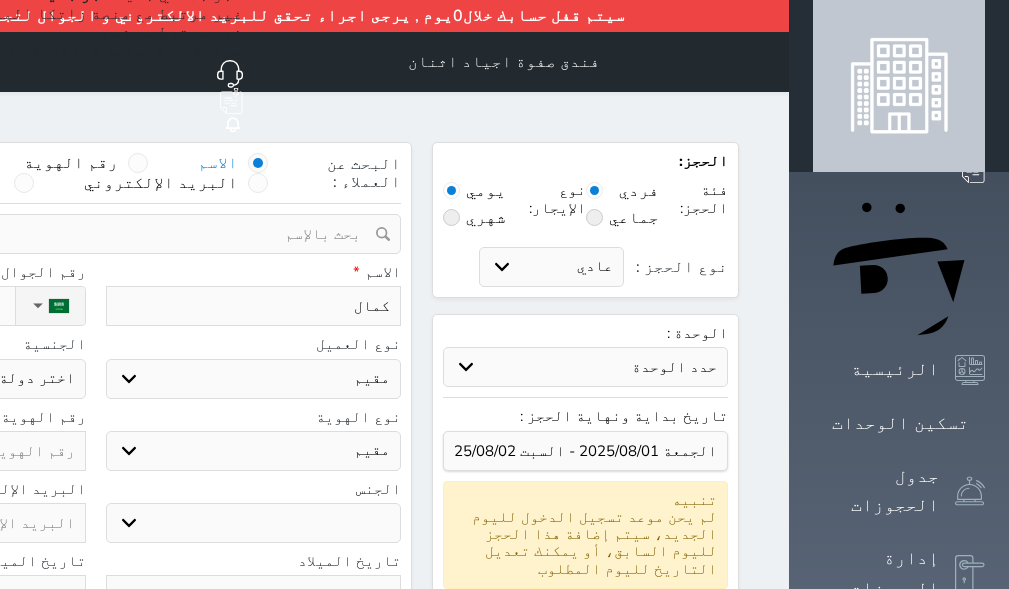 click on "اختر نوع   مقيم جواز السفر" at bounding box center [254, 451] 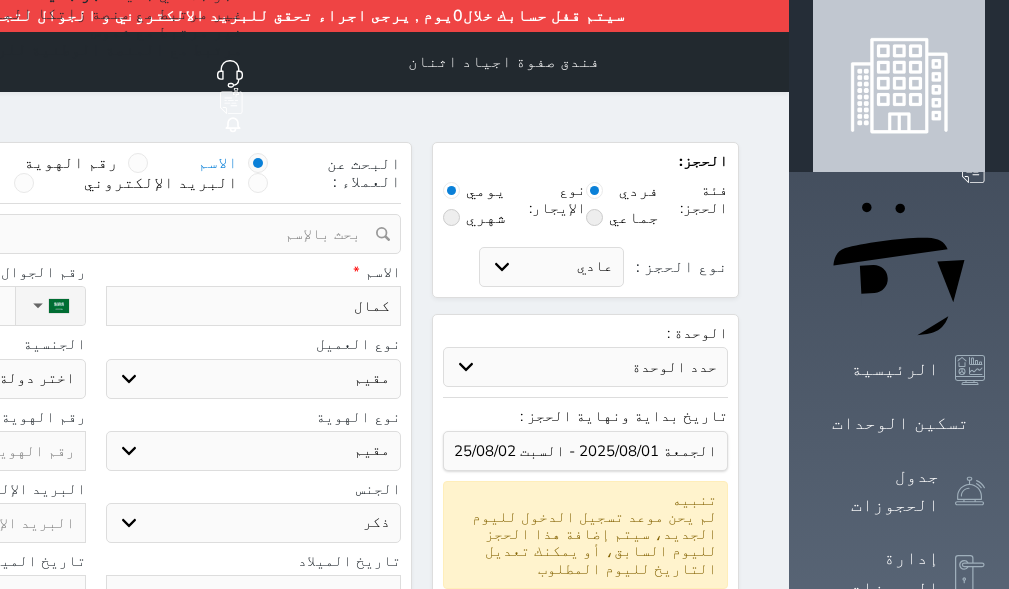 click on "ذكر   انثى" at bounding box center [254, 523] 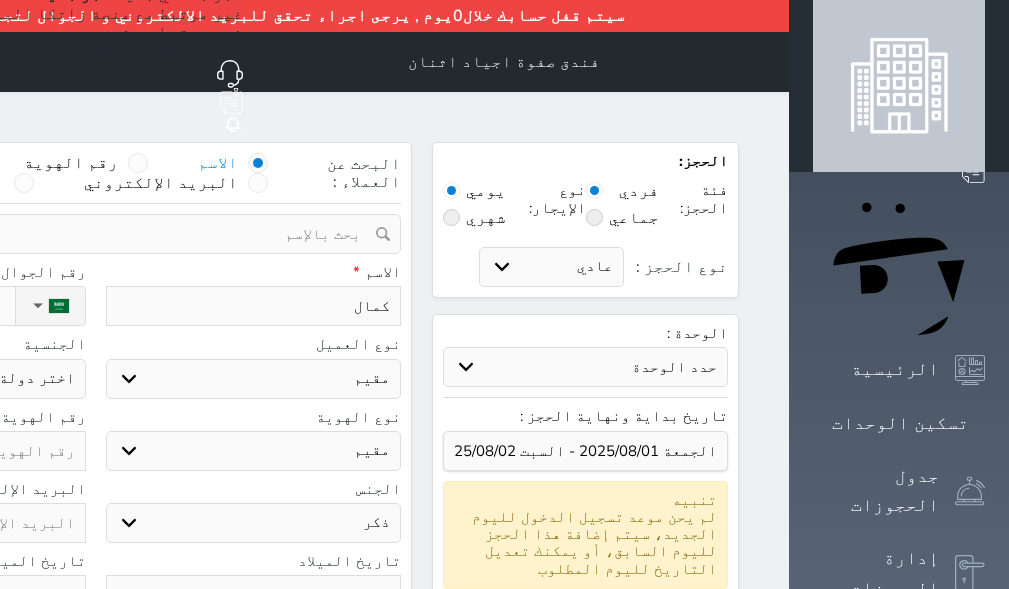 click at bounding box center (254, 595) 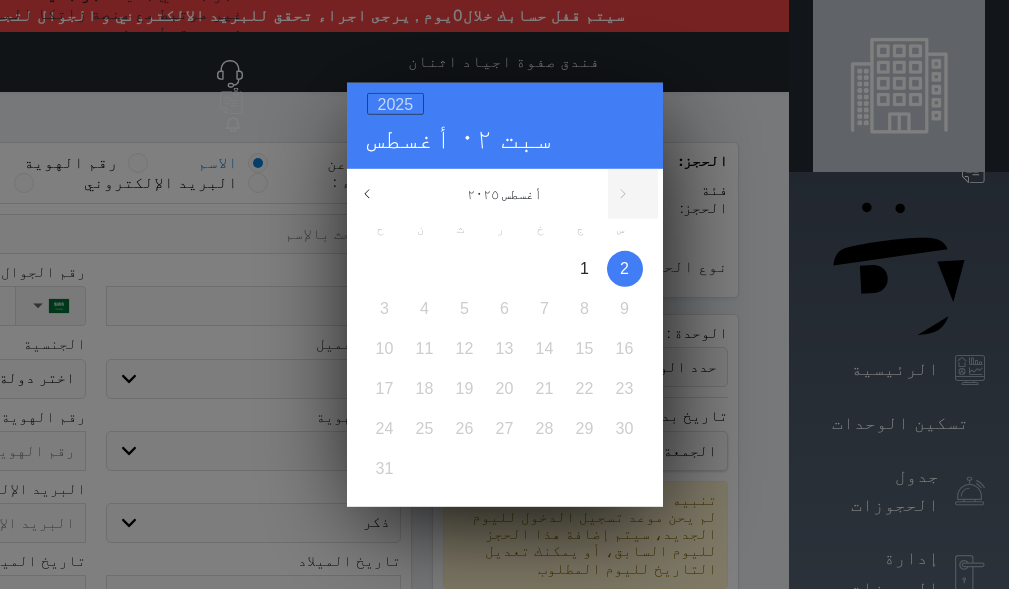 click on "2025" at bounding box center (396, 103) 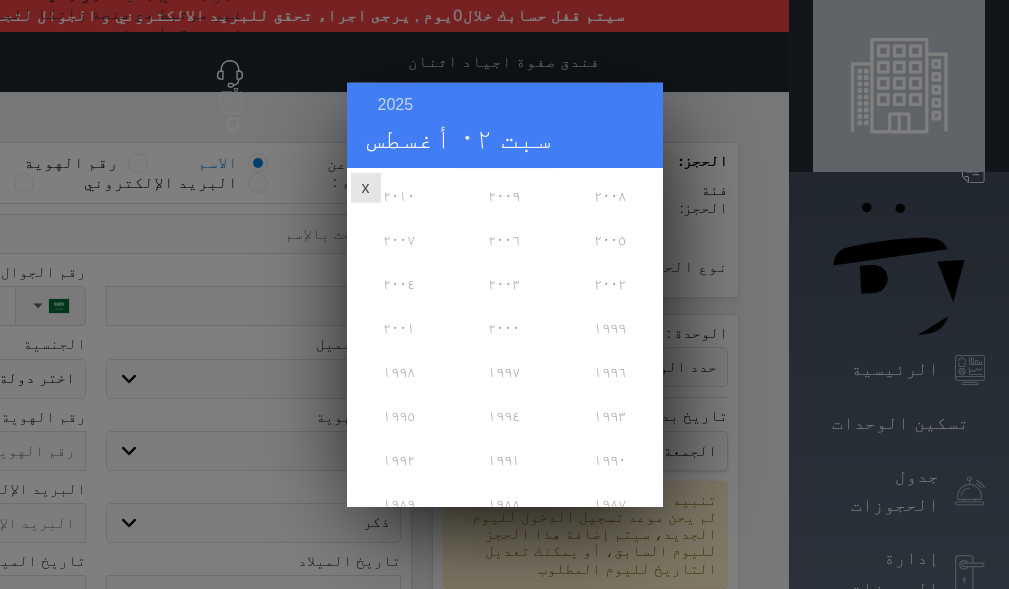 scroll, scrollTop: 300, scrollLeft: 0, axis: vertical 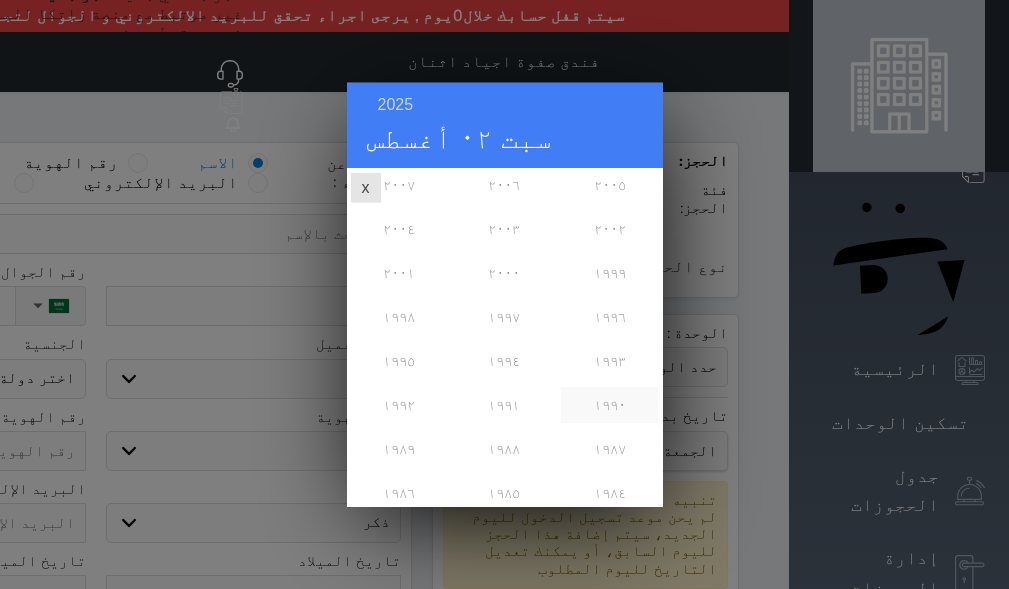 click on "١٩٩٠" at bounding box center (609, 404) 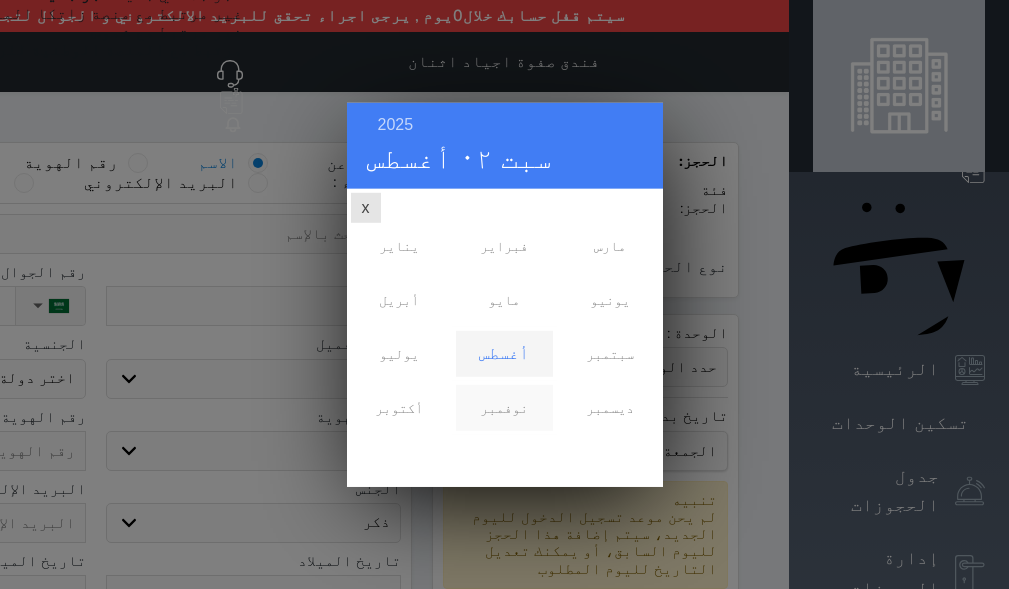 scroll, scrollTop: 0, scrollLeft: 0, axis: both 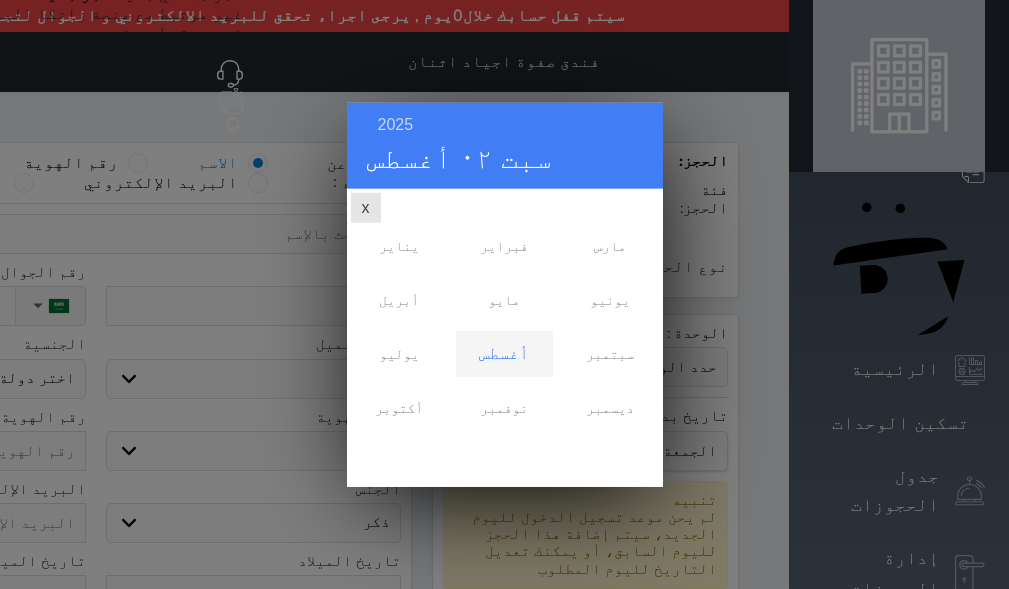 click on "أغسطس" at bounding box center [504, 353] 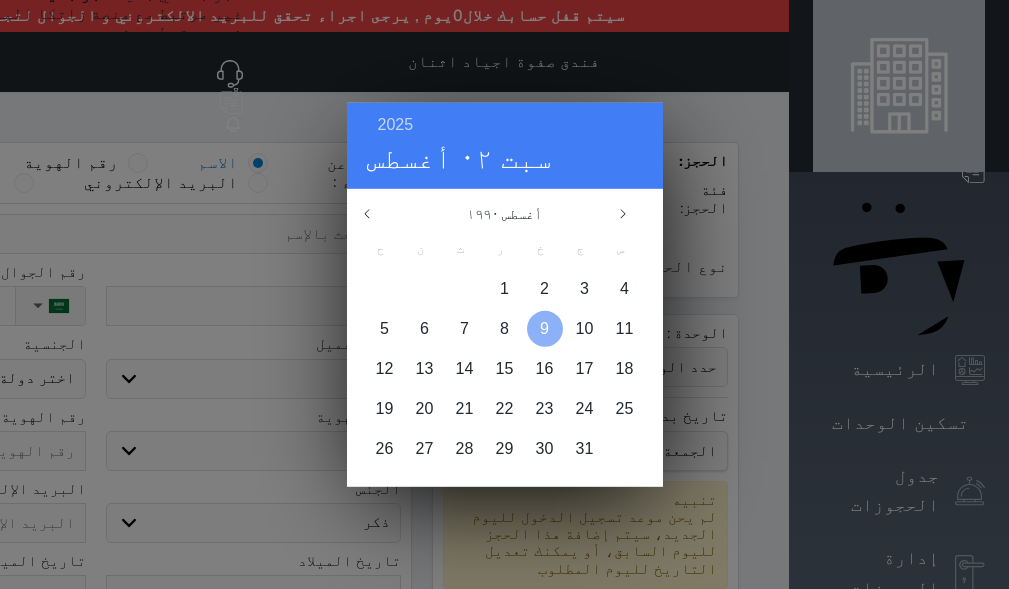 click on "9" at bounding box center (544, 327) 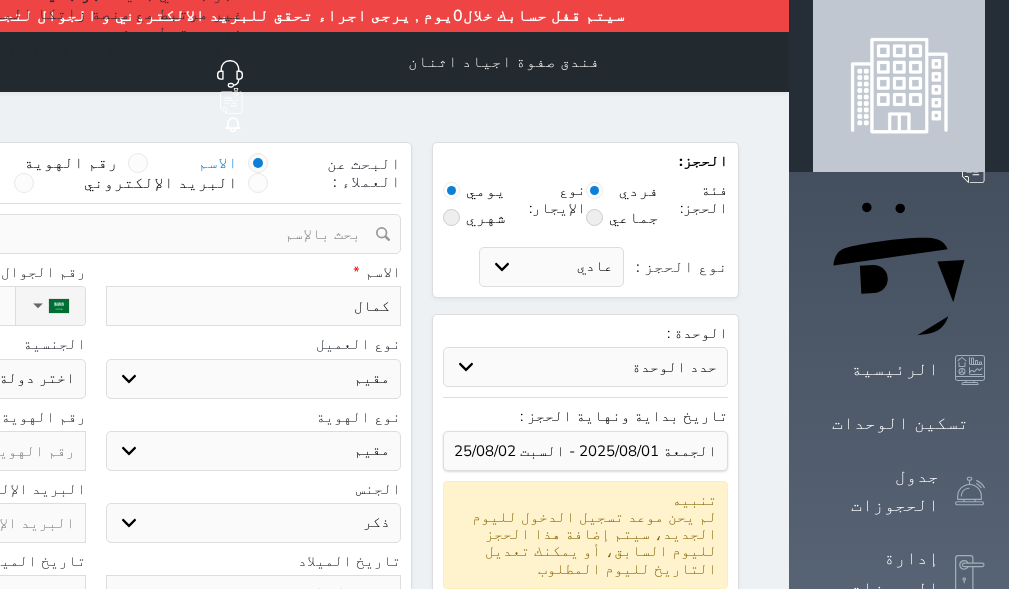 click on "اختر دولة
اثيوبيا
اجنبي بجواز سعودي
اخرى
اذربيجان
ارتيريا
ارمينيا
ازبكستان
اسبانيا
استراليا
استونيا" at bounding box center (-62, 379) 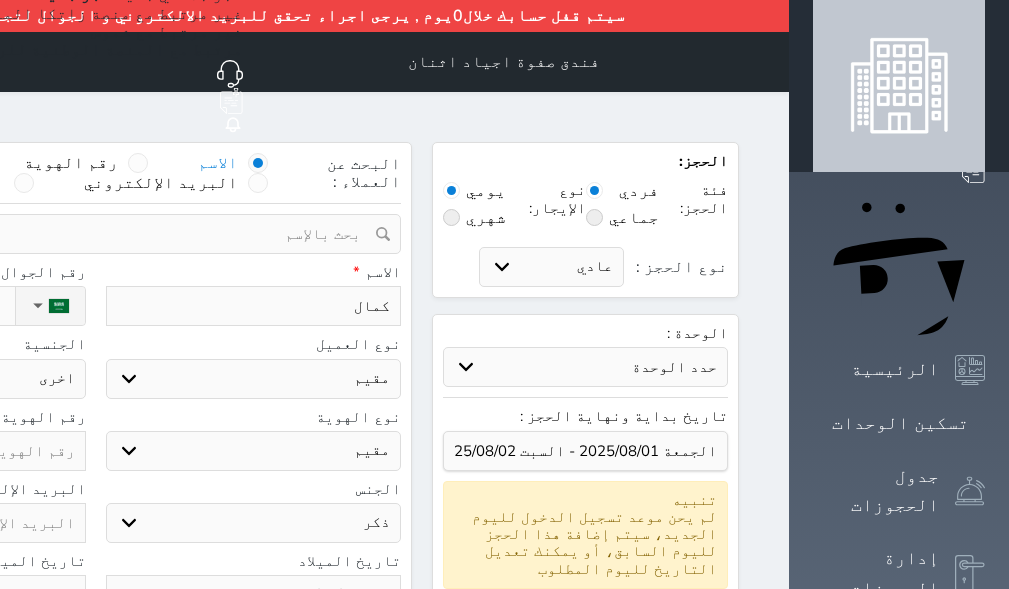 click on "اختر دولة
اثيوبيا
اجنبي بجواز سعودي
اخرى
اذربيجان
ارتيريا
ارمينيا
ازبكستان
اسبانيا
استراليا
استونيا" at bounding box center (-62, 379) 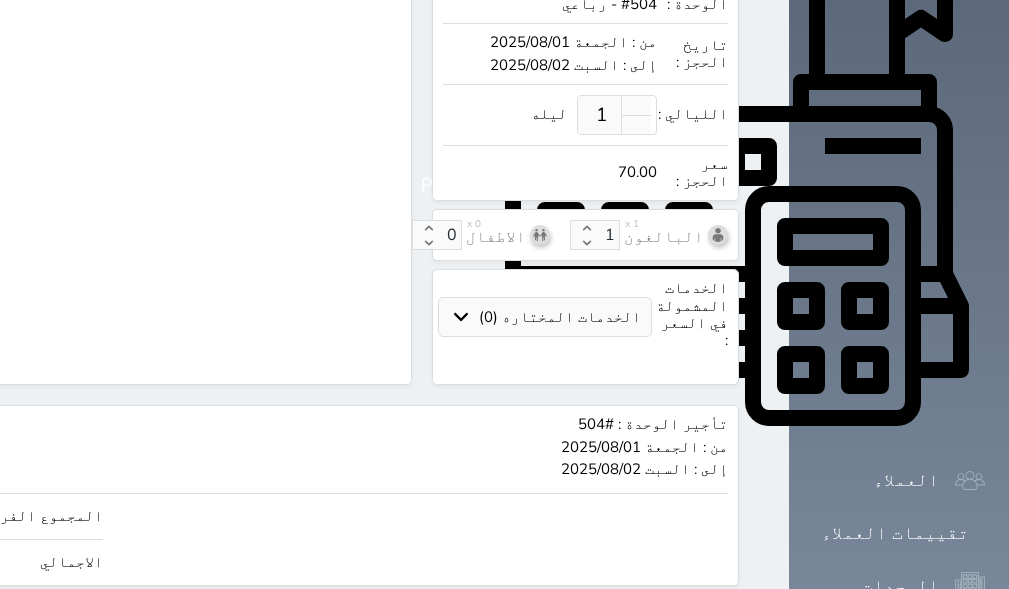 scroll, scrollTop: 701, scrollLeft: 0, axis: vertical 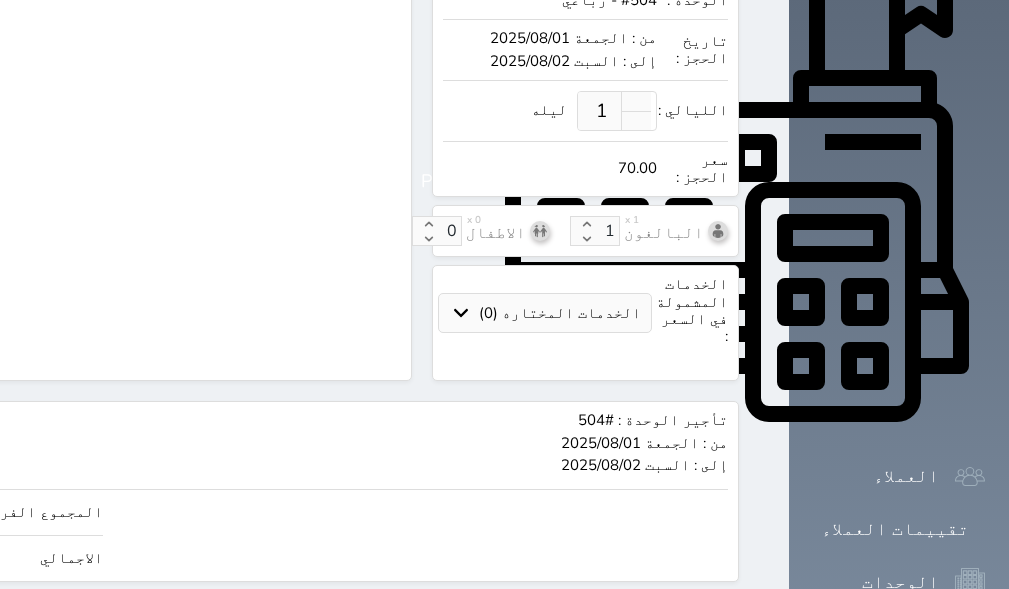 click on "70" at bounding box center [-145, 512] 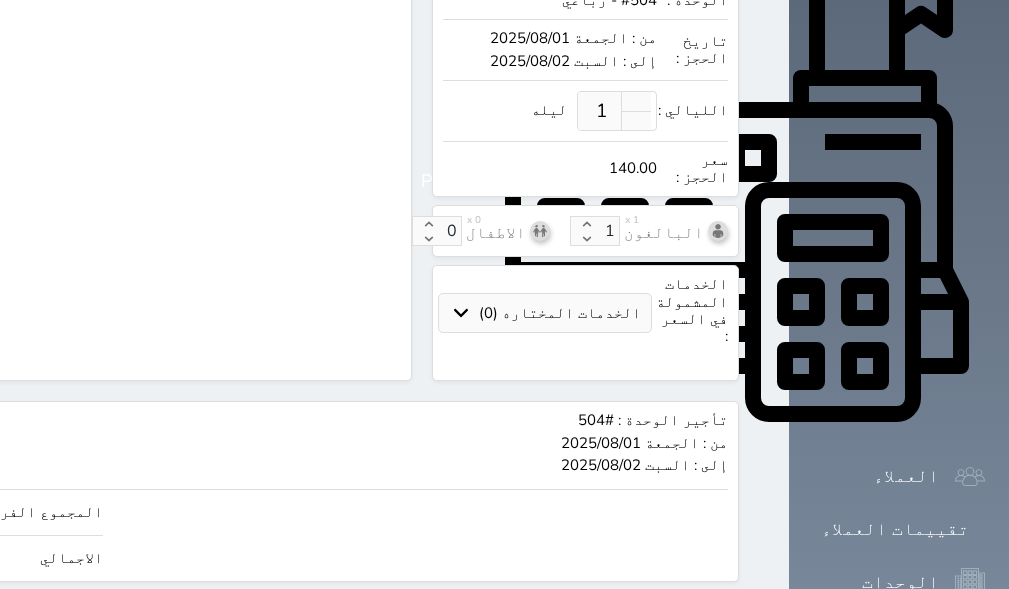 click on "140" at bounding box center (-145, 512) 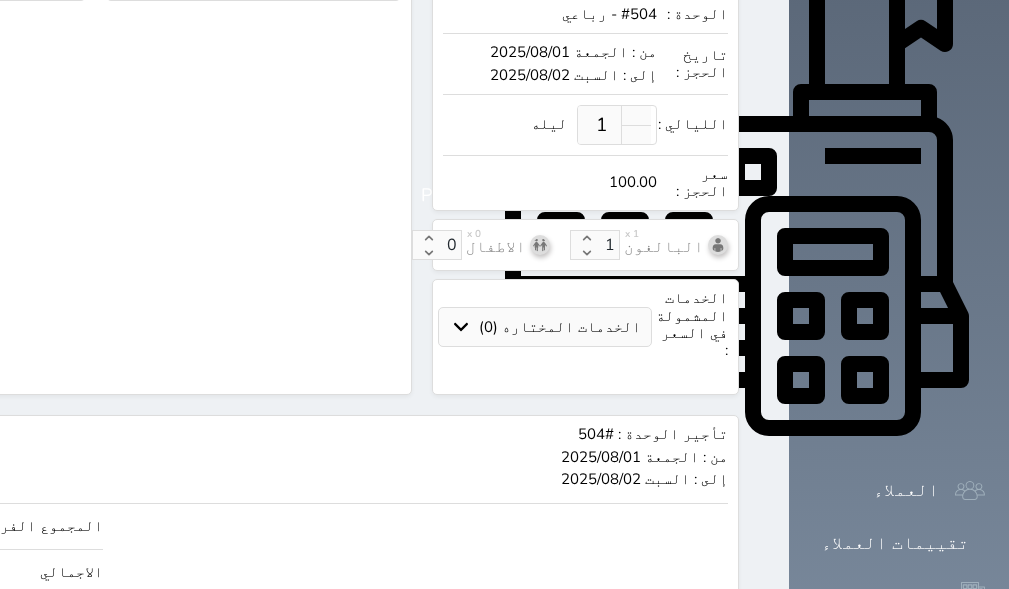 scroll, scrollTop: 701, scrollLeft: 0, axis: vertical 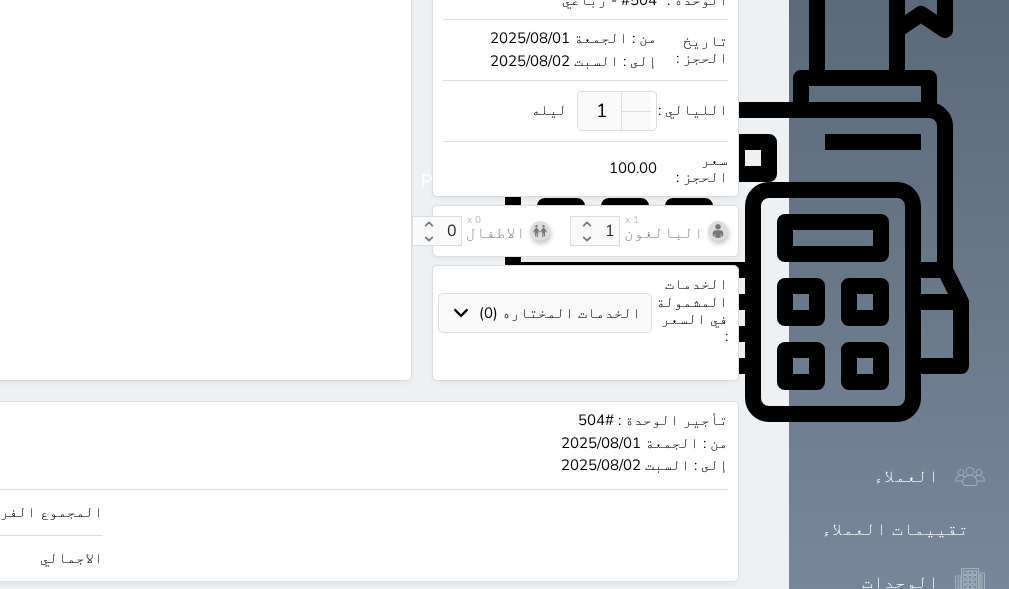 click on "حجز" at bounding box center [-128, 619] 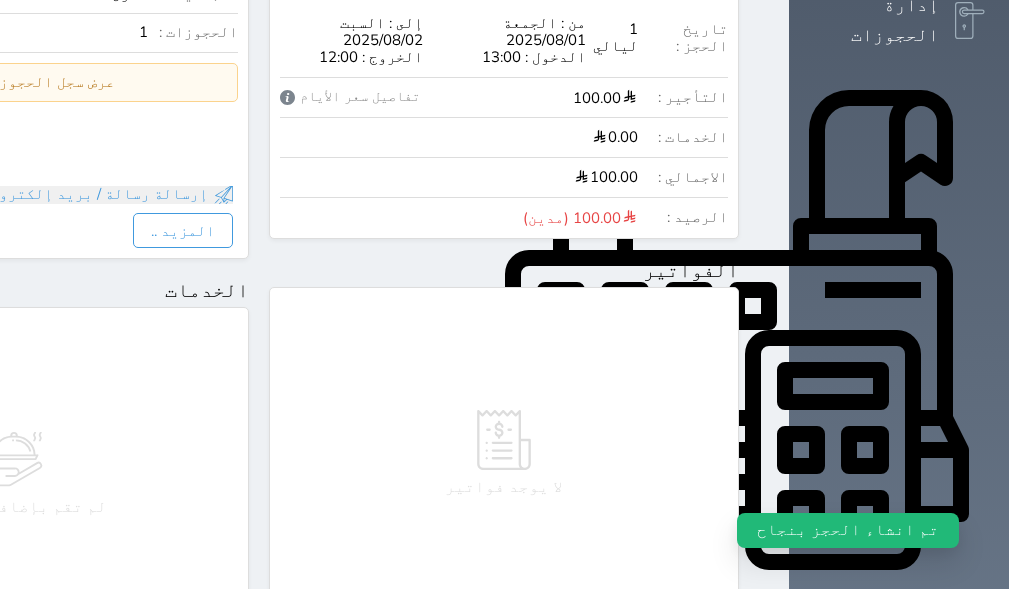 scroll, scrollTop: 600, scrollLeft: 0, axis: vertical 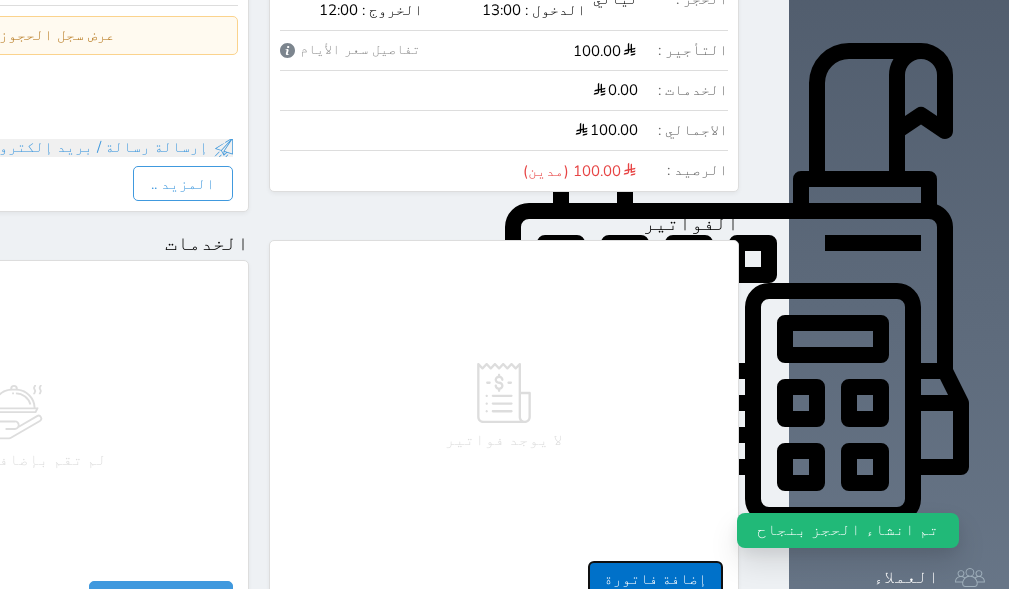 click on "إضافة فاتورة" at bounding box center [655, 578] 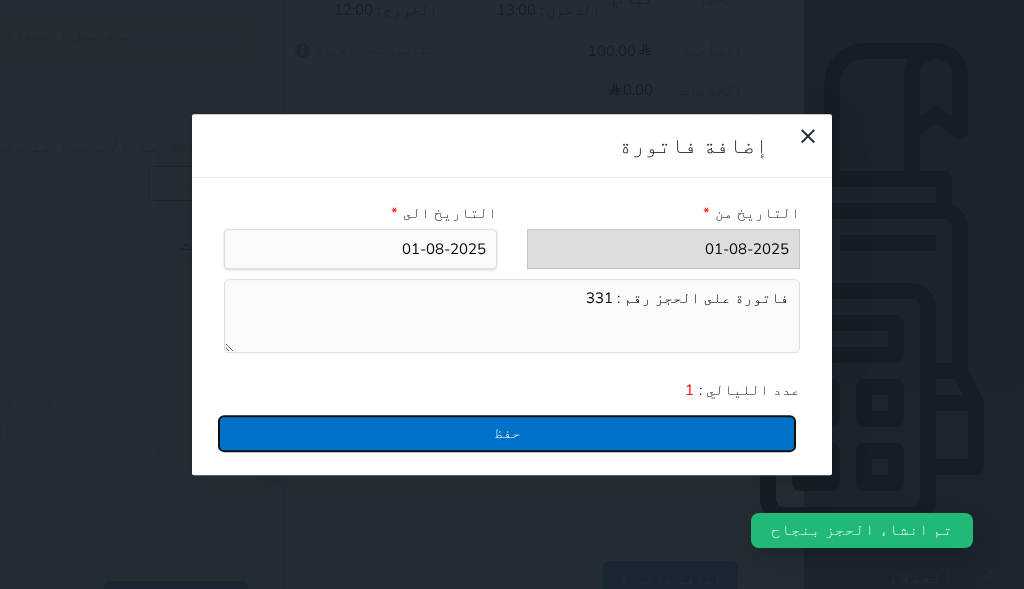 click on "حفظ" at bounding box center [507, 433] 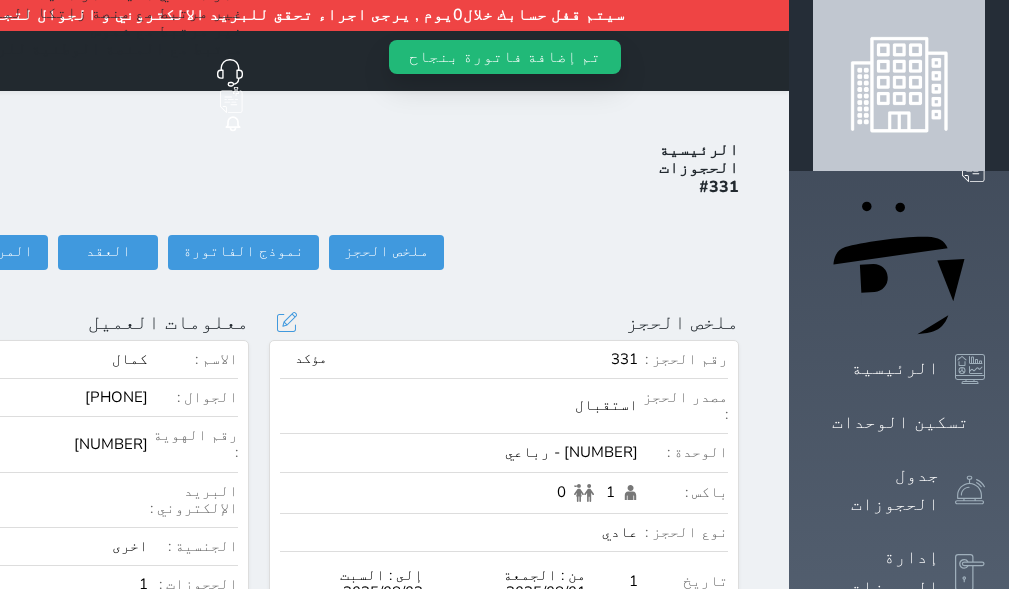 scroll, scrollTop: 0, scrollLeft: 0, axis: both 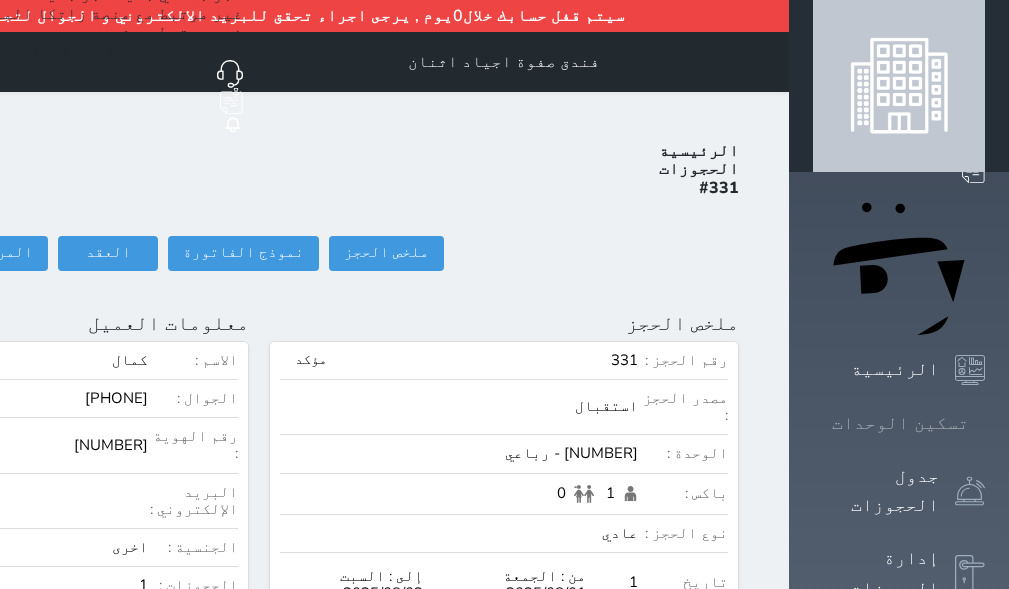 click on "تسكين الوحدات" at bounding box center (899, 423) 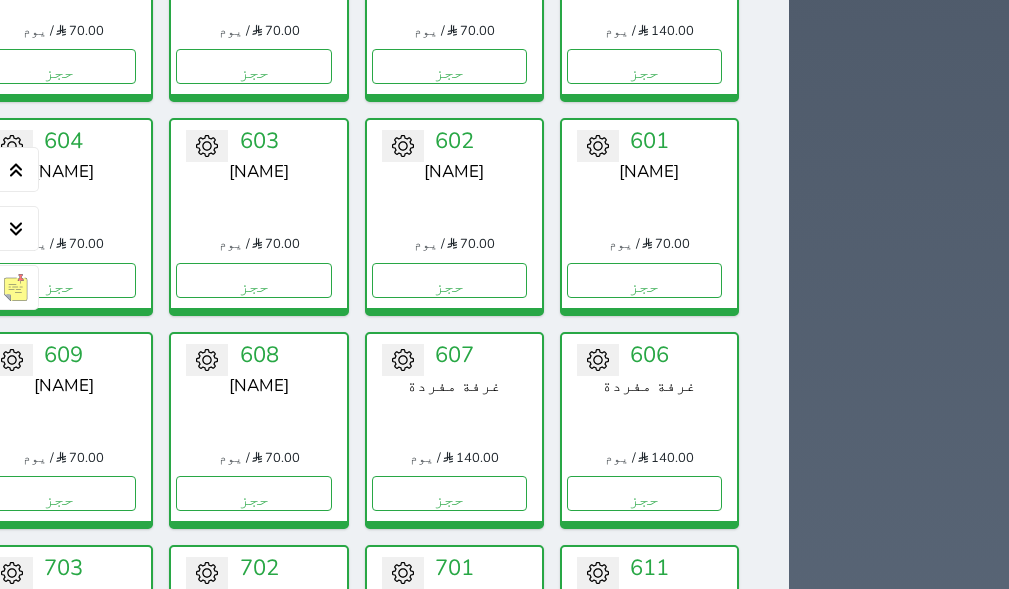 scroll, scrollTop: 1510, scrollLeft: 0, axis: vertical 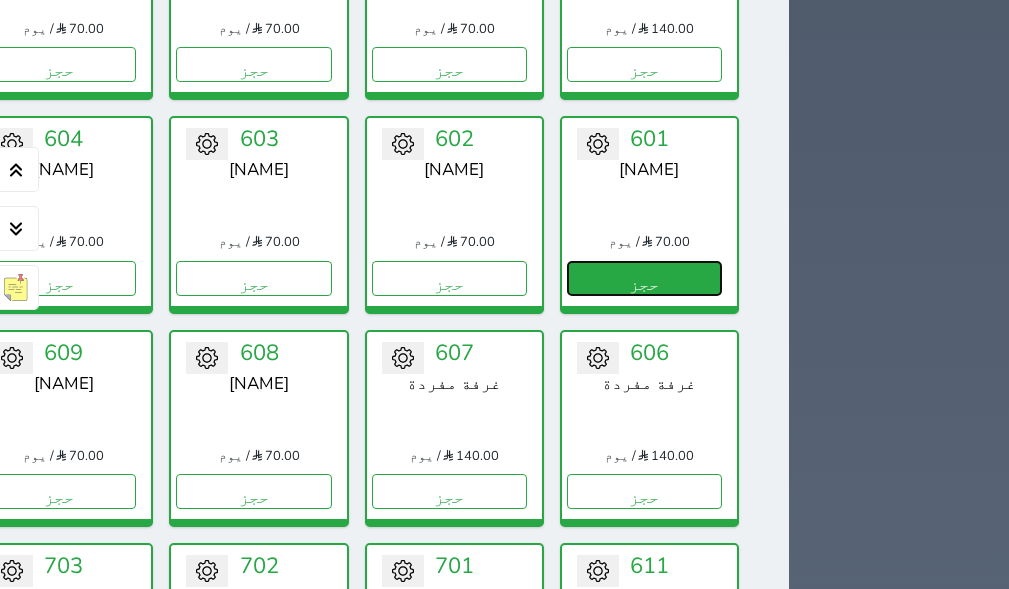 click on "حجز" at bounding box center (644, 278) 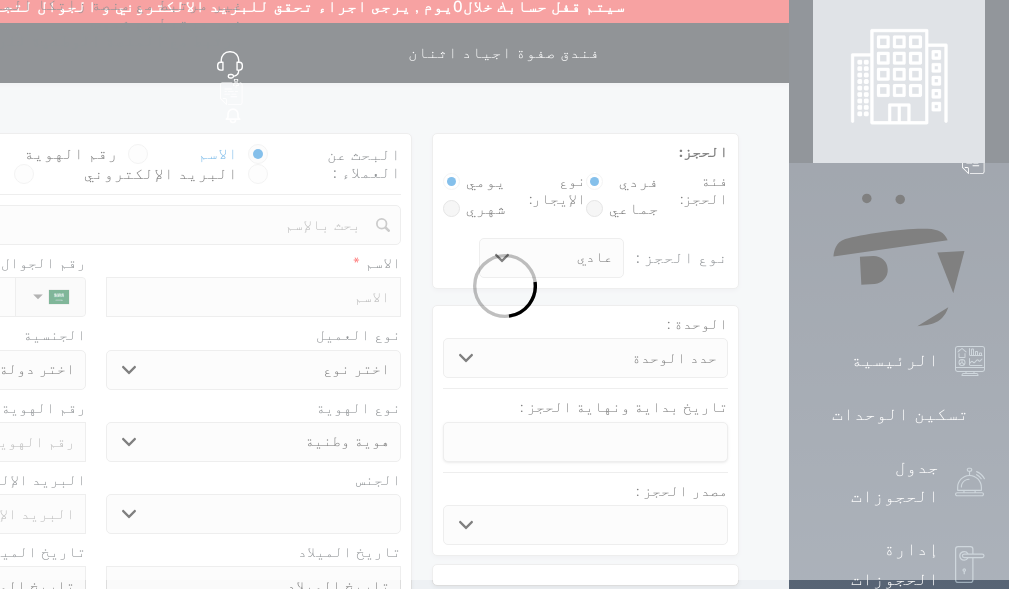 scroll, scrollTop: 0, scrollLeft: 0, axis: both 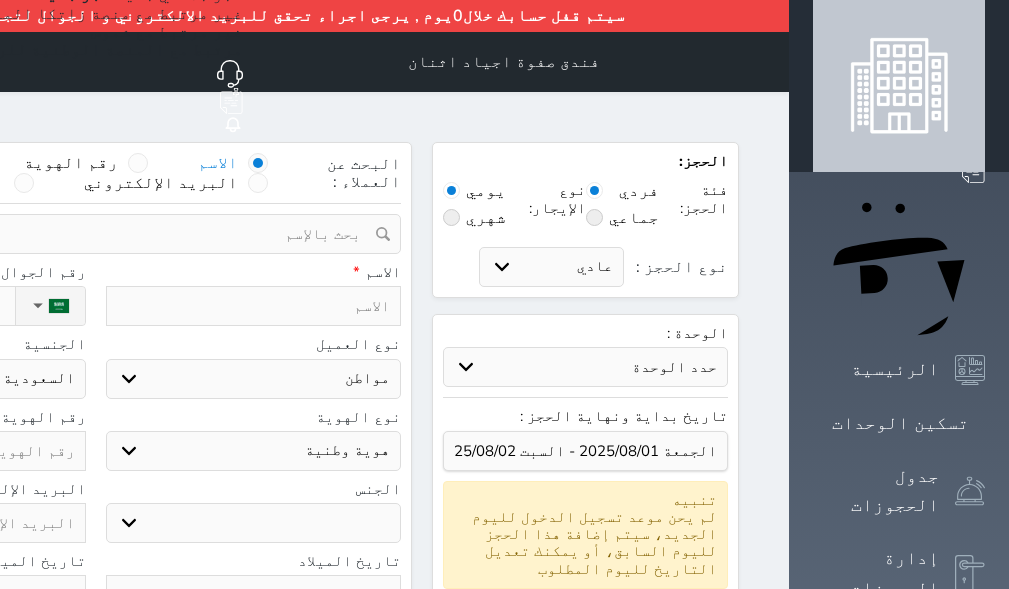 click on "اختر نوع   مواطن مواطن خليجي زائر مقيم" at bounding box center (254, 379) 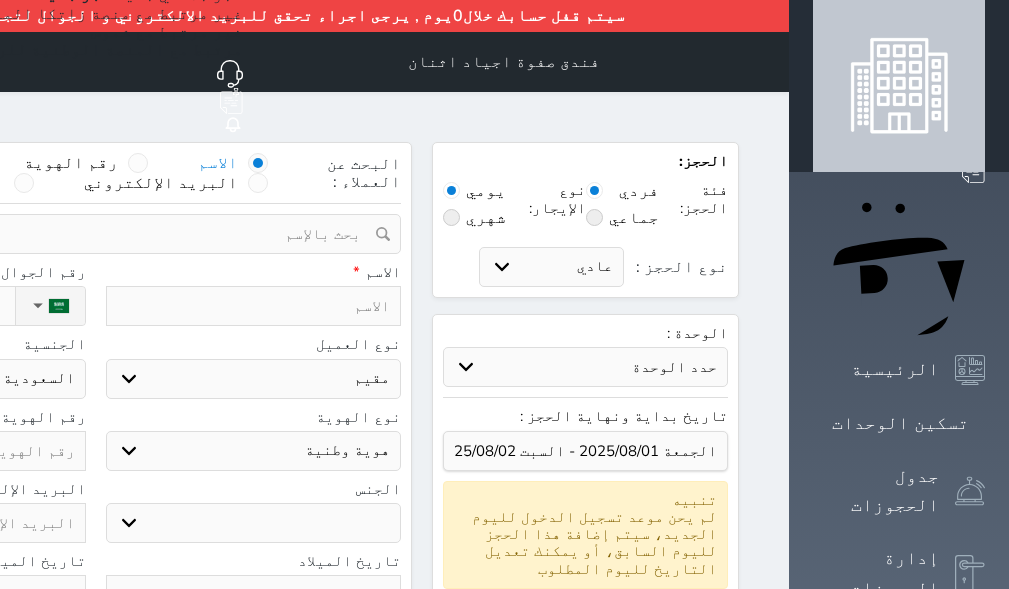 click on "اختر نوع   مواطن مواطن خليجي زائر مقيم" at bounding box center (254, 379) 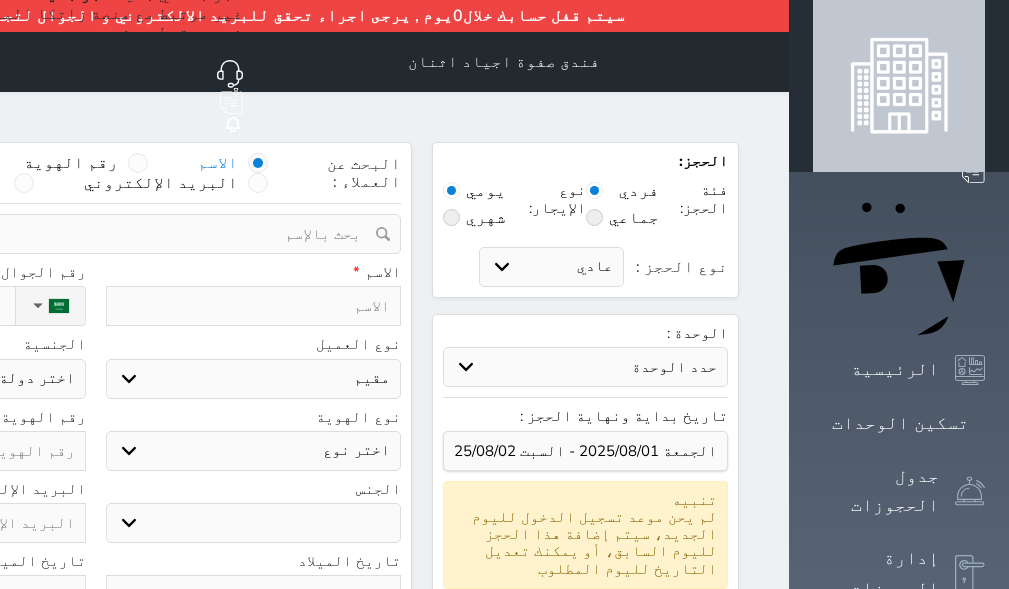 click on "اختر نوع   مقيم جواز السفر" at bounding box center (254, 451) 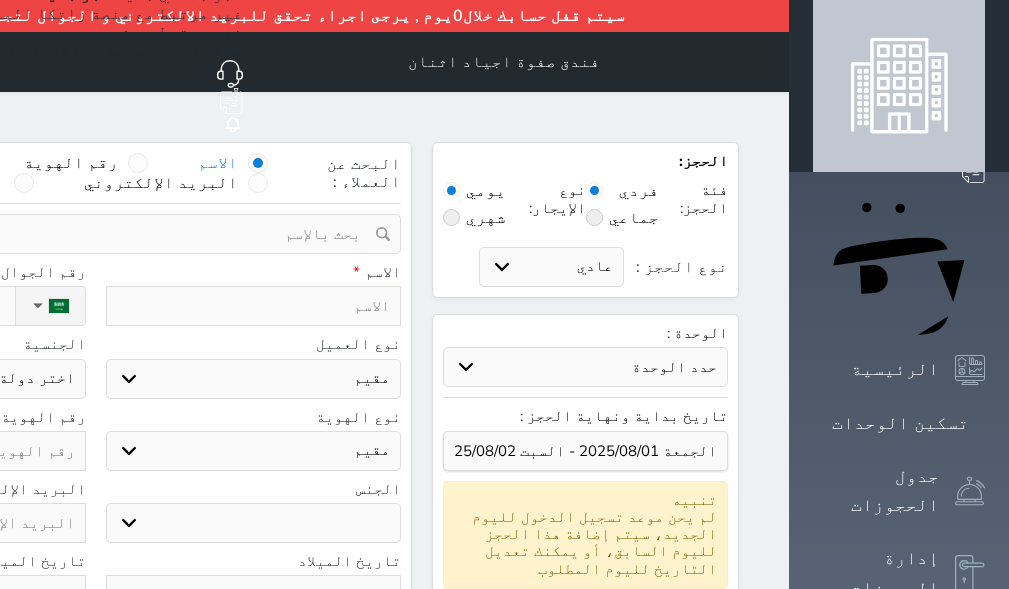 click on "اختر نوع   مقيم جواز السفر" at bounding box center [254, 451] 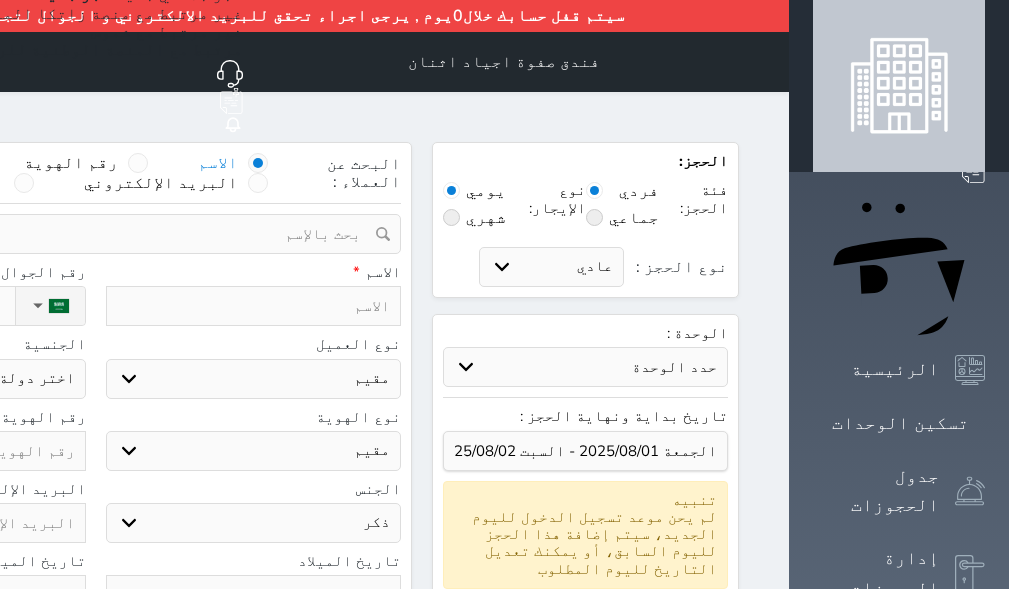 click on "ذكر   انثى" at bounding box center [254, 523] 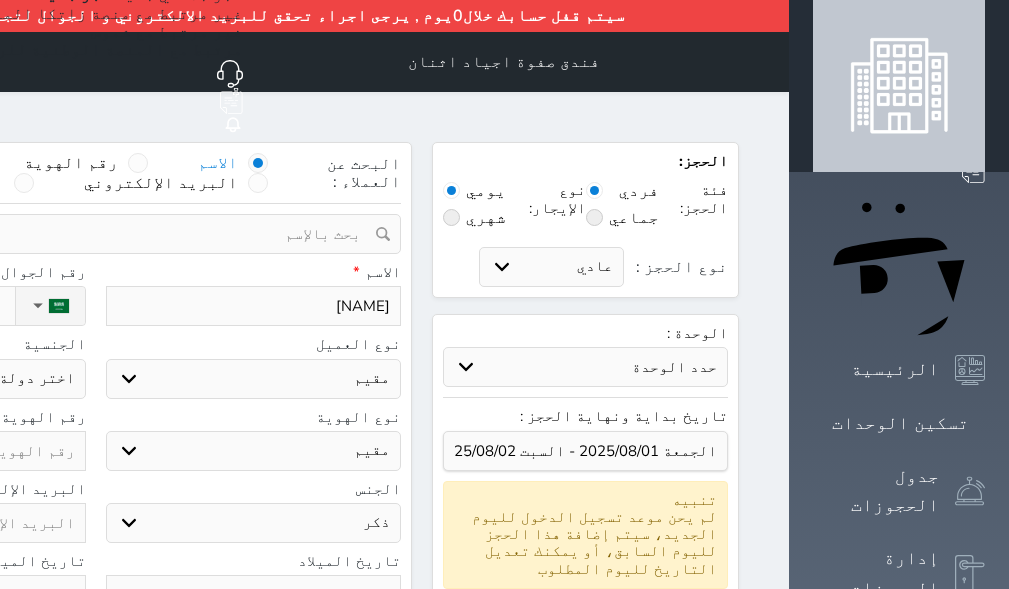 click on "نوع الحجز :" at bounding box center [-98, 306] 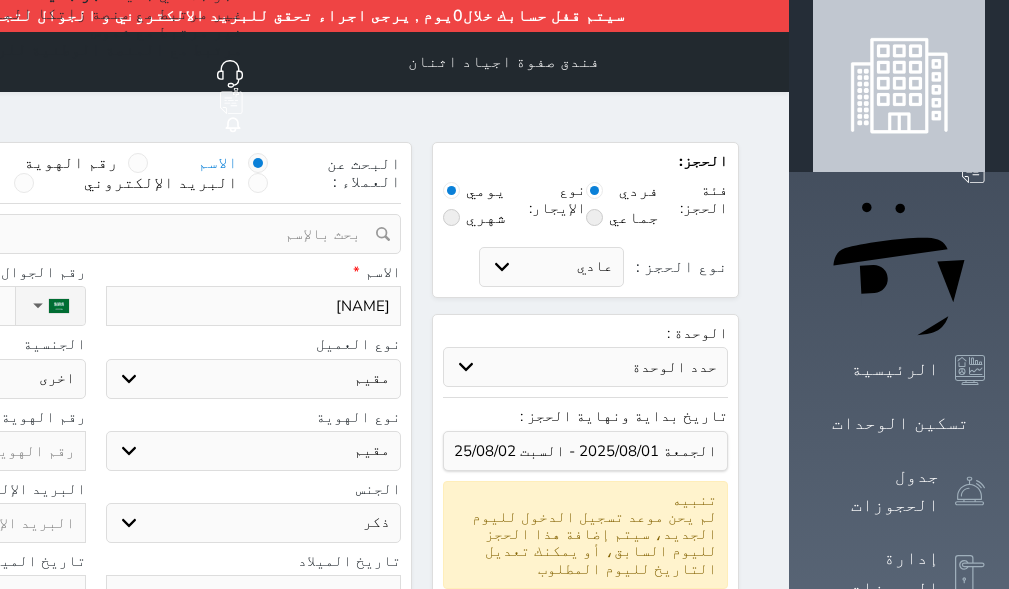 click on "اختر دولة
اثيوبيا
اجنبي بجواز سعودي
اخرى
اذربيجان
ارتيريا
ارمينيا
ازبكستان
اسبانيا
استراليا
استونيا" at bounding box center (-62, 379) 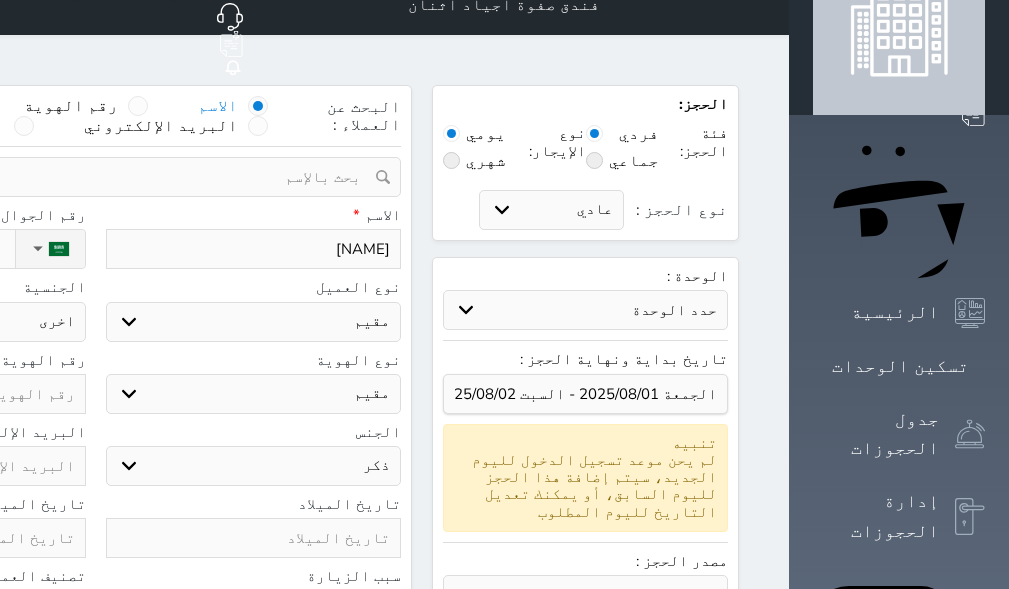 scroll, scrollTop: 100, scrollLeft: 0, axis: vertical 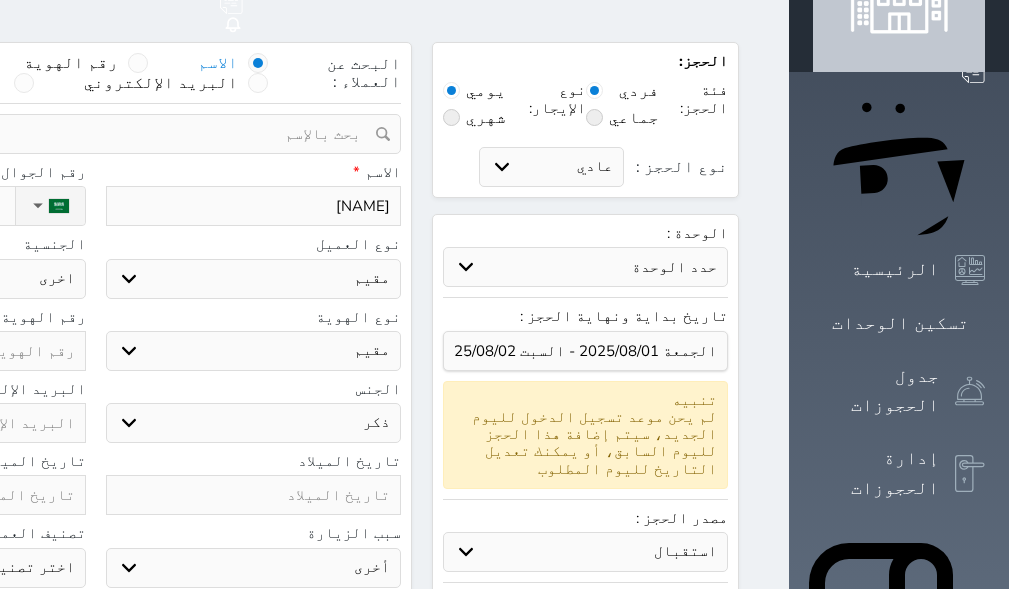 click at bounding box center [254, 495] 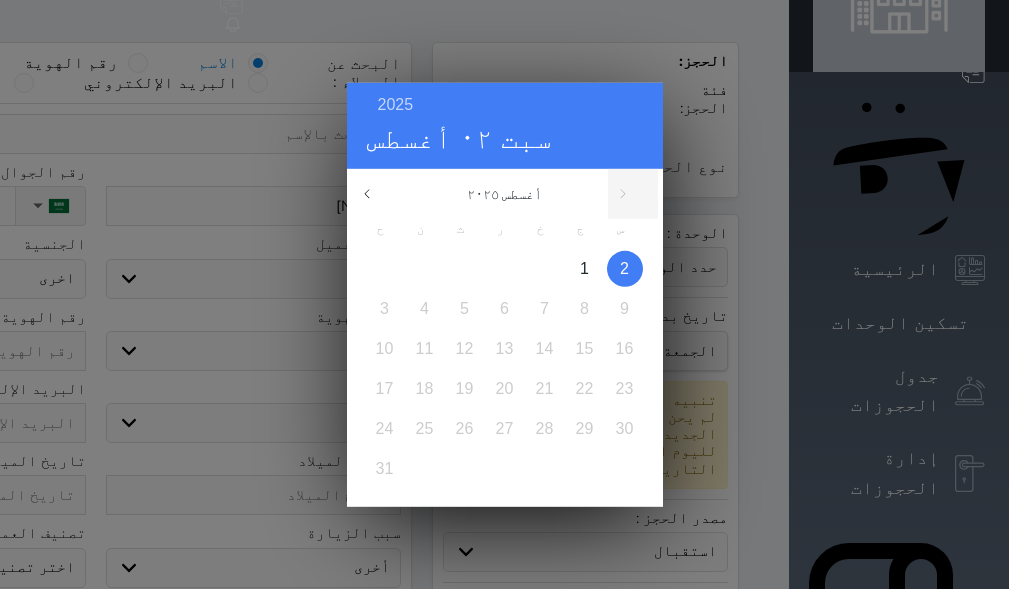 click on "2025   سبت ٠٢ أغسطس" at bounding box center [505, 125] 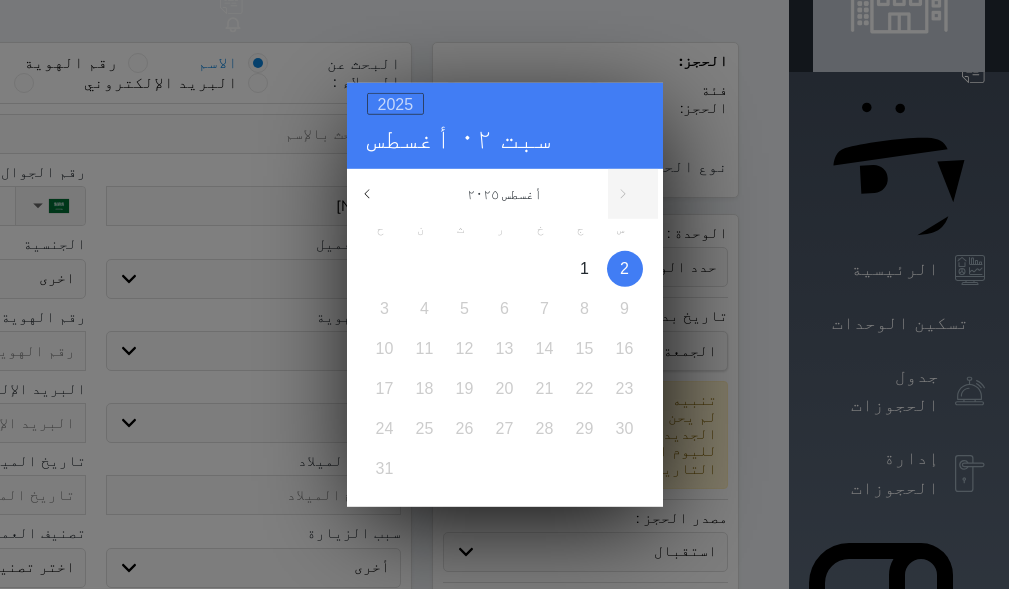 click on "2025" at bounding box center (396, 103) 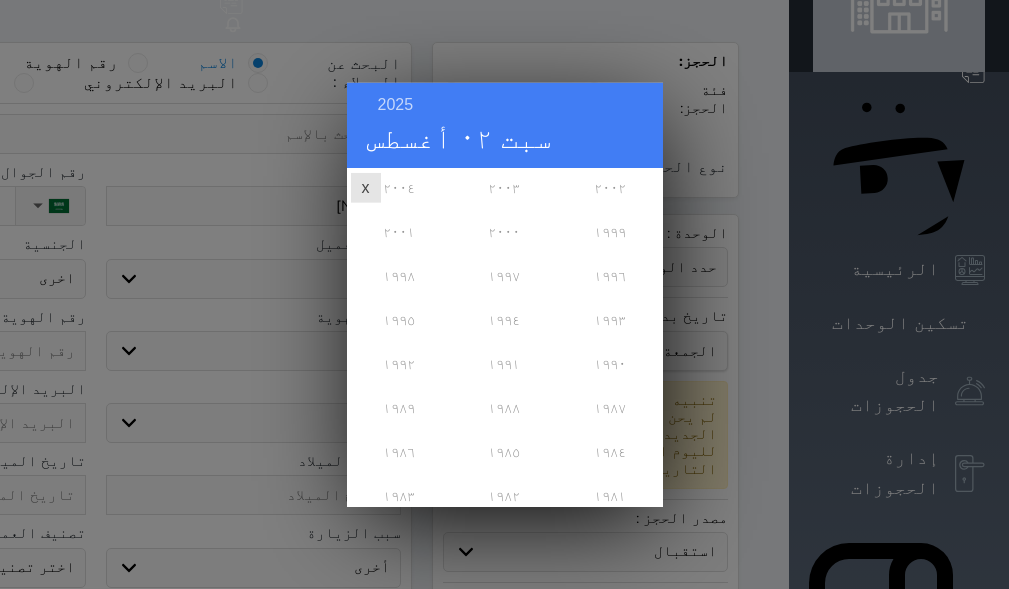 scroll, scrollTop: 400, scrollLeft: 0, axis: vertical 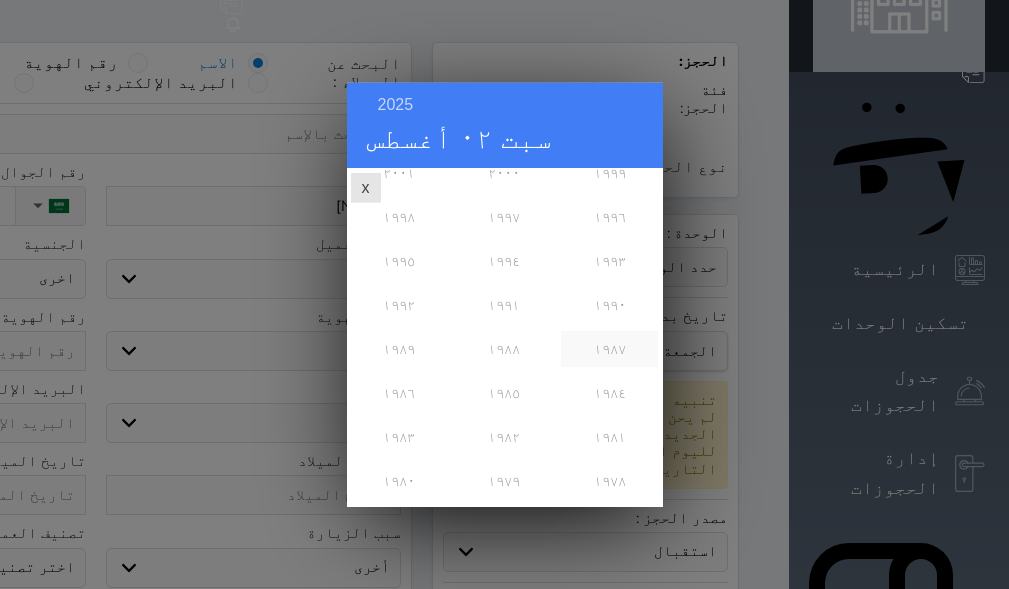 click on "١٩٨٧" at bounding box center (609, 348) 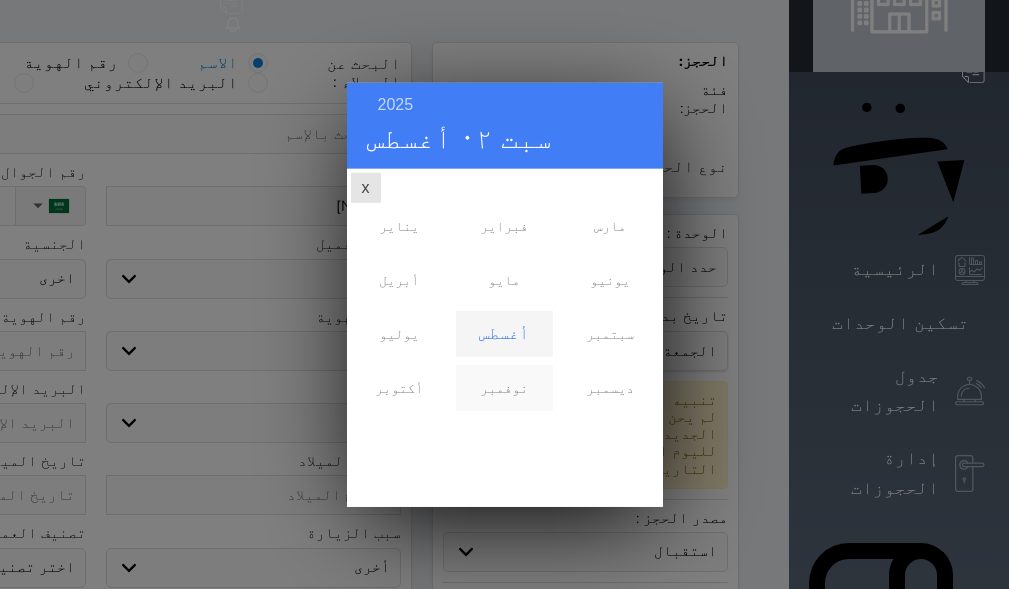 scroll, scrollTop: 0, scrollLeft: 0, axis: both 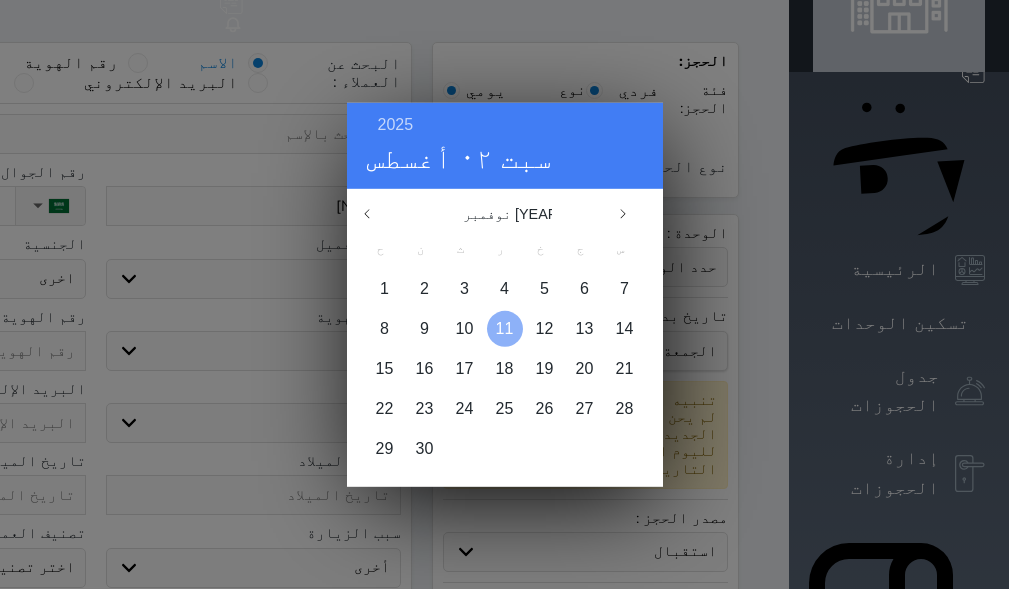 click on "11" at bounding box center (505, 327) 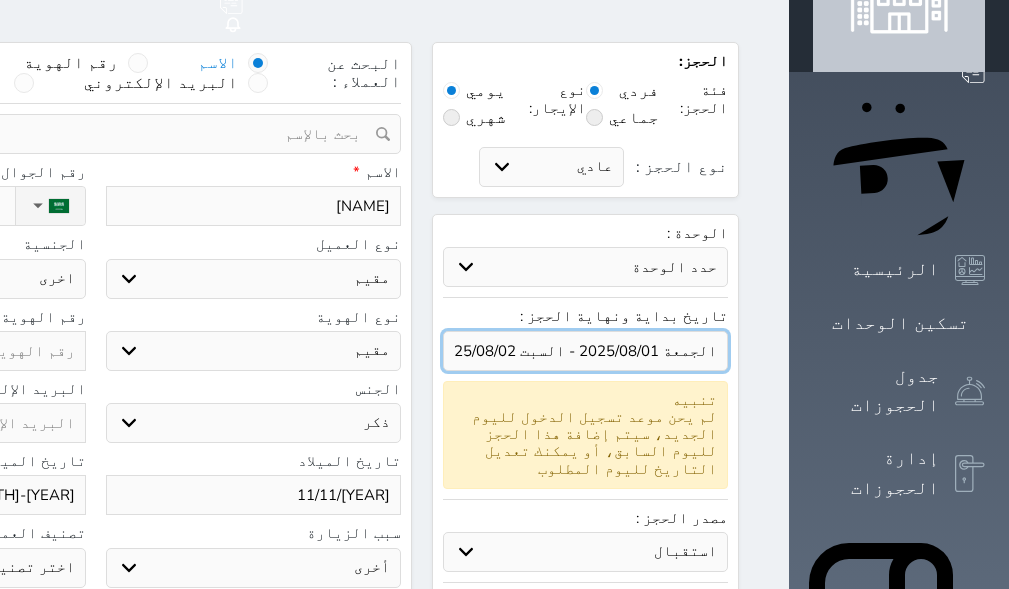 click at bounding box center [585, 351] 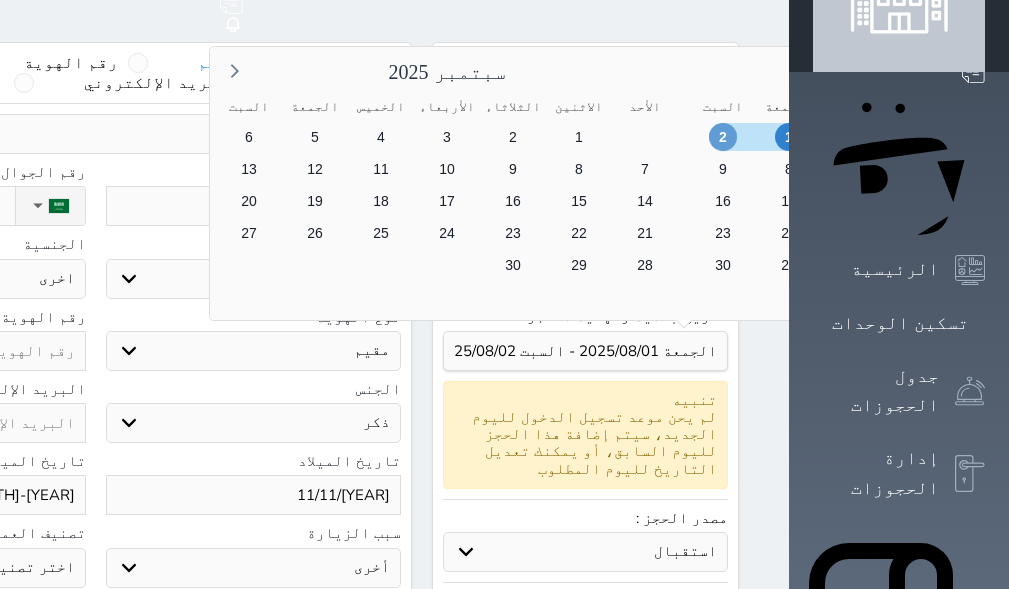 click on "2" at bounding box center [723, 137] 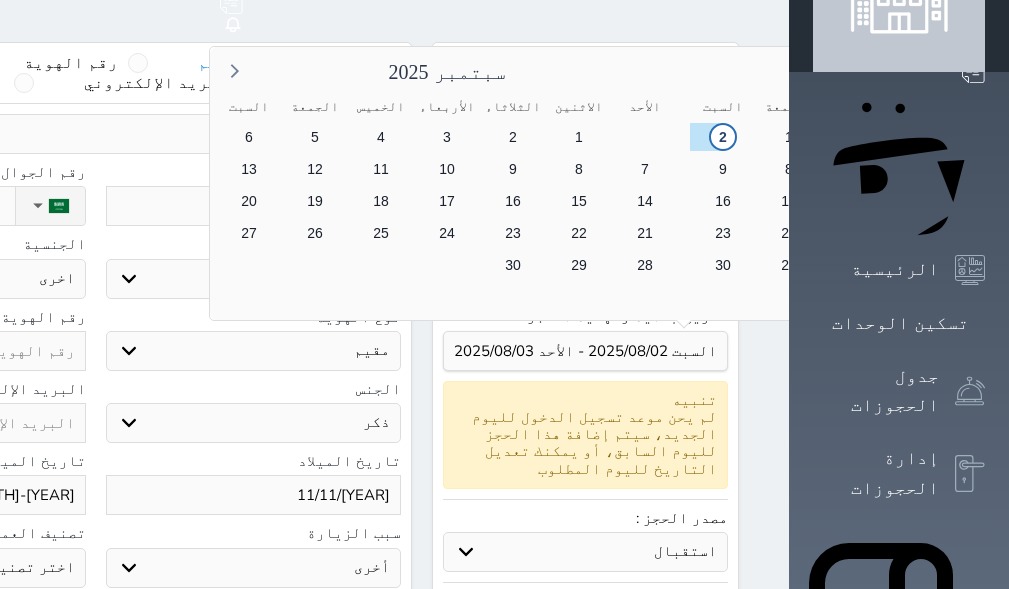 click on "3" at bounding box center [1119, 169] 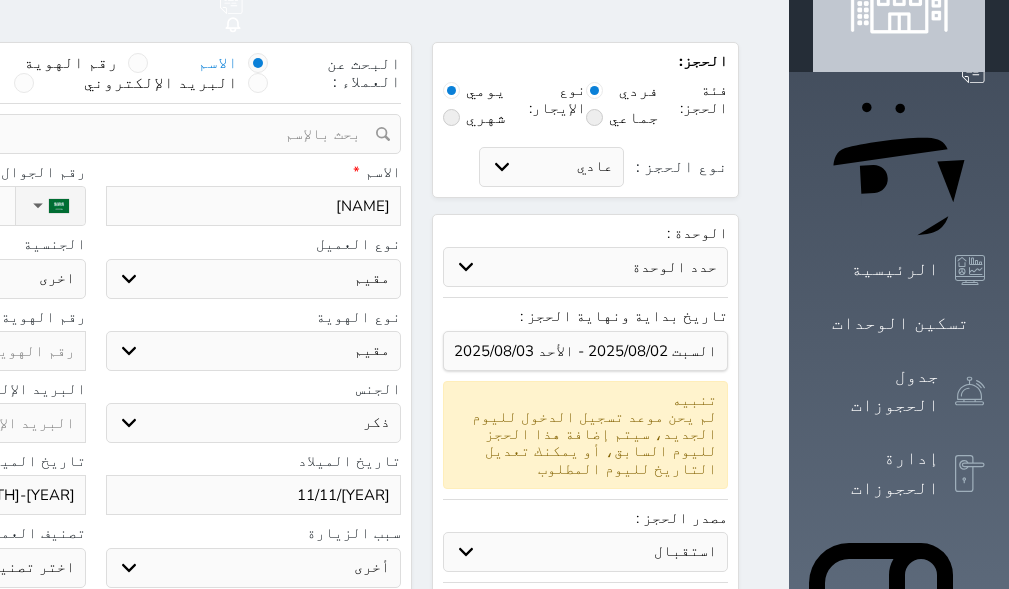 click at bounding box center [-62, 351] 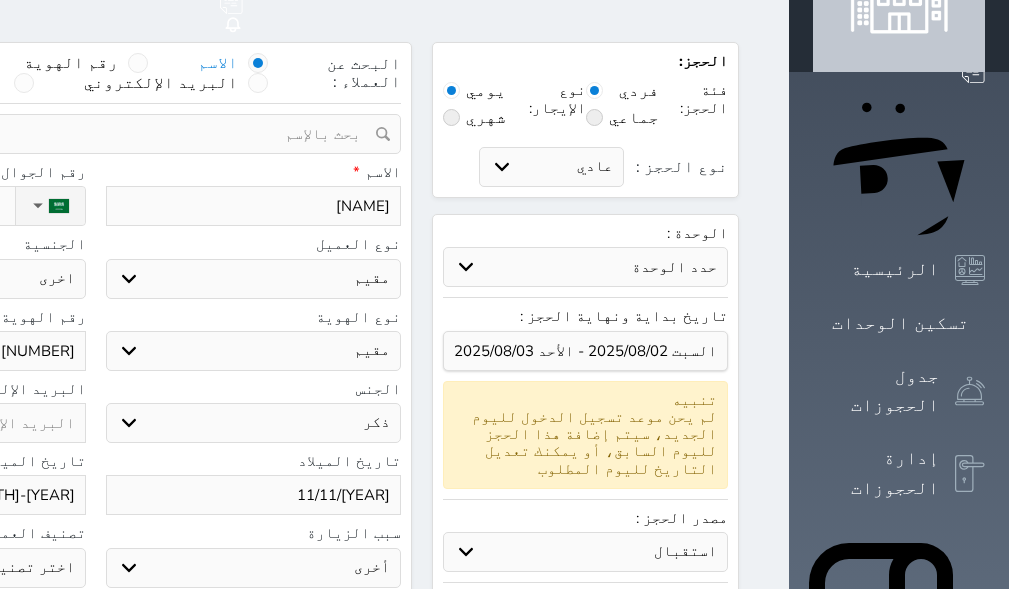 click on "[NUMBER]" at bounding box center [-62, 351] 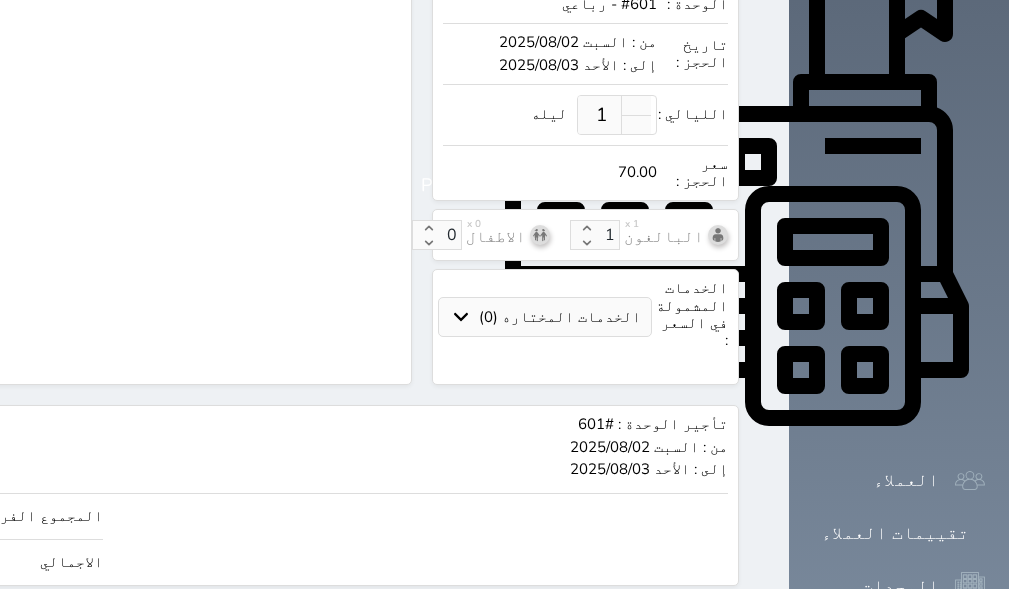 scroll, scrollTop: 700, scrollLeft: 0, axis: vertical 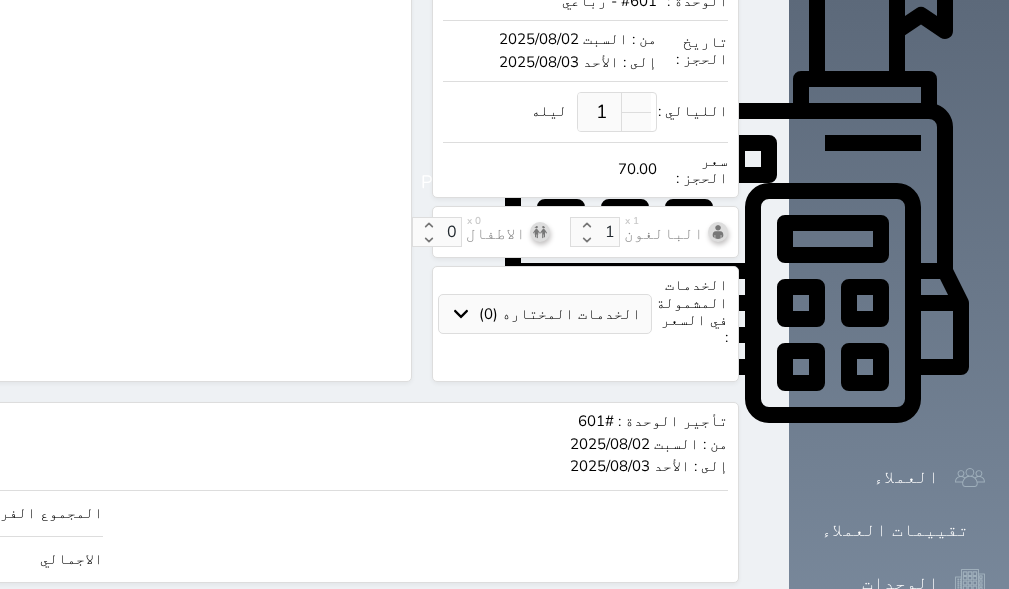 click on "70" at bounding box center (-145, 513) 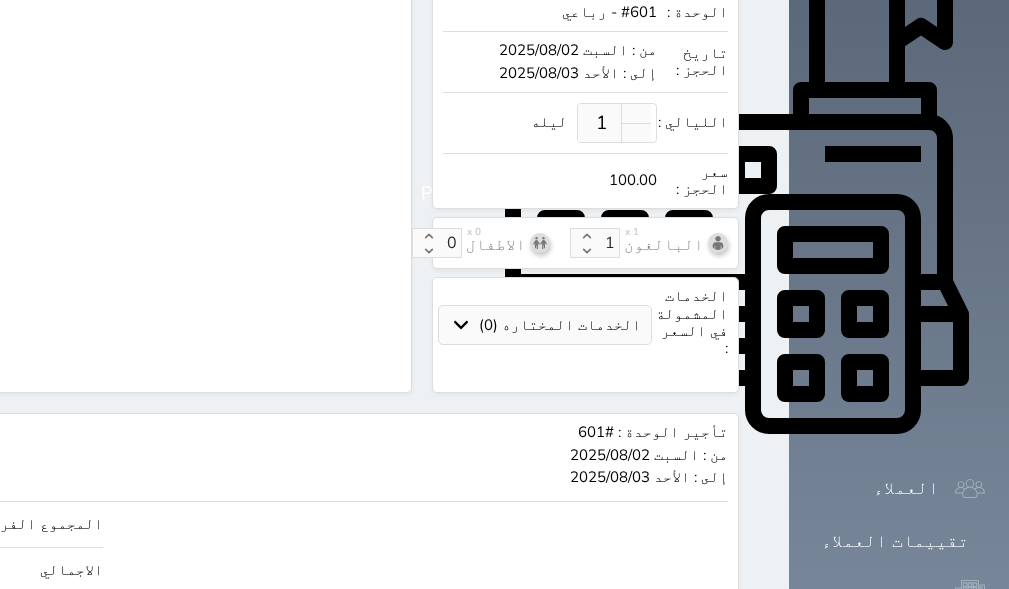 scroll, scrollTop: 701, scrollLeft: 0, axis: vertical 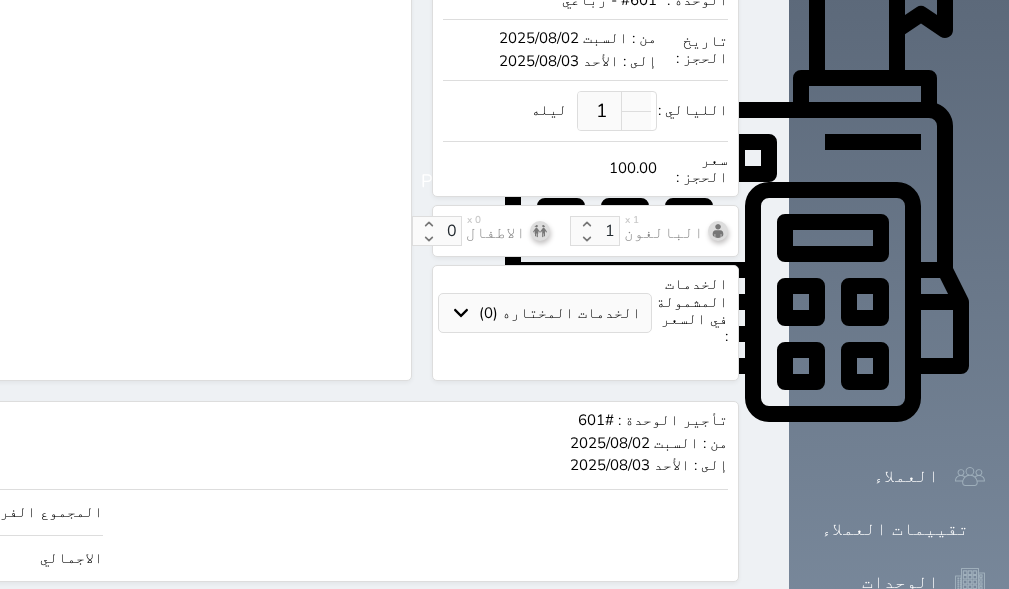 click on "حجز" at bounding box center (-128, 619) 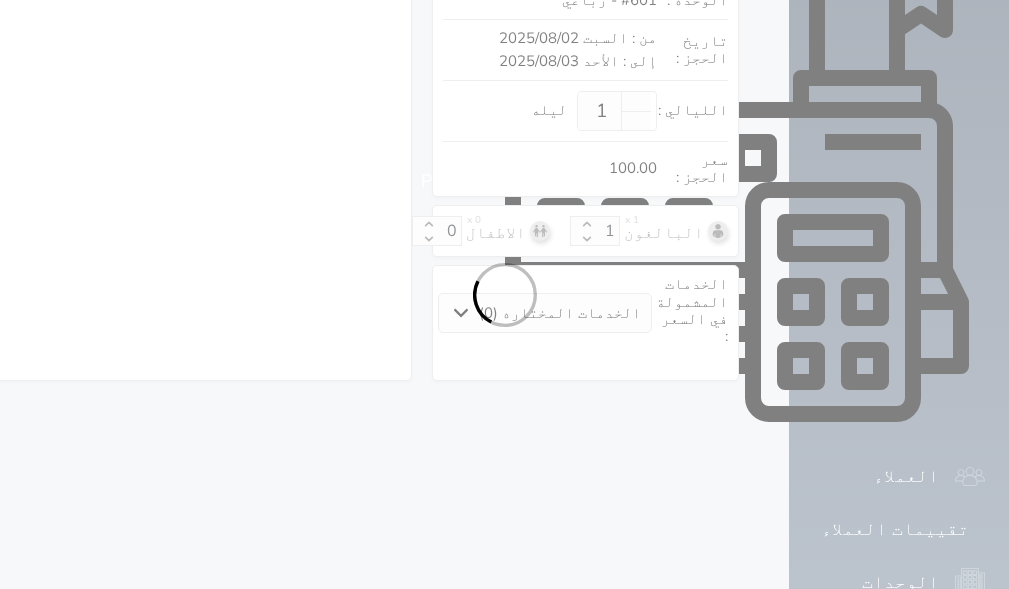 scroll, scrollTop: 465, scrollLeft: 0, axis: vertical 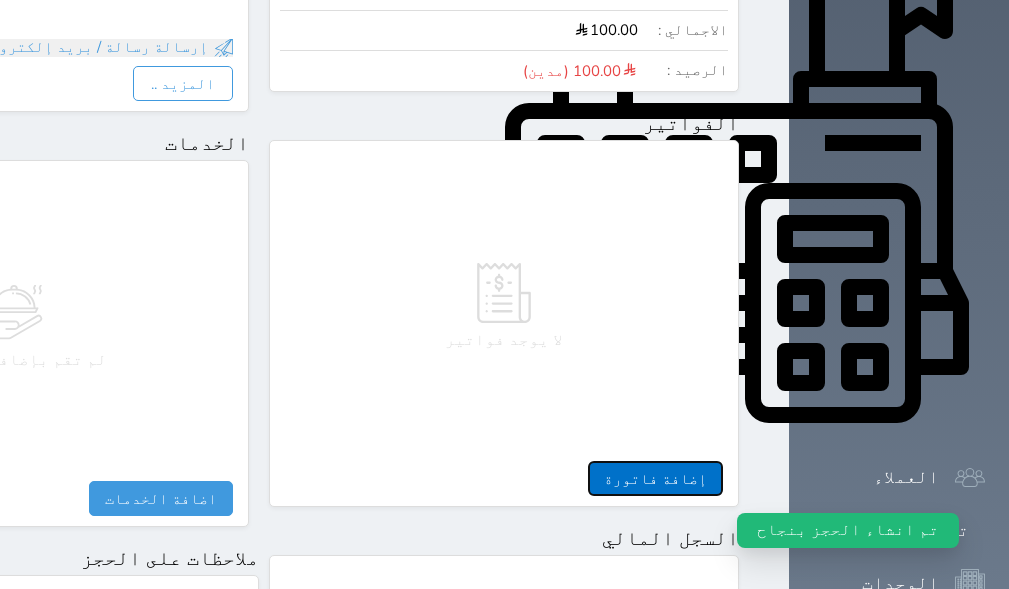 click on "إضافة فاتورة" at bounding box center (655, 478) 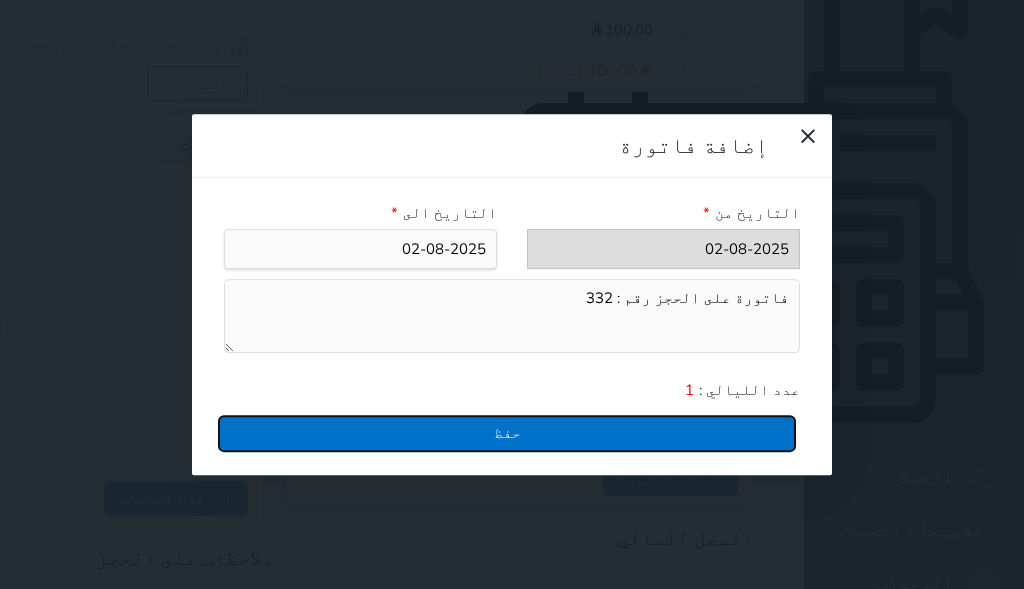 click on "حفظ" at bounding box center (507, 433) 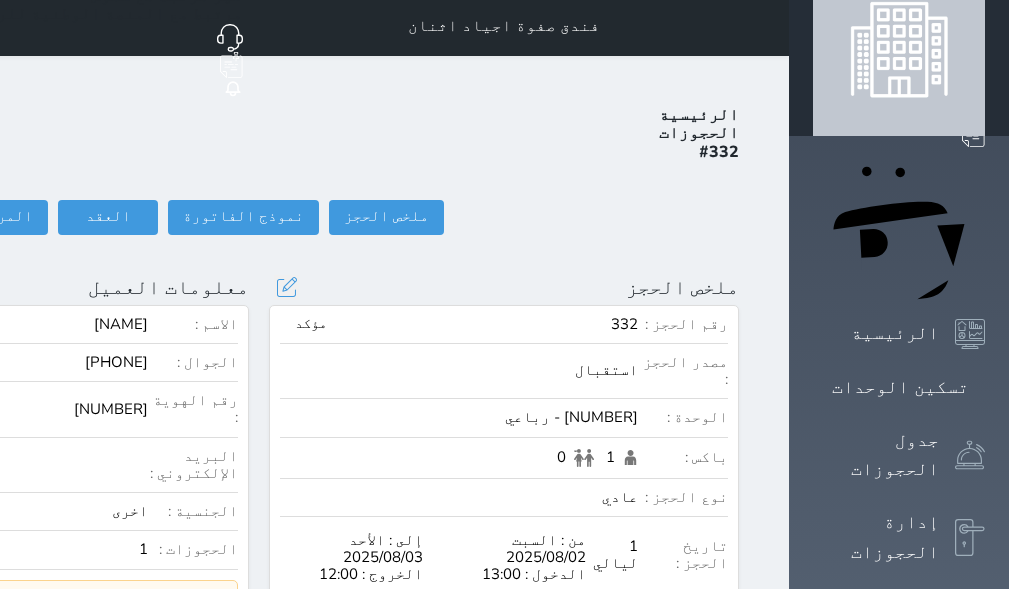 scroll, scrollTop: 0, scrollLeft: 0, axis: both 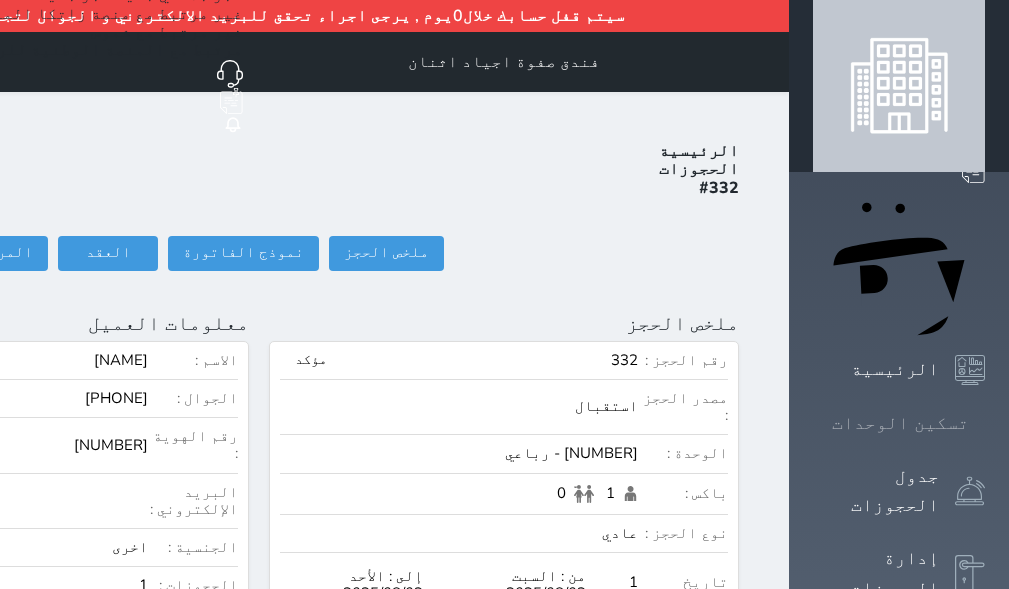 click 